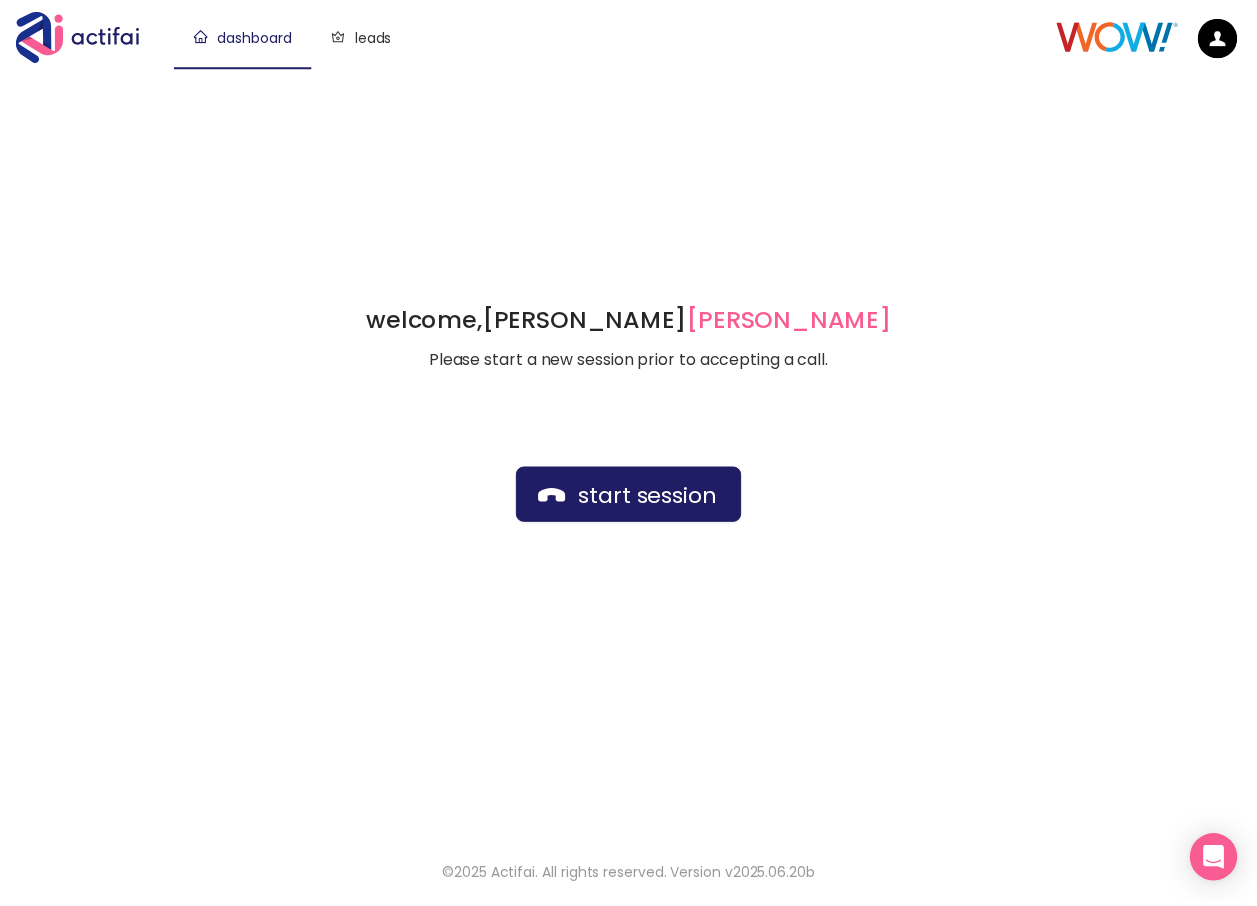 scroll, scrollTop: 0, scrollLeft: 0, axis: both 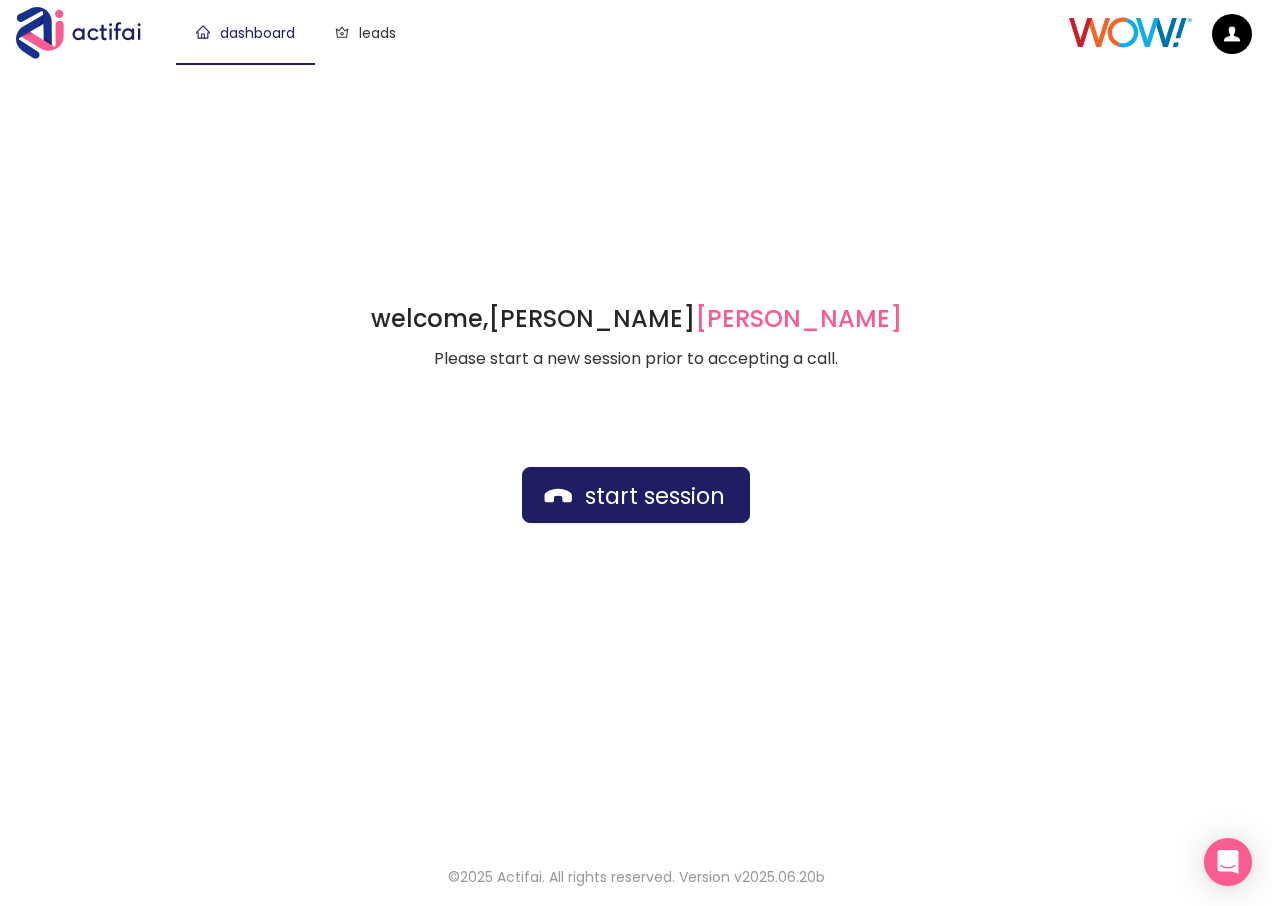 click on "start session" at bounding box center [636, 495] 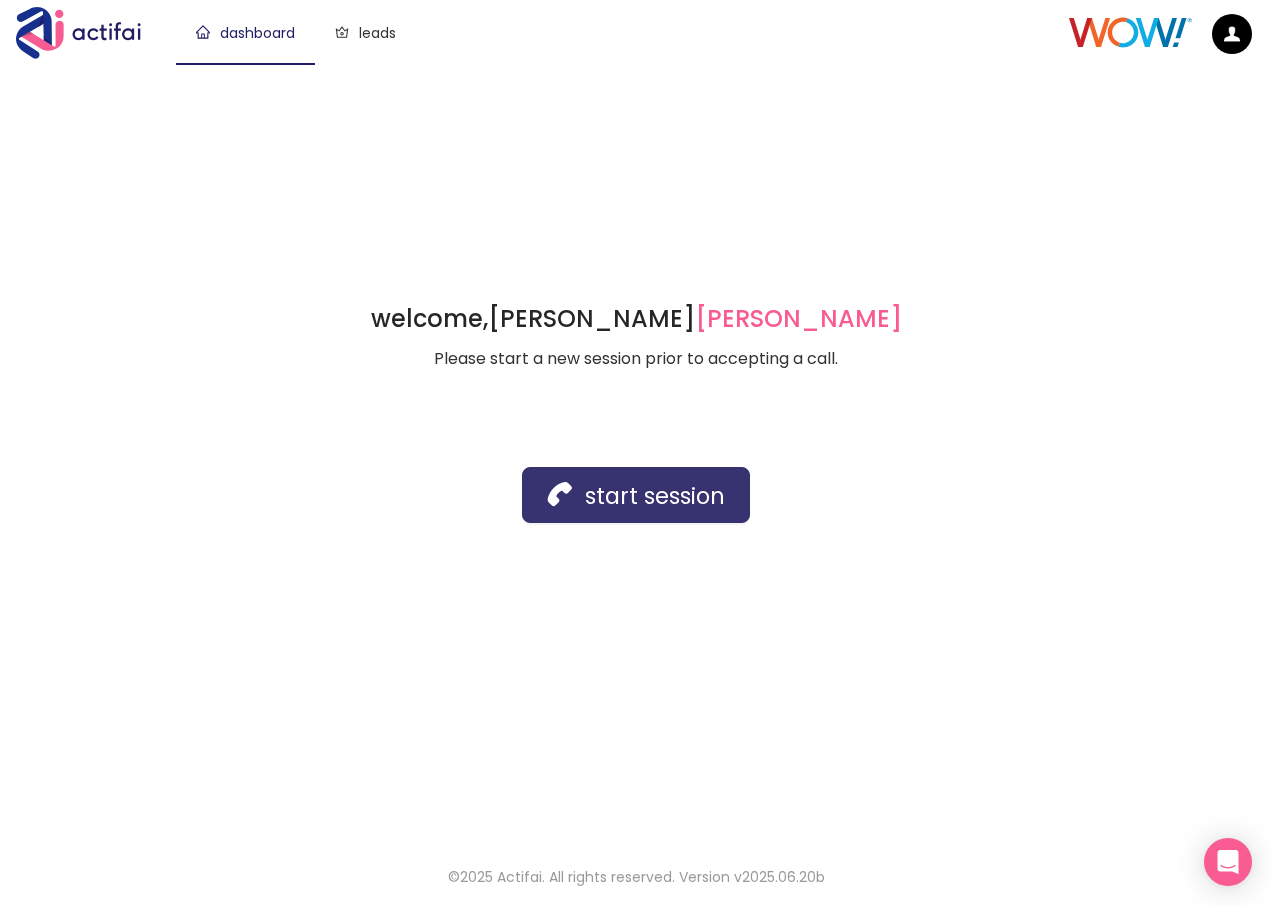 click on "start session" at bounding box center [636, 495] 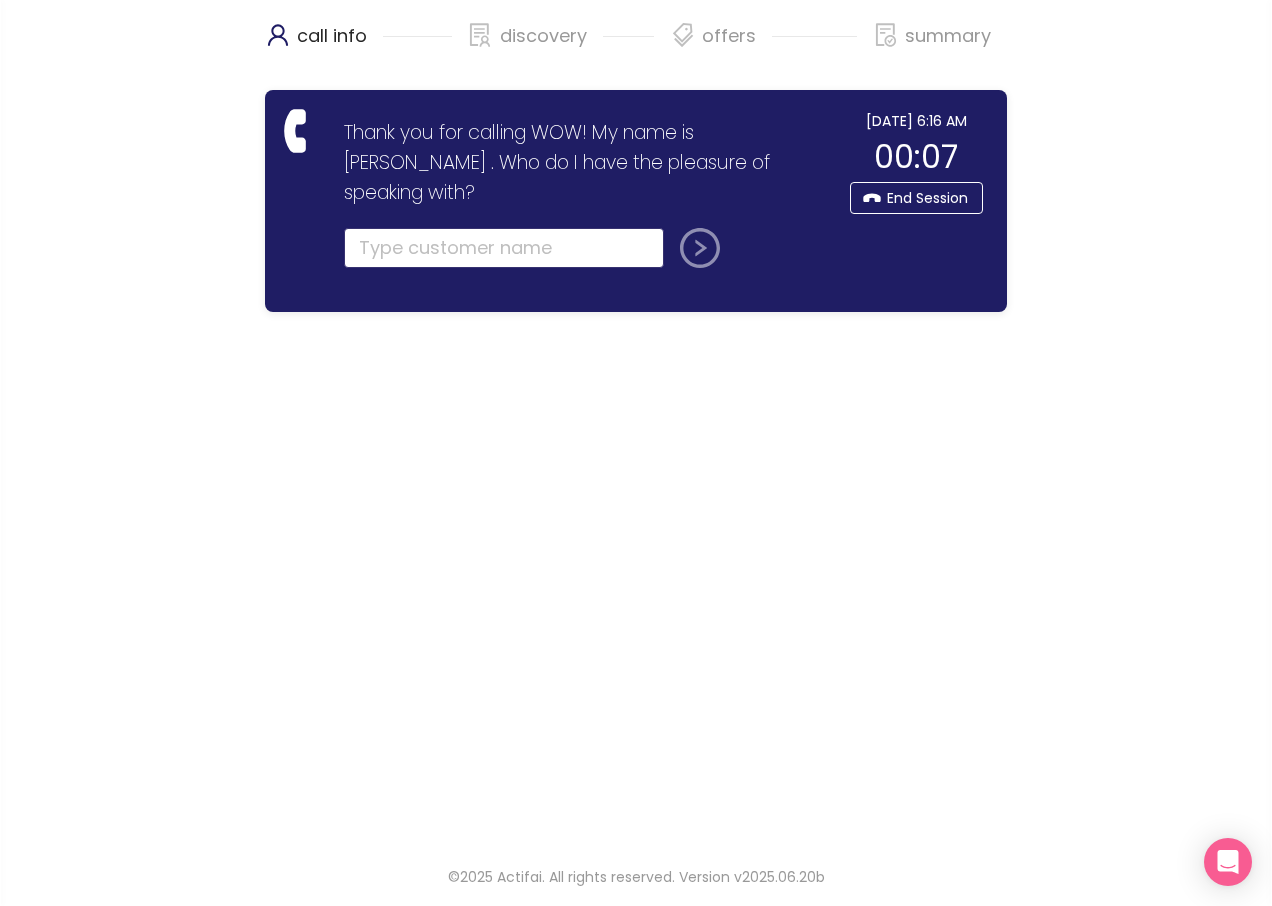 click 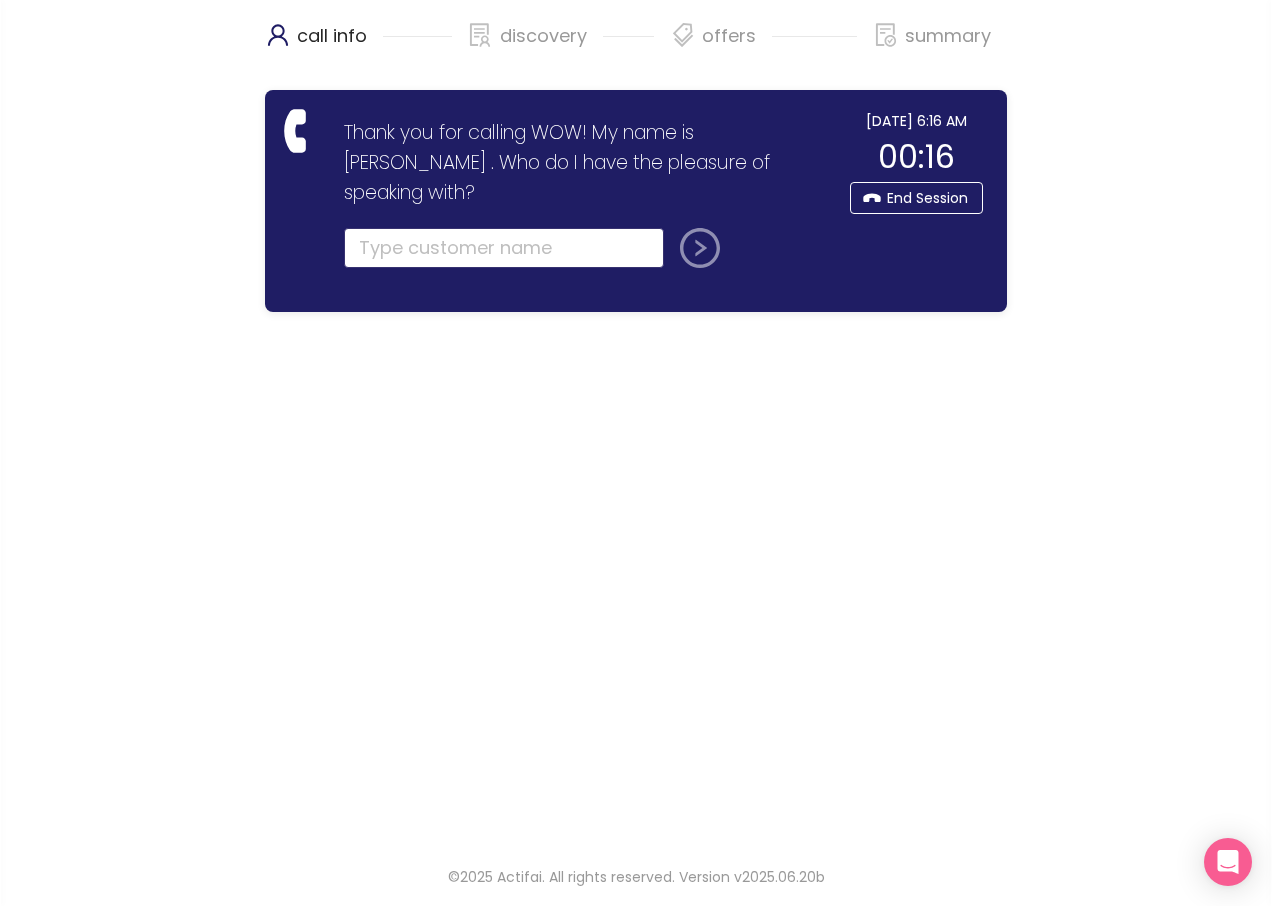click 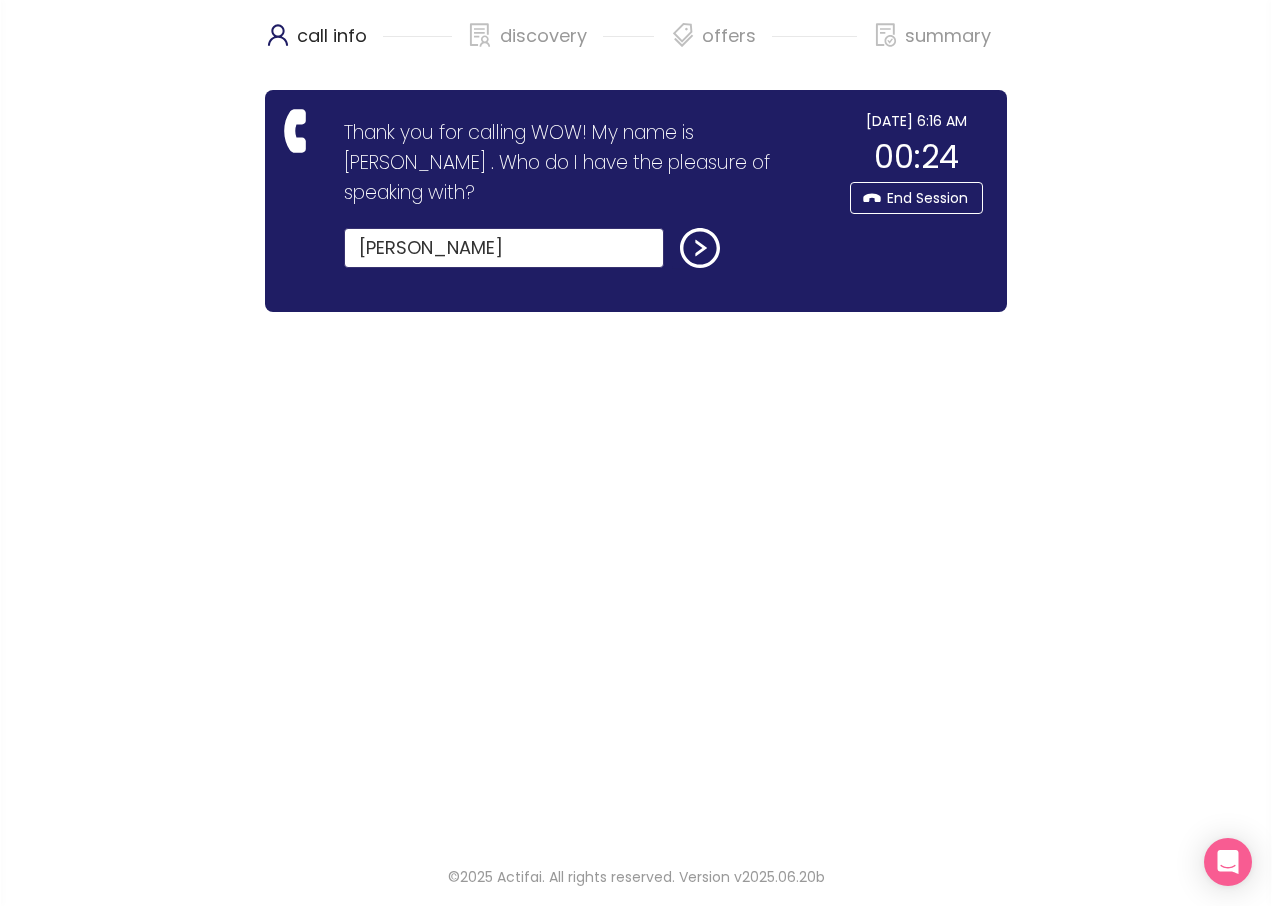 type on "[PERSON_NAME]" 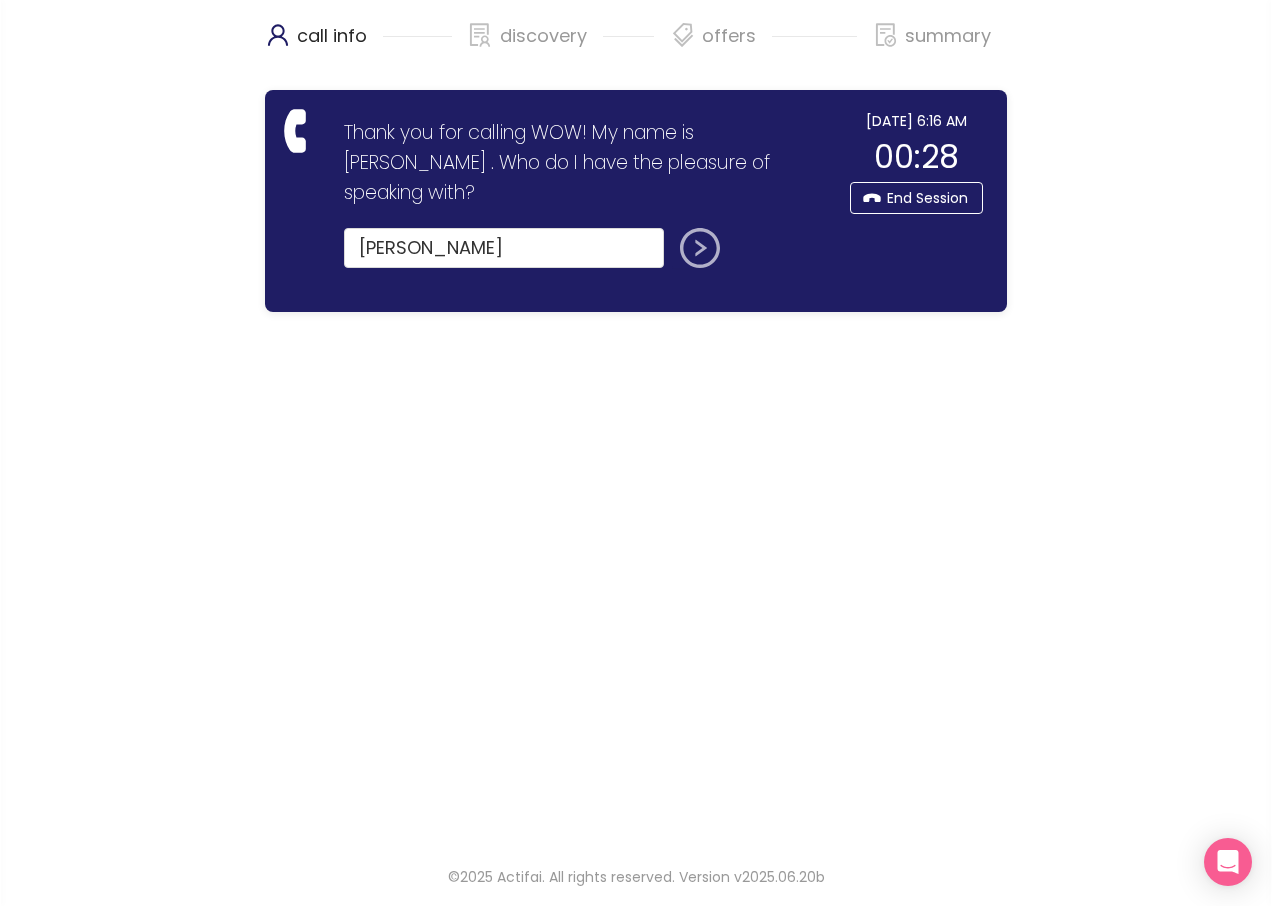 click 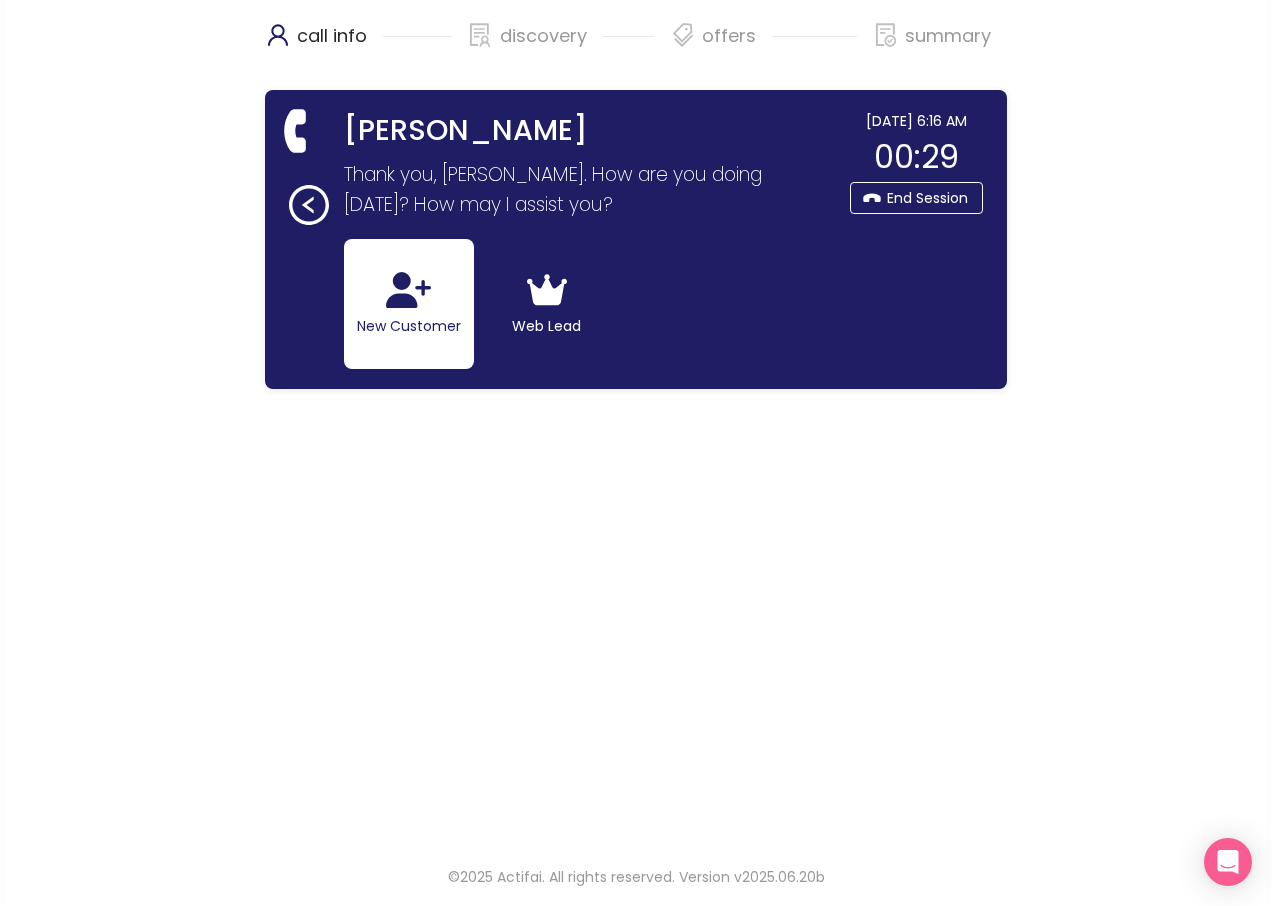 click on "New Customer" 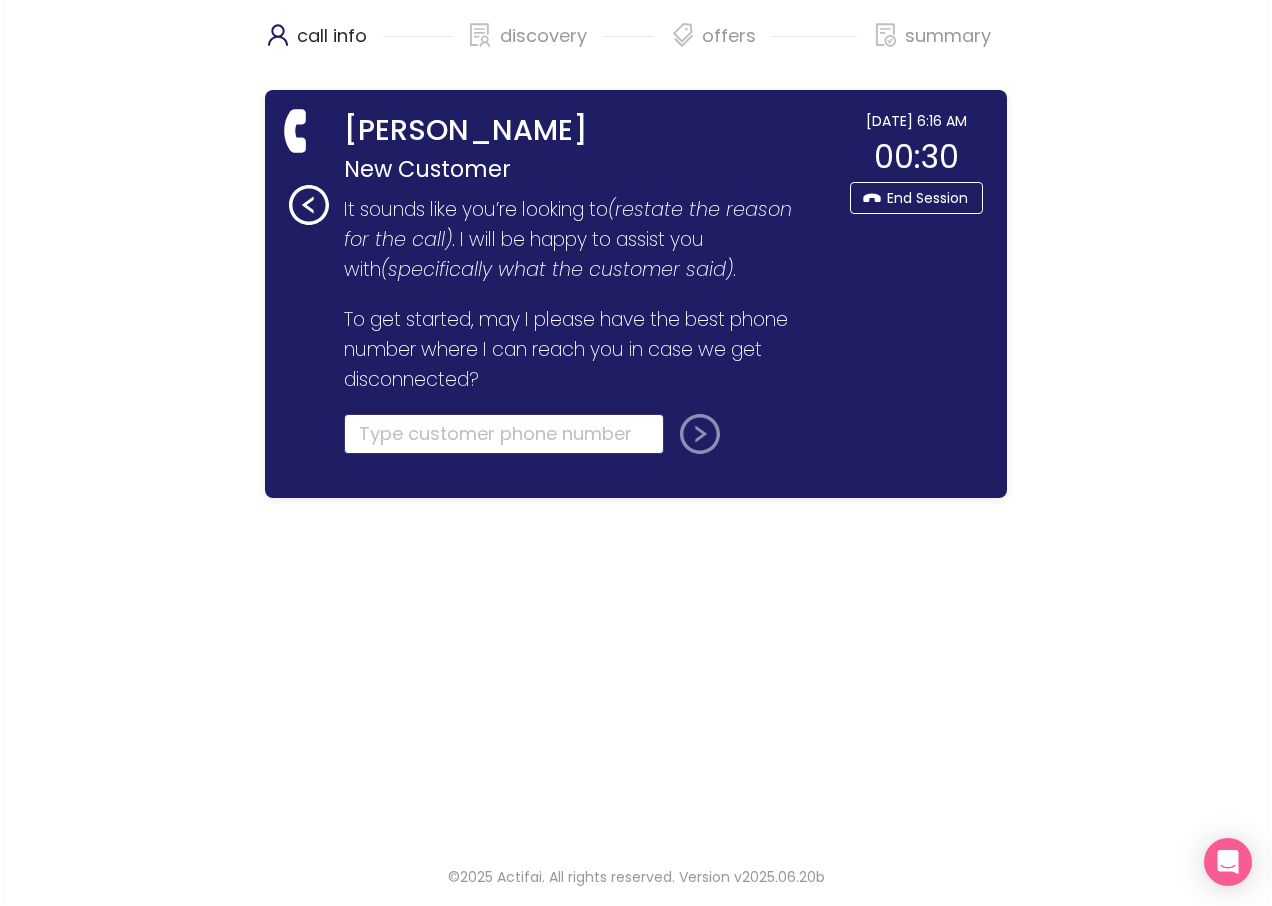 click 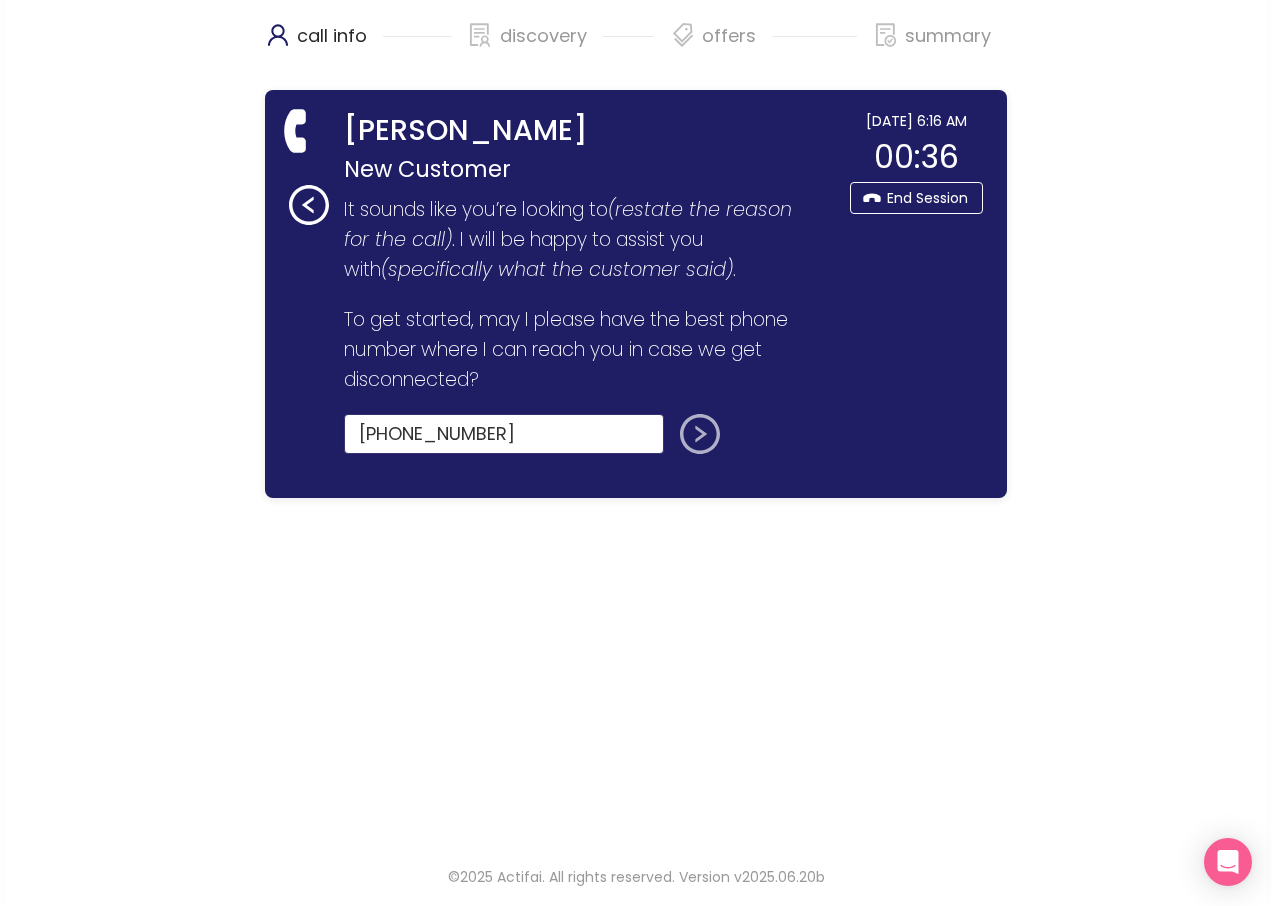 type on "[PHONE_NUMBER]" 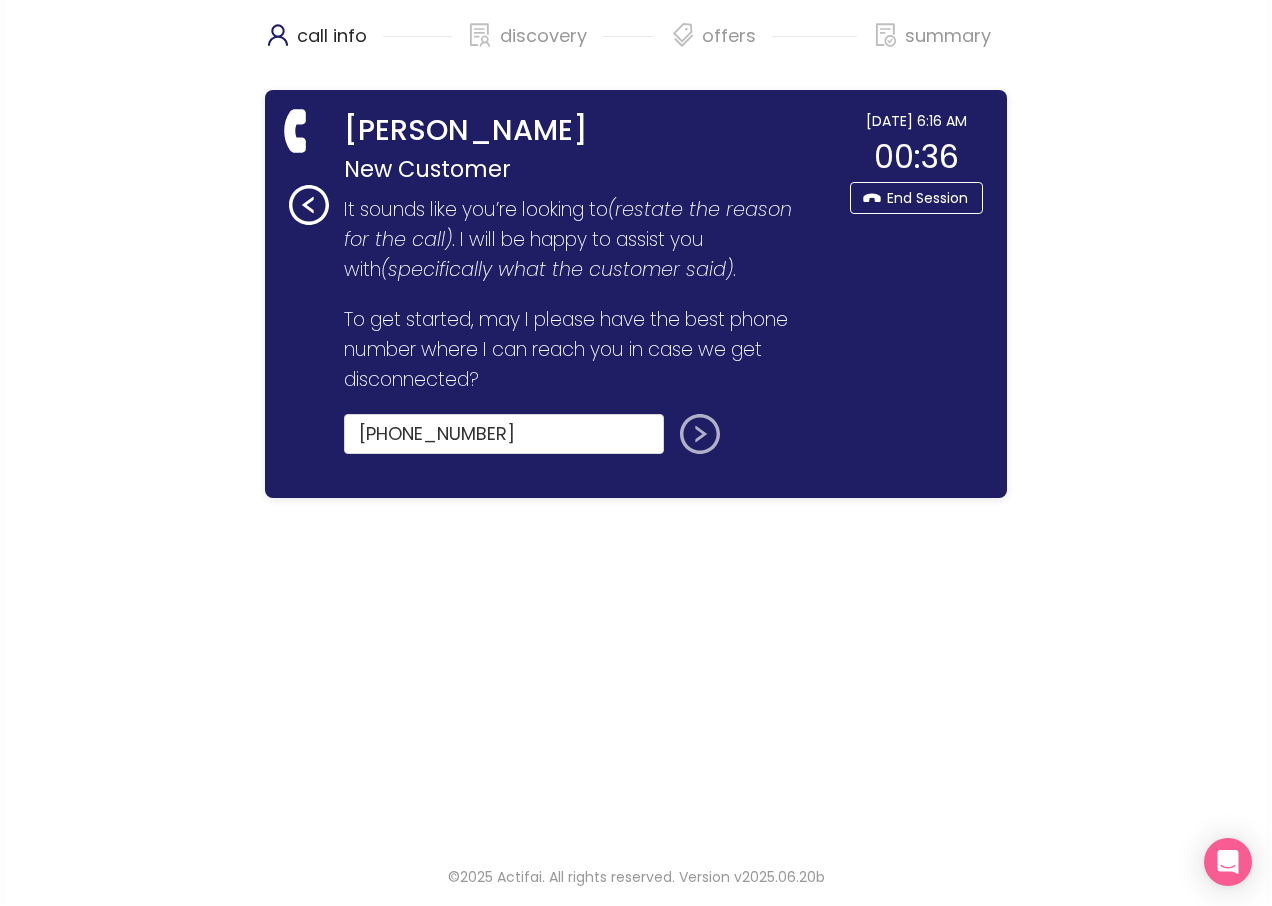 click 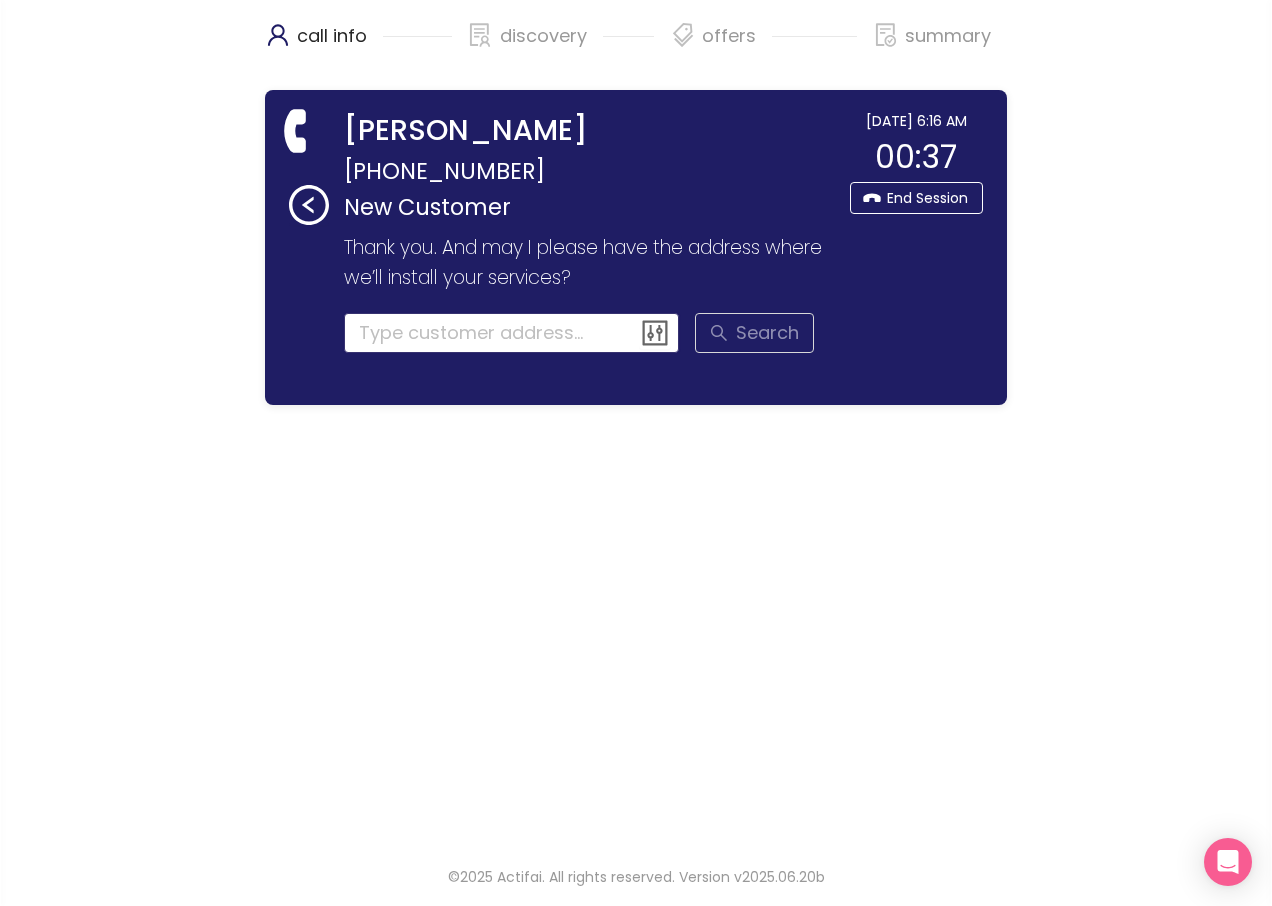 click at bounding box center (512, 333) 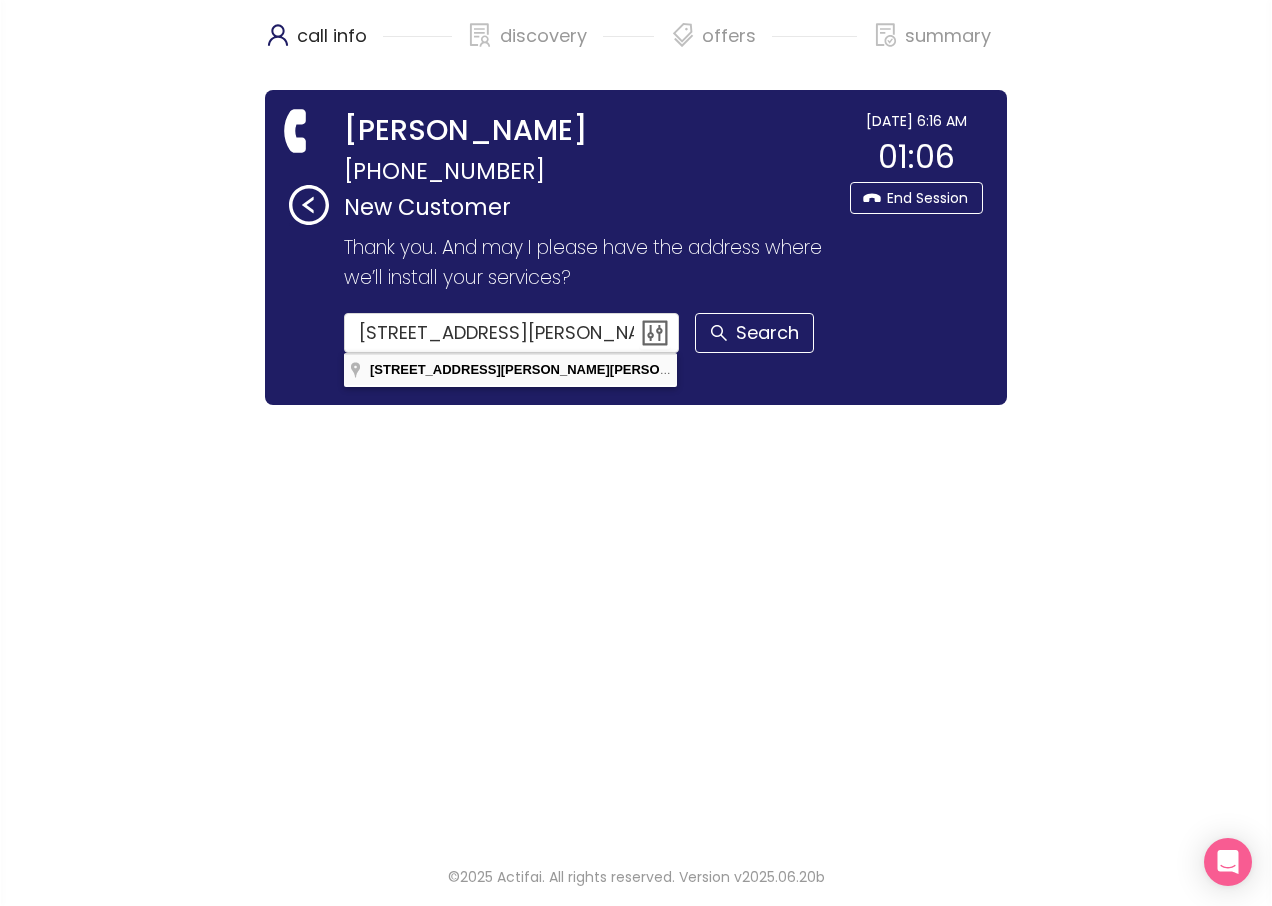 type on "[STREET_ADDRESS][PERSON_NAME][PERSON_NAME]" 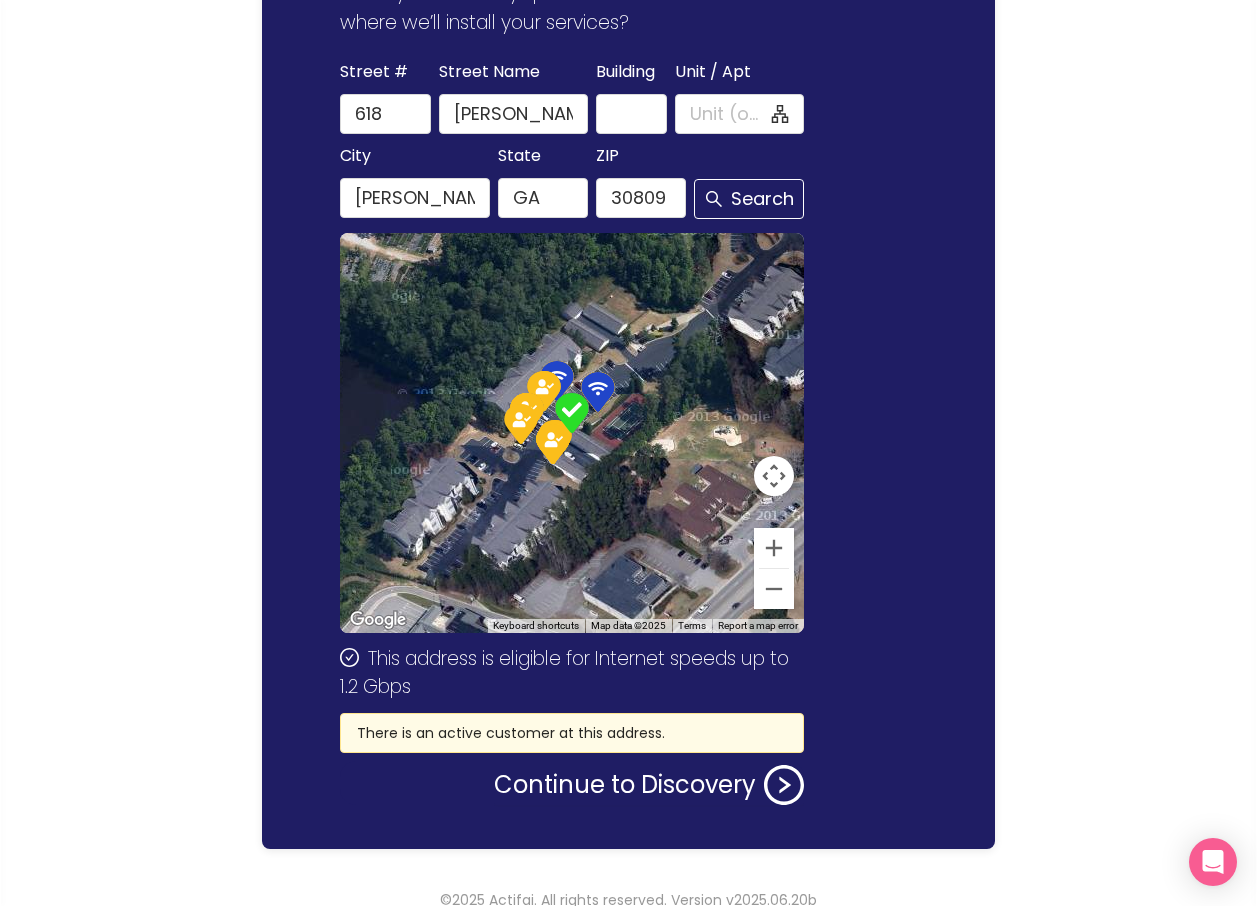 scroll, scrollTop: 278, scrollLeft: 0, axis: vertical 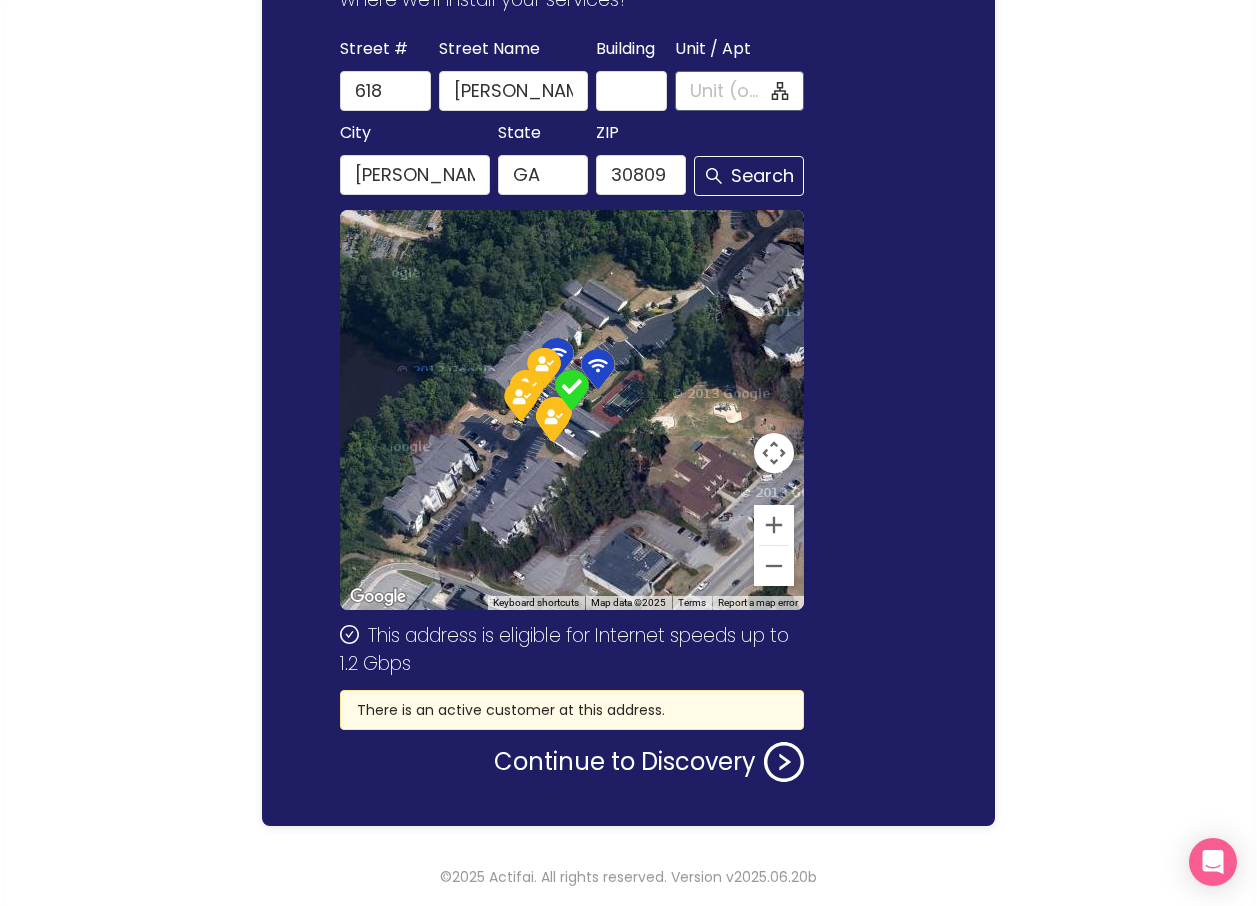 click on "Unit / Apt" at bounding box center (729, 91) 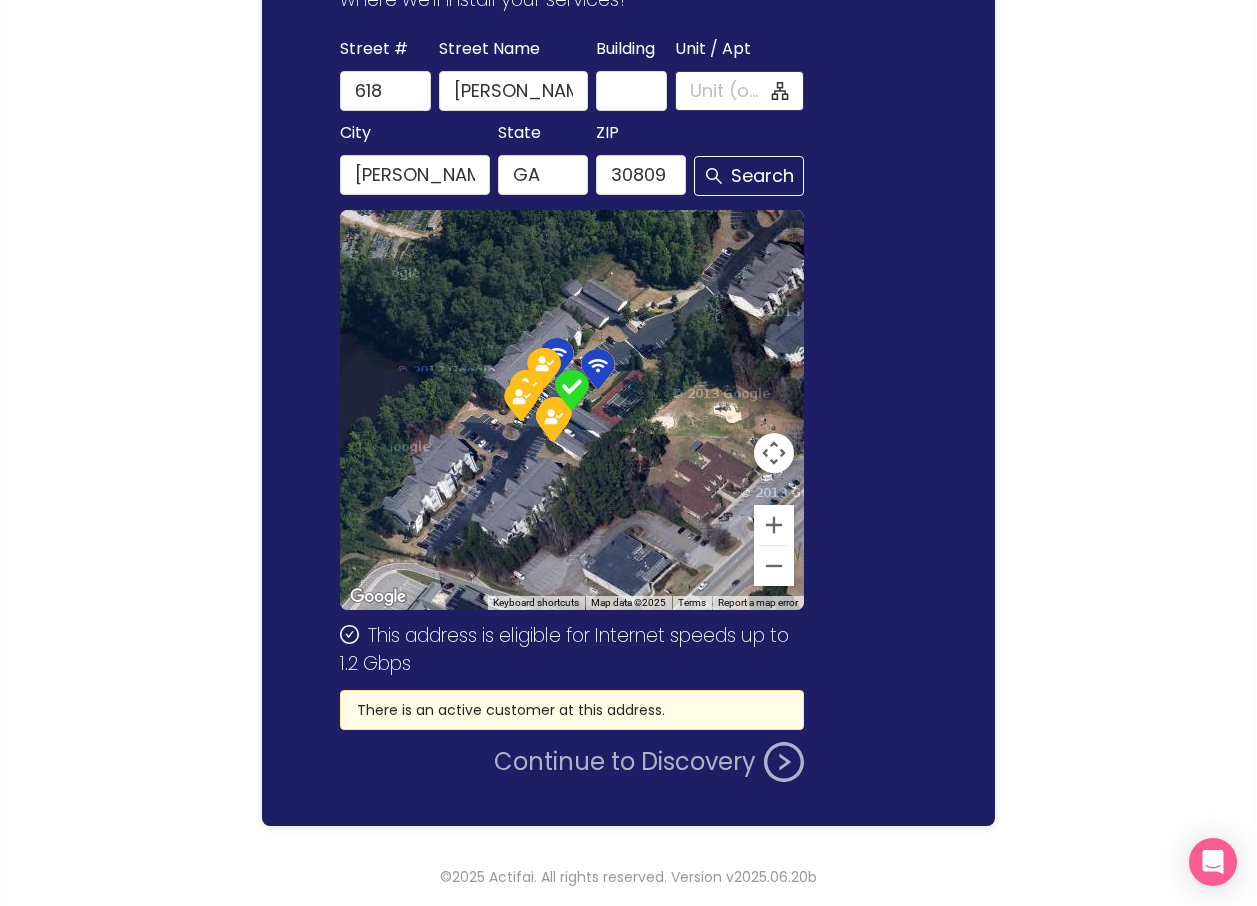 click on "Continue to Discovery" 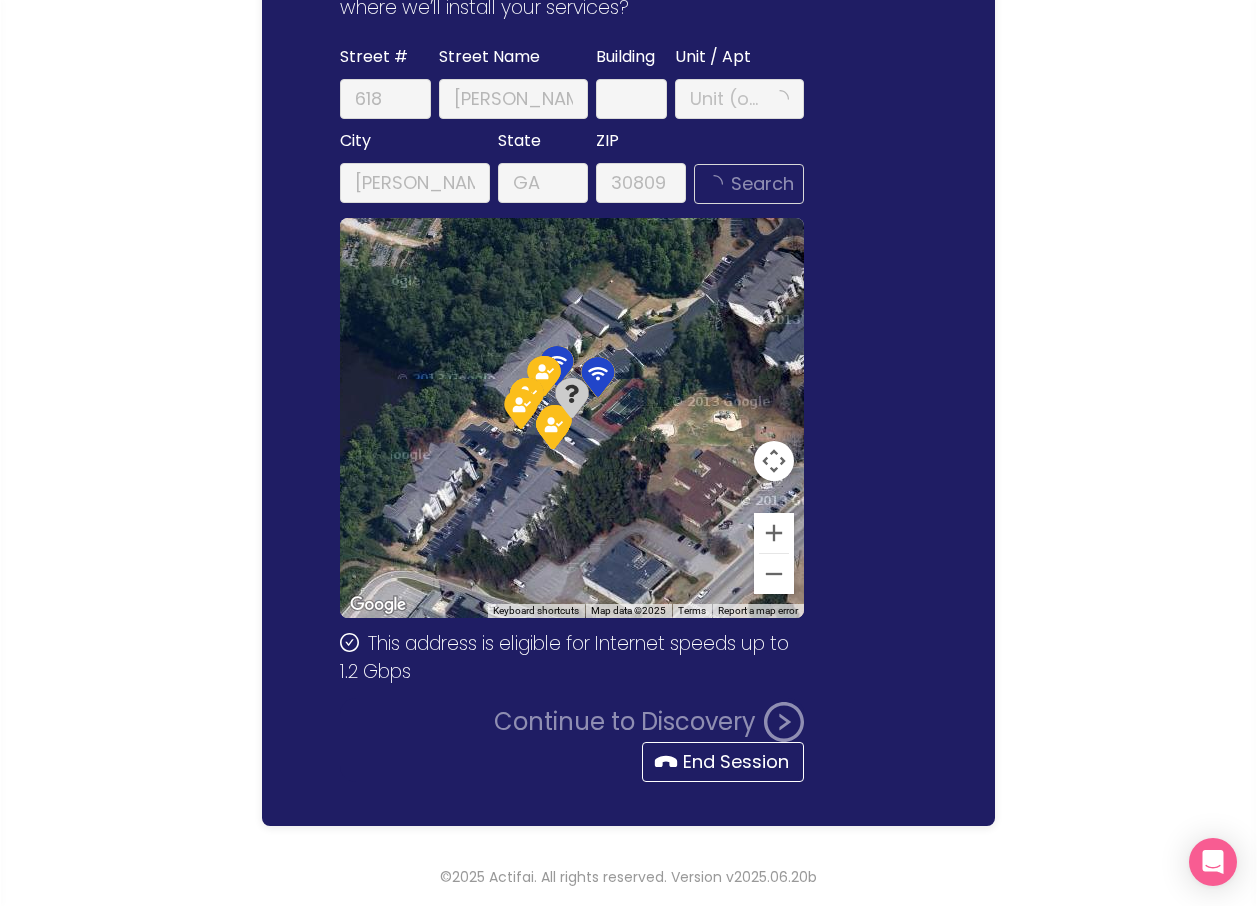scroll, scrollTop: 0, scrollLeft: 0, axis: both 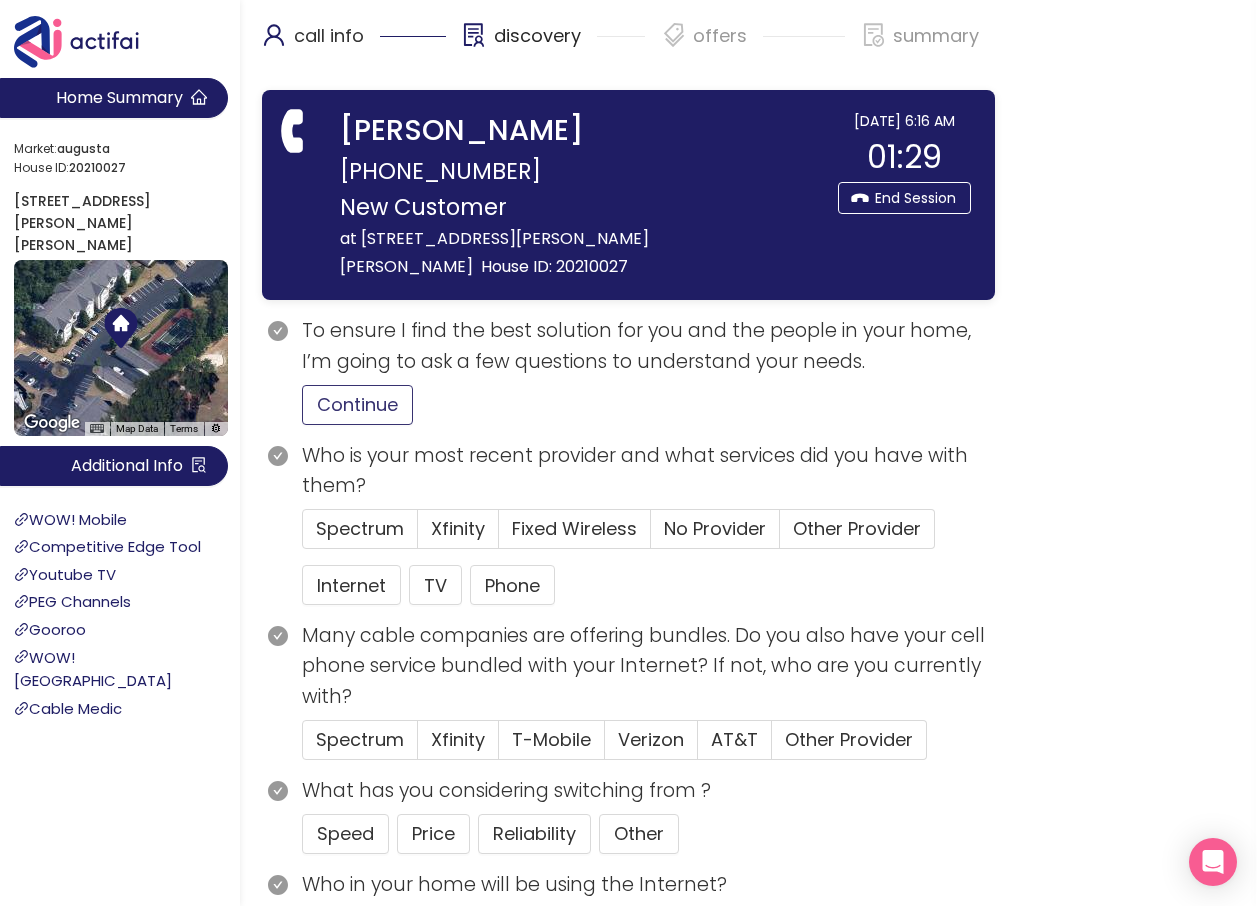 click on "Continue" at bounding box center (357, 405) 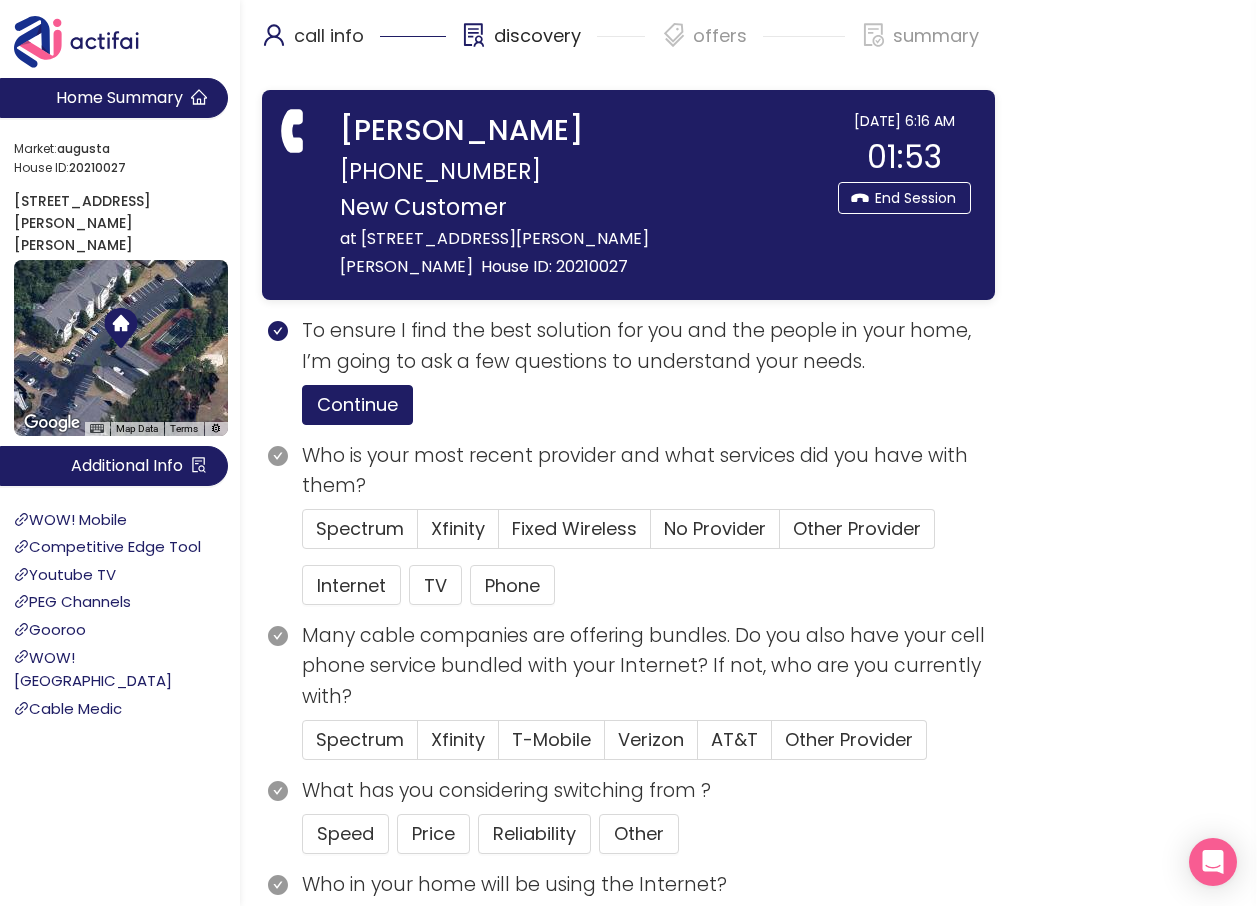 drag, startPoint x: 1073, startPoint y: 573, endPoint x: 984, endPoint y: 551, distance: 91.67879 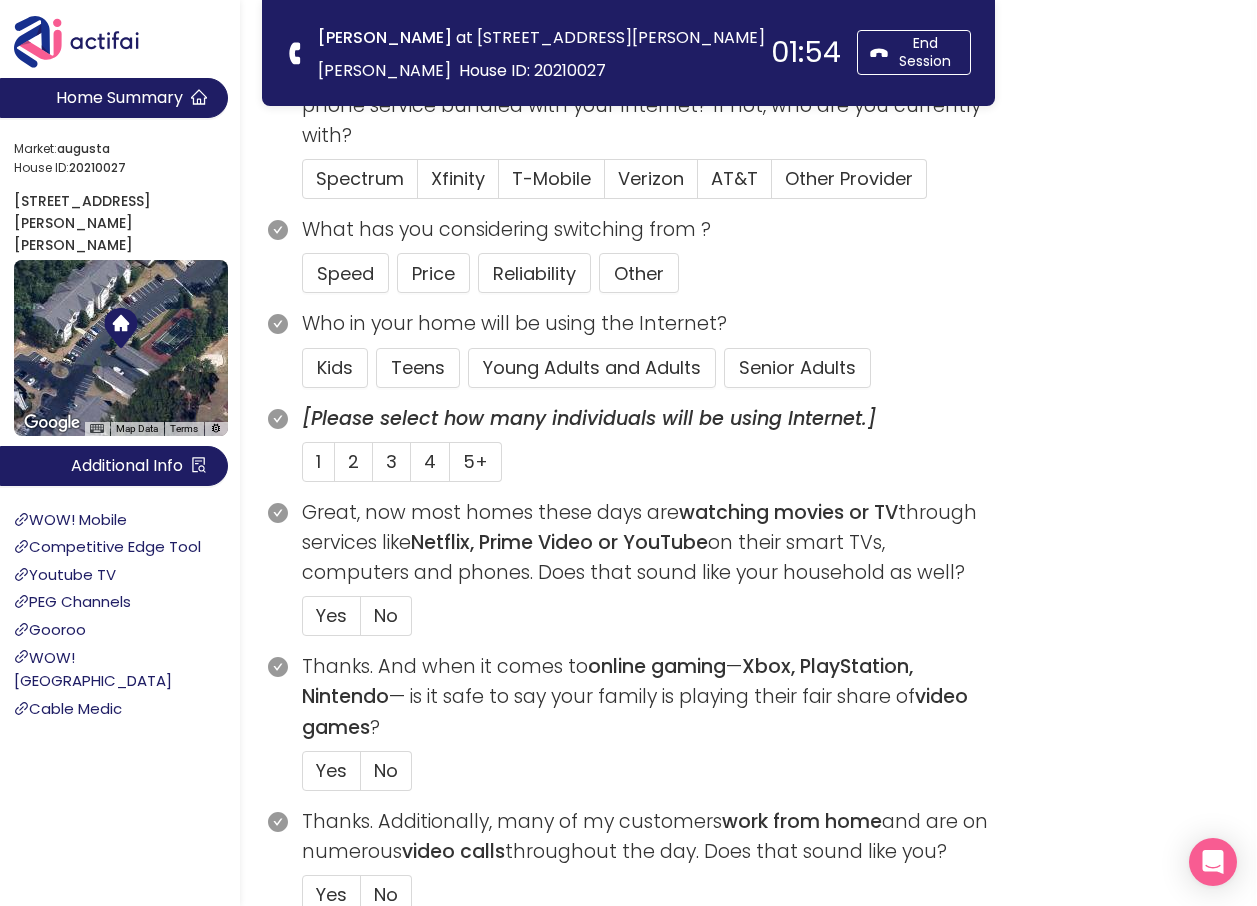 scroll, scrollTop: 400, scrollLeft: 0, axis: vertical 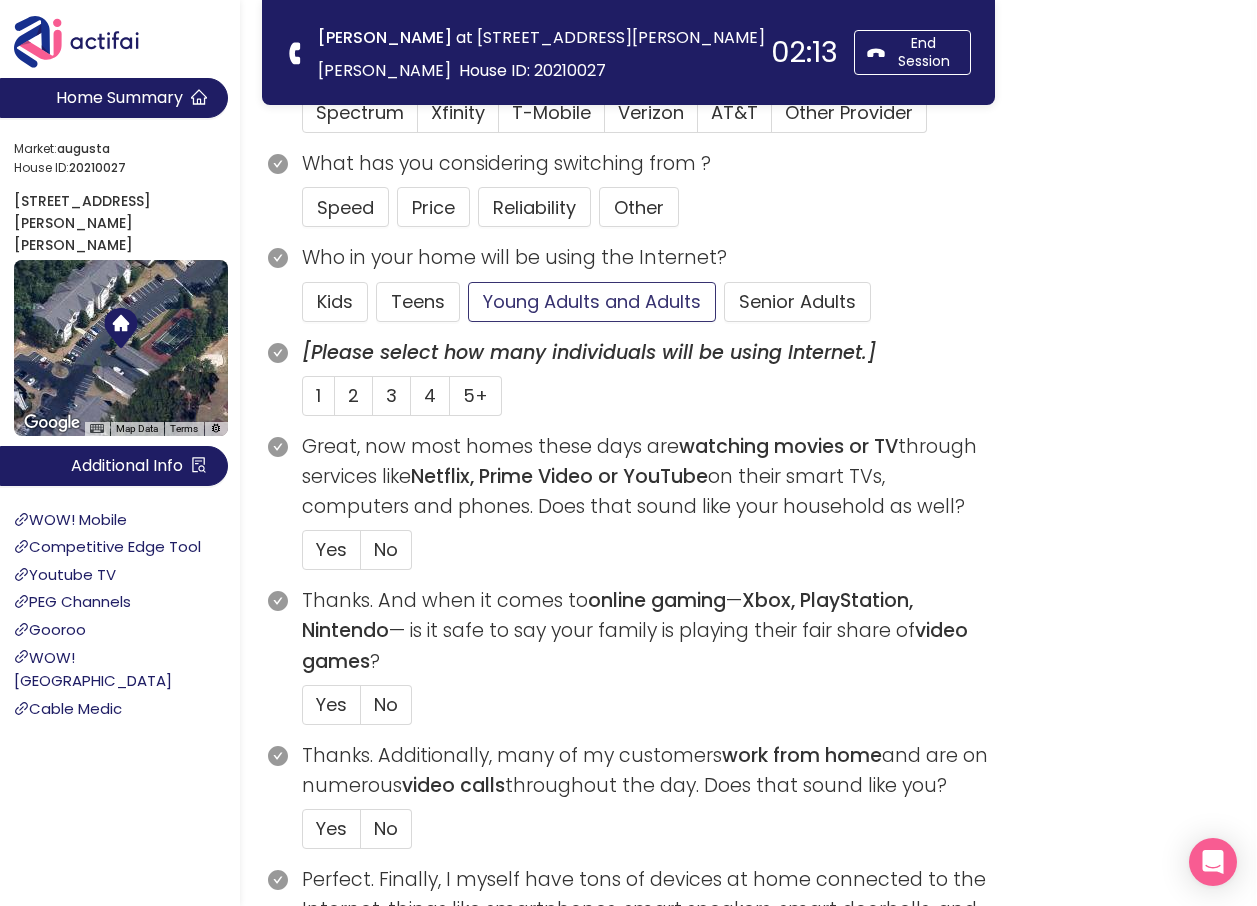 click on "Young Adults and Adults" 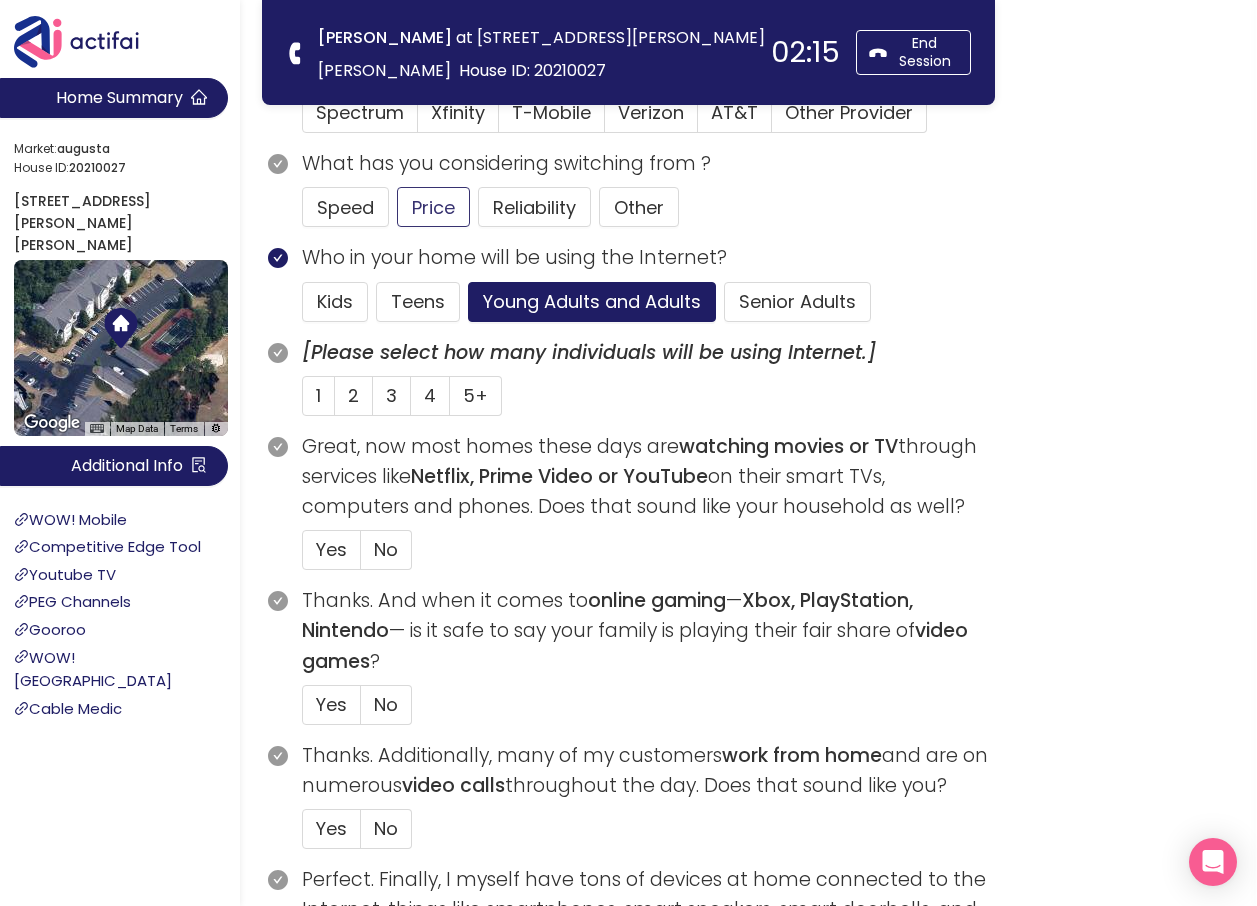 click on "Price" 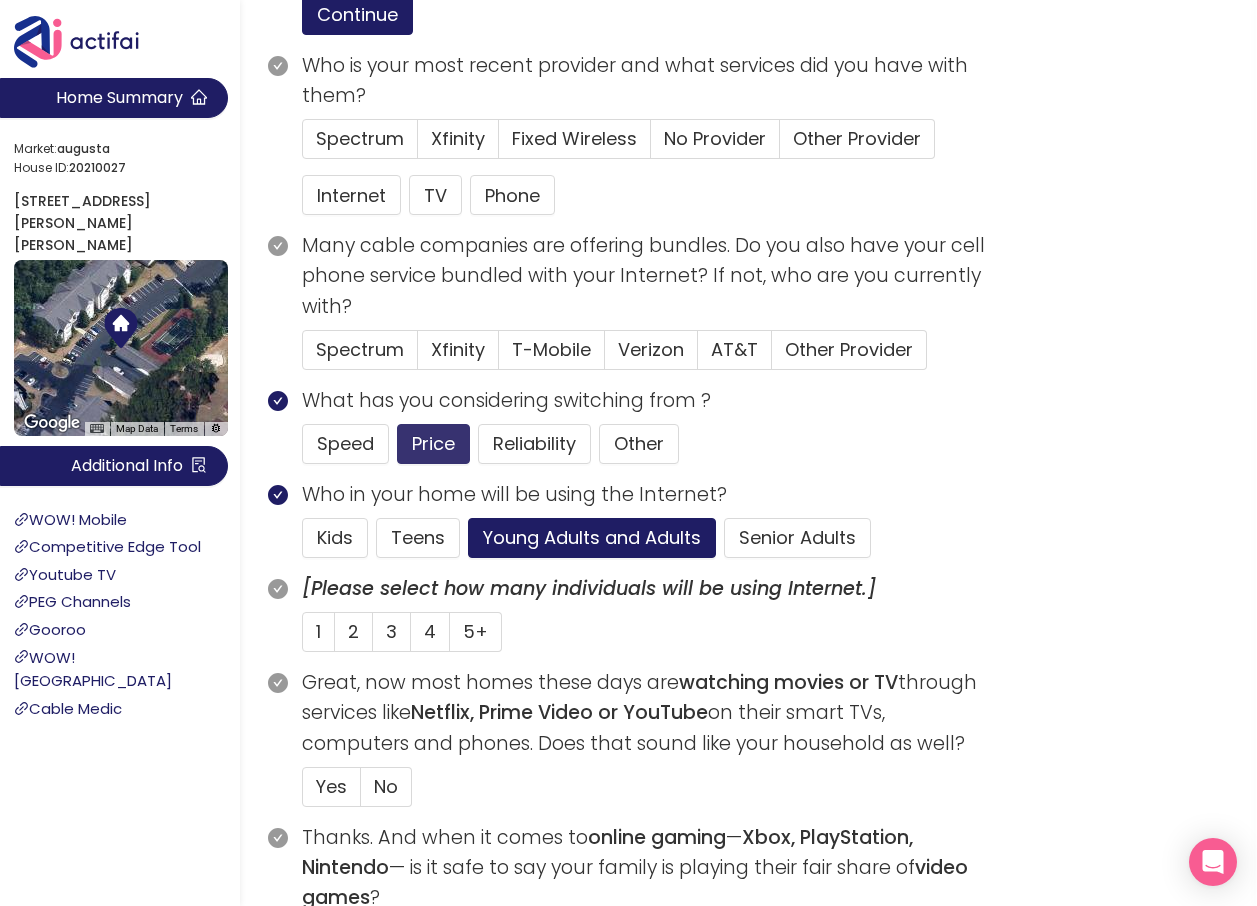 scroll, scrollTop: 400, scrollLeft: 0, axis: vertical 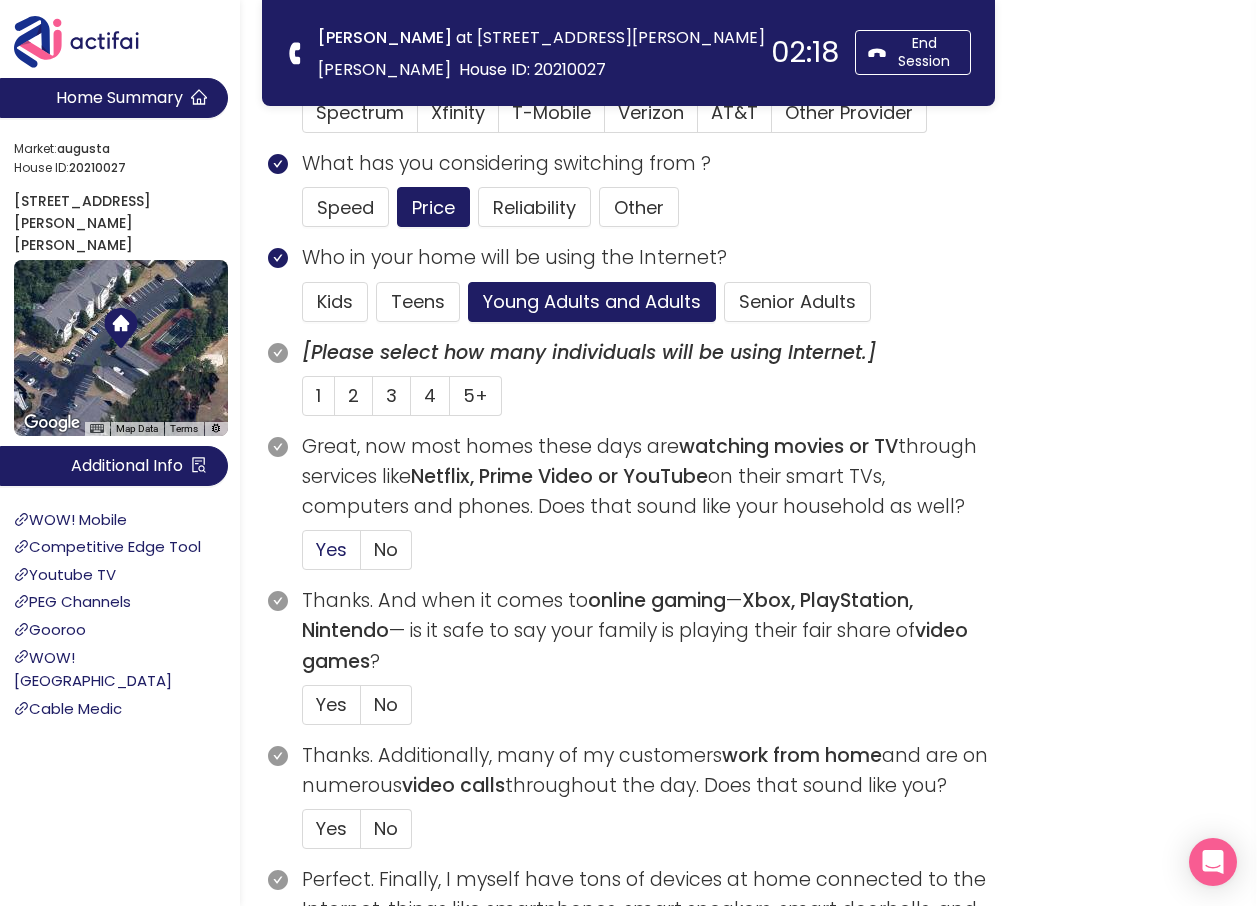 click on "Yes" at bounding box center (331, 549) 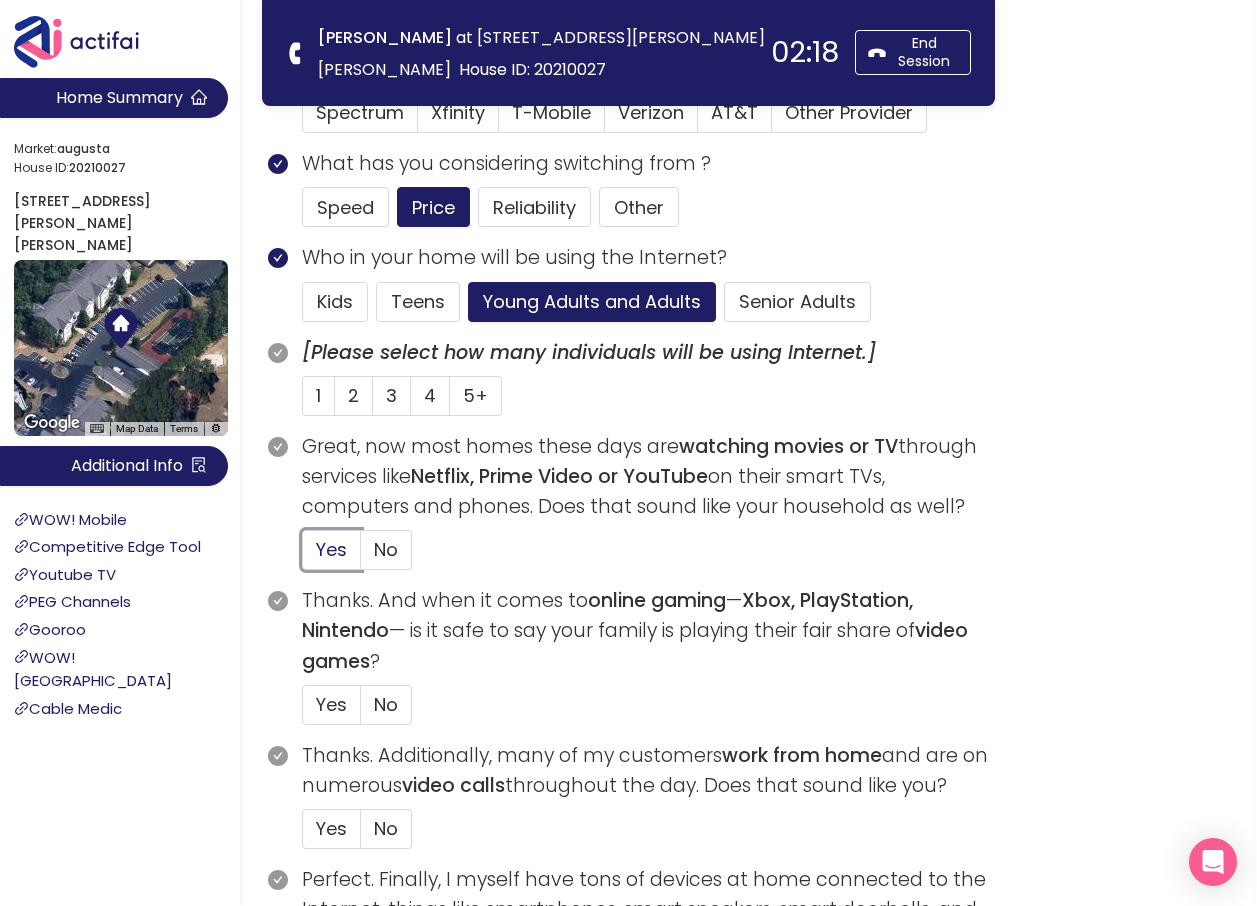 click on "Yes" at bounding box center (303, 556) 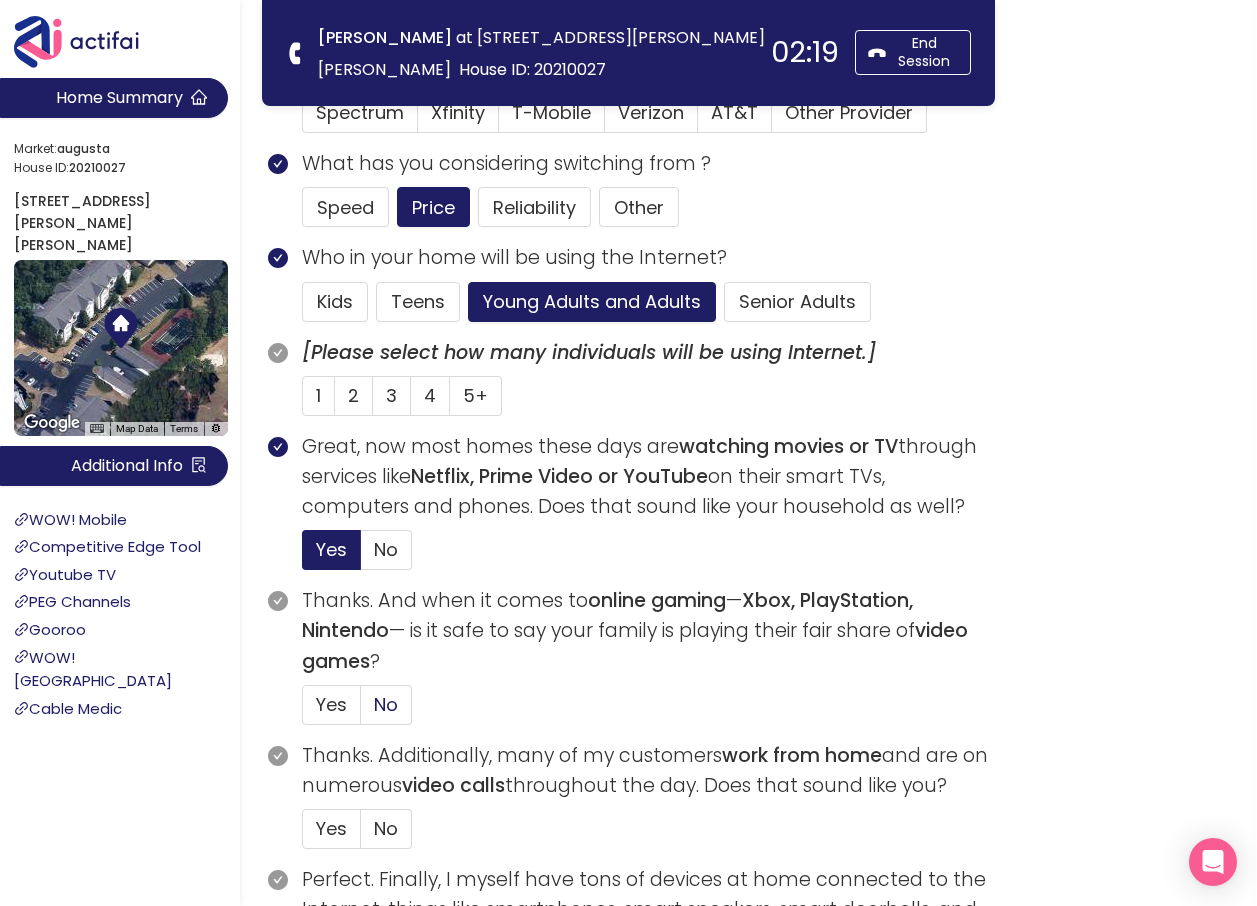 click on "No" at bounding box center (386, 704) 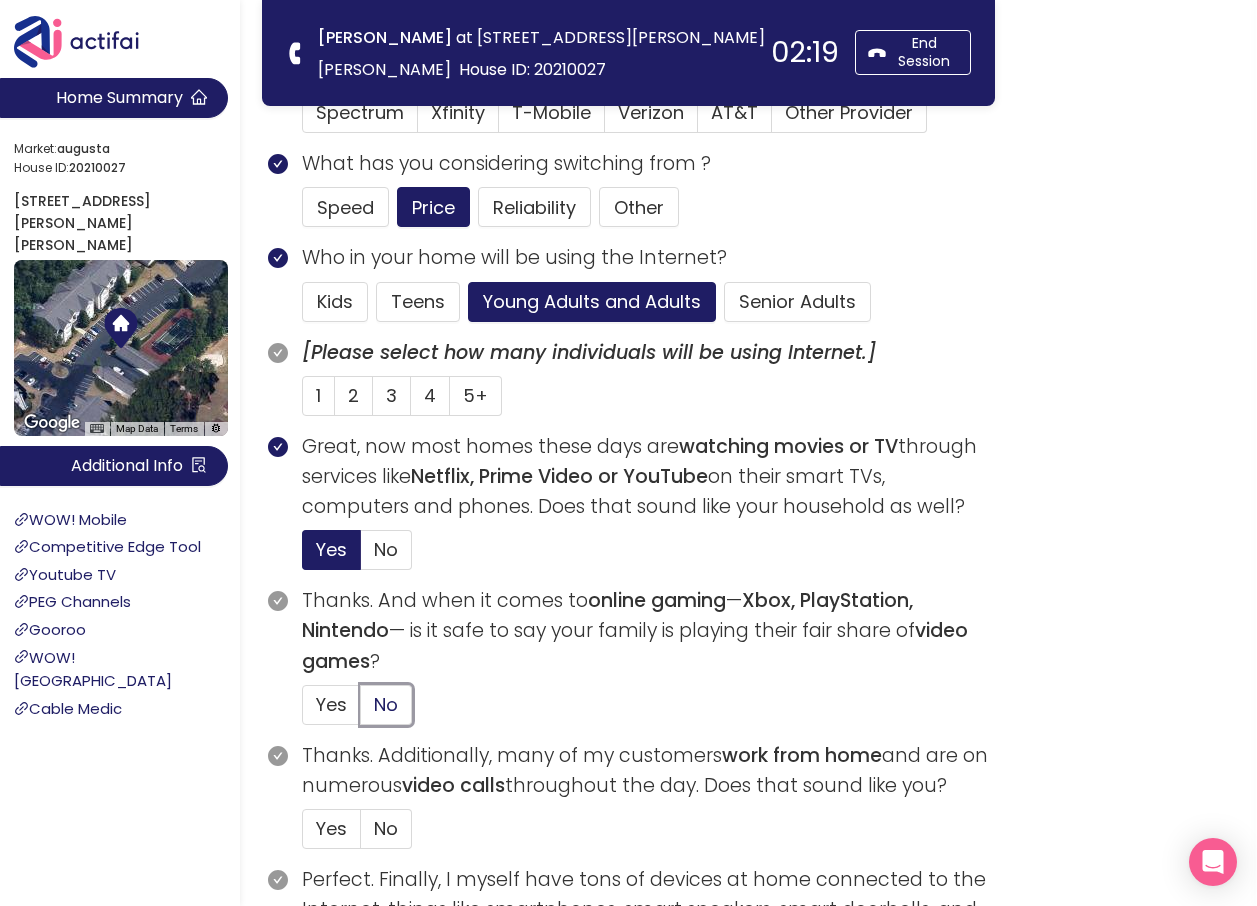 click on "No" at bounding box center [361, 711] 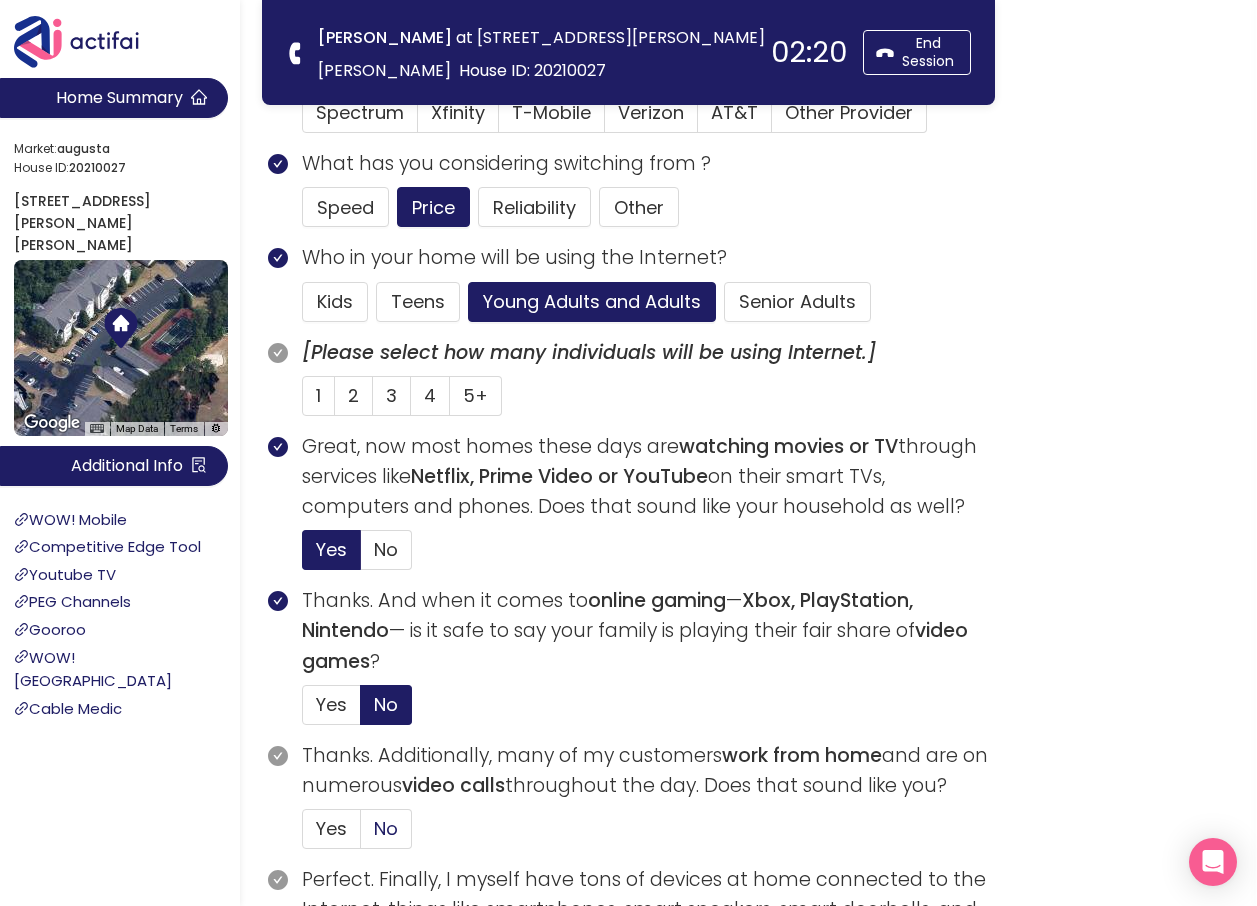 click on "No" 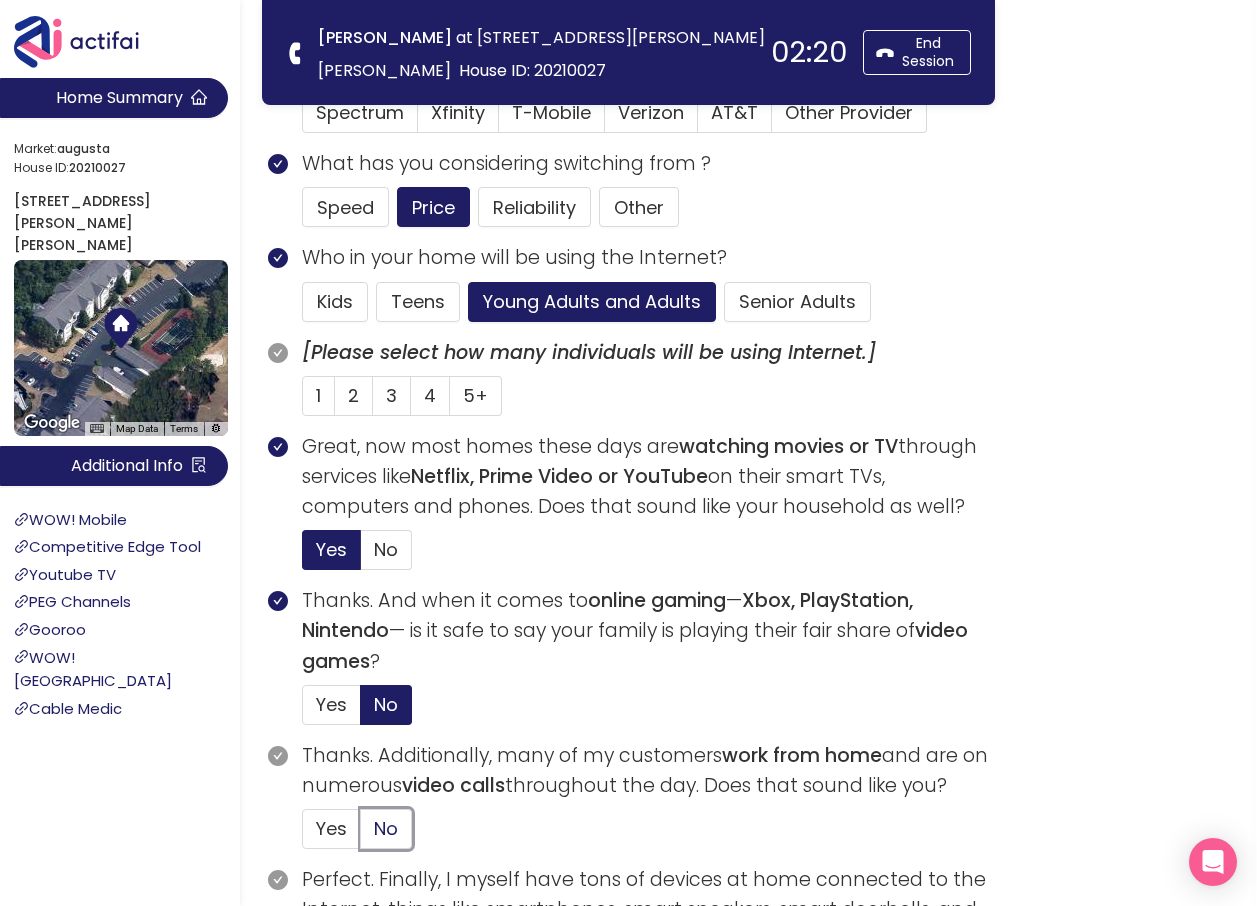 click on "No" at bounding box center [361, 835] 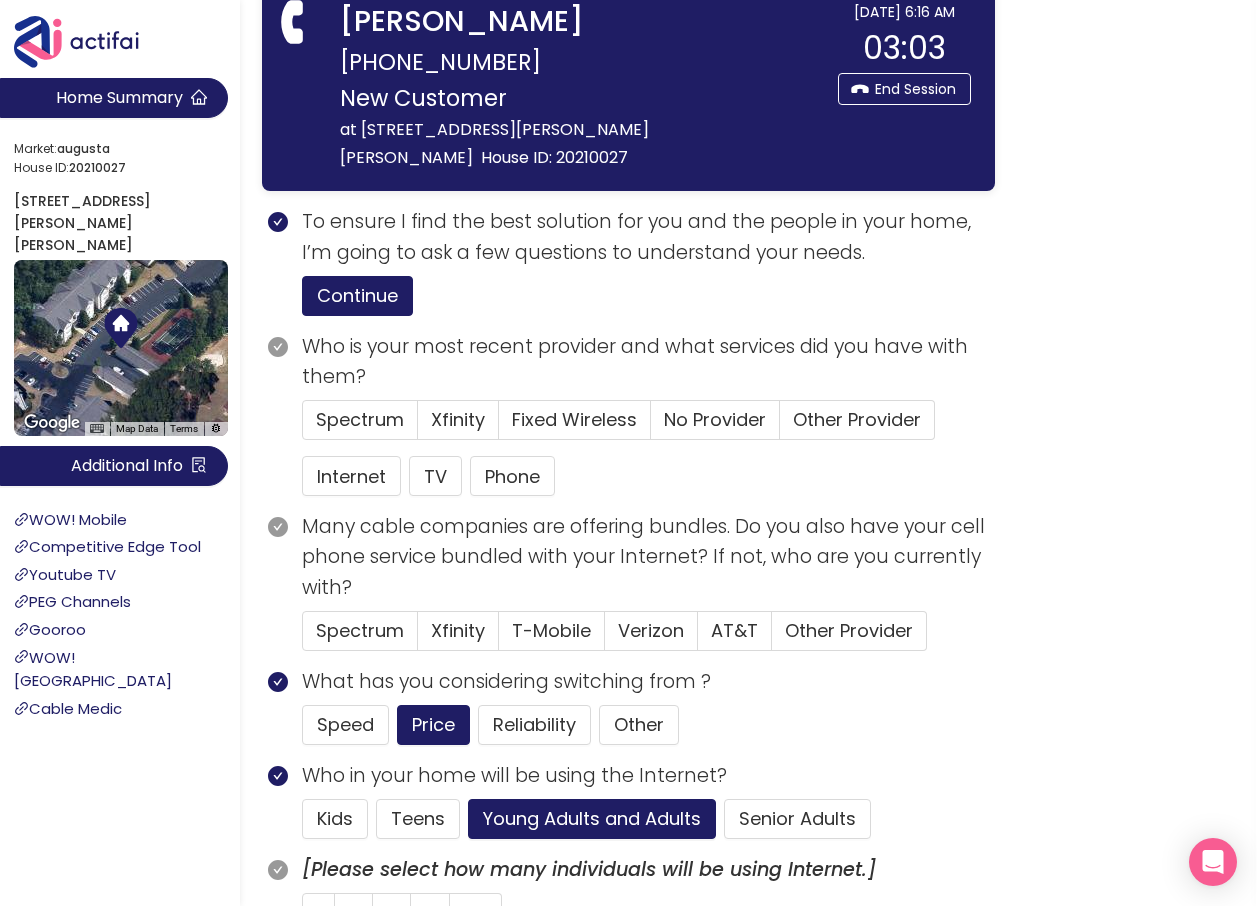 scroll, scrollTop: 0, scrollLeft: 0, axis: both 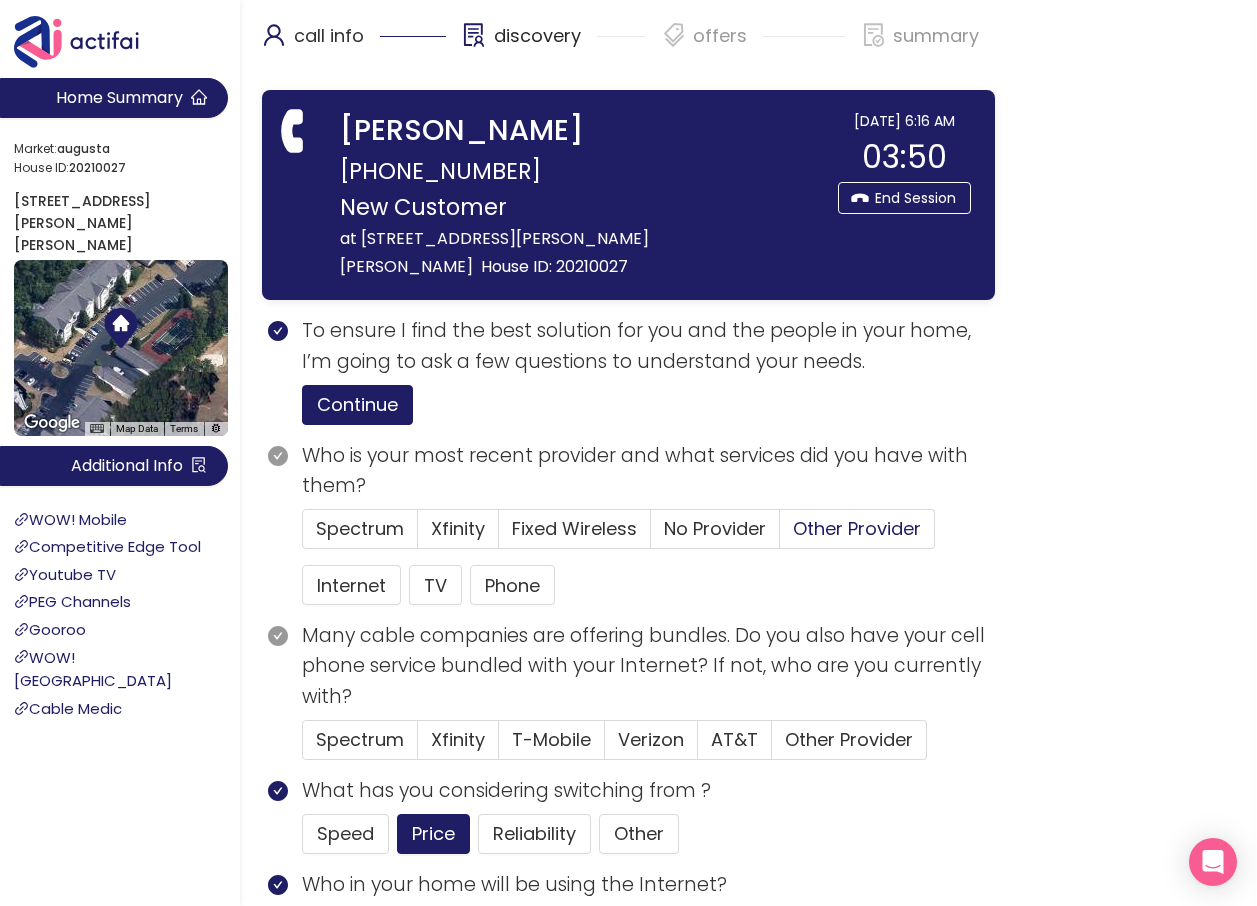 click on "Other Provider" at bounding box center [857, 528] 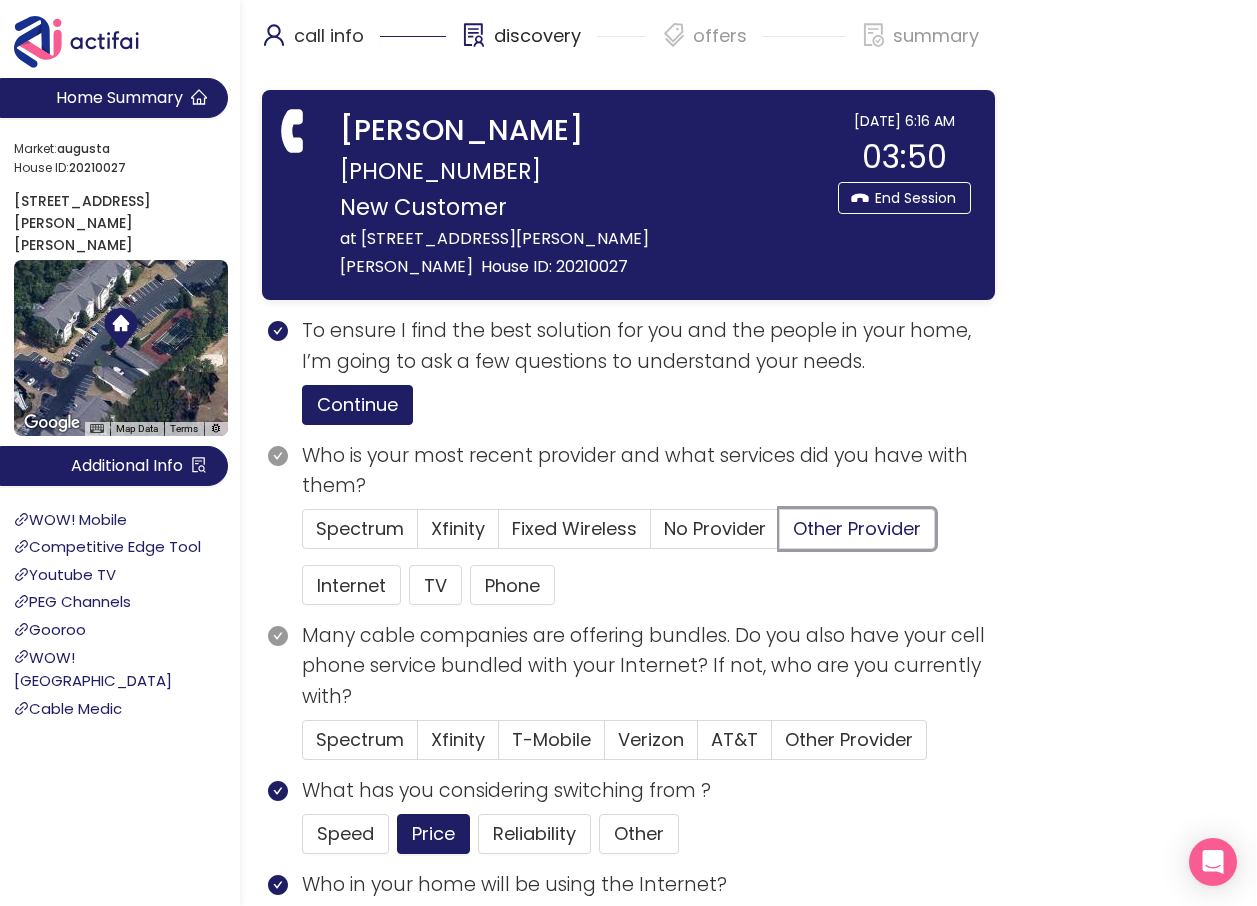 click on "Other Provider" at bounding box center (780, 535) 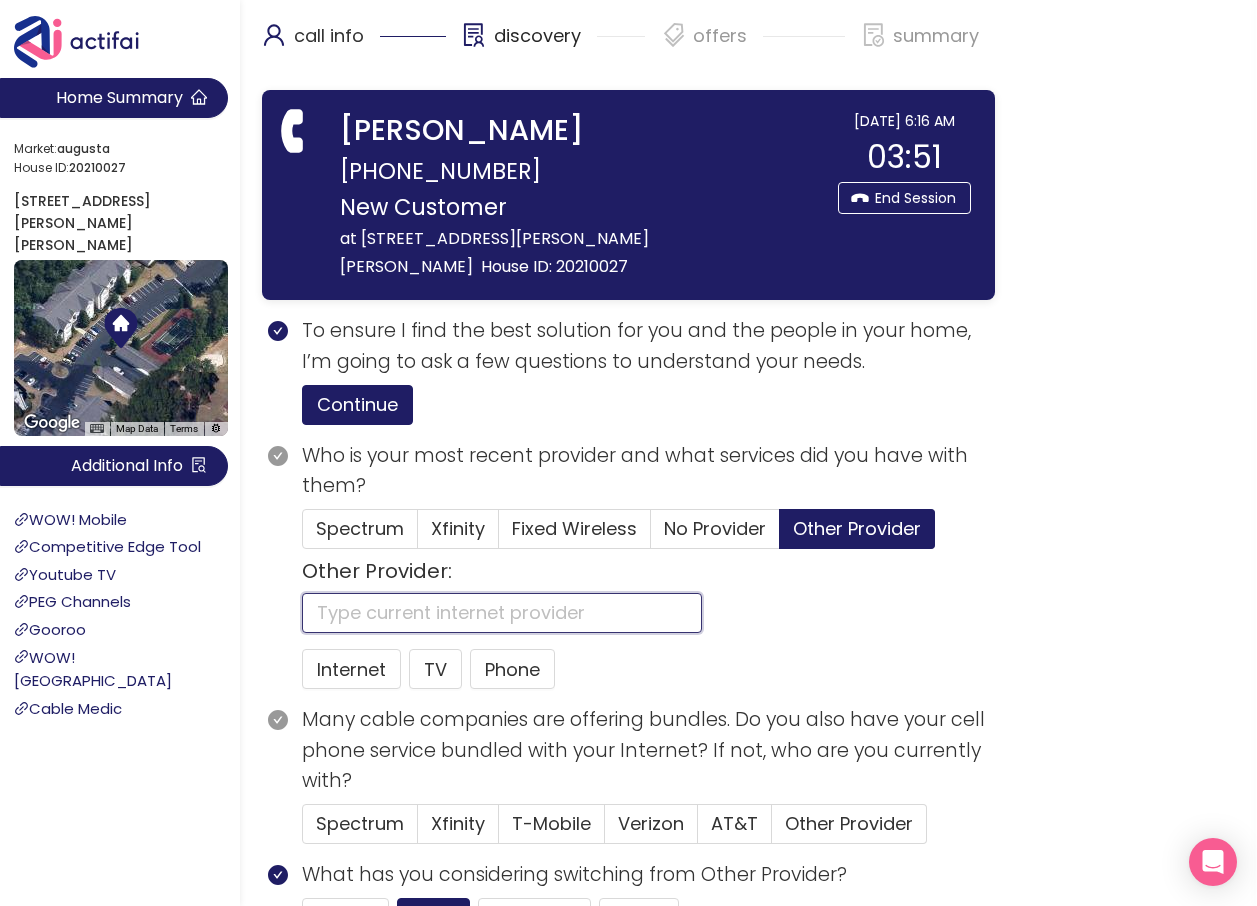 click 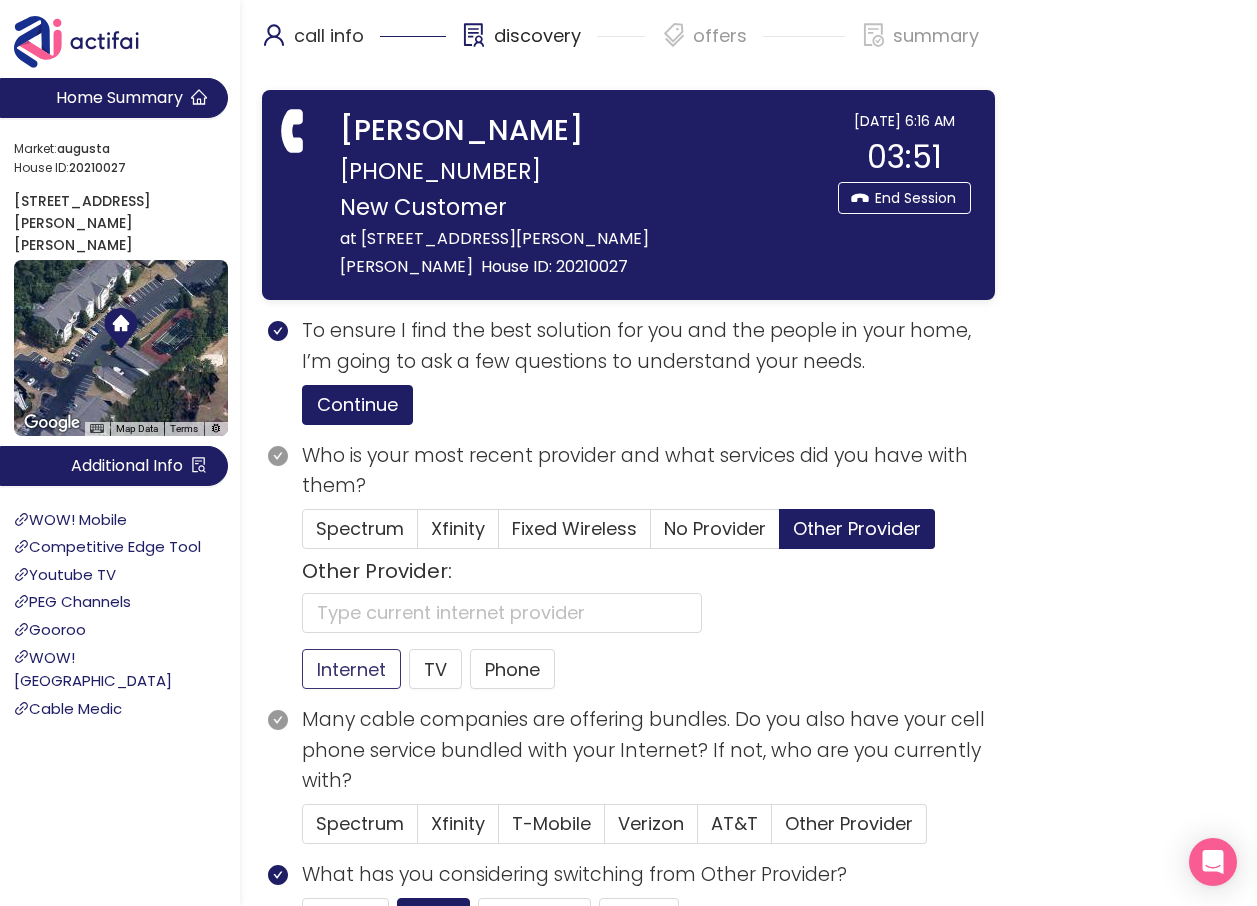 click on "Internet" 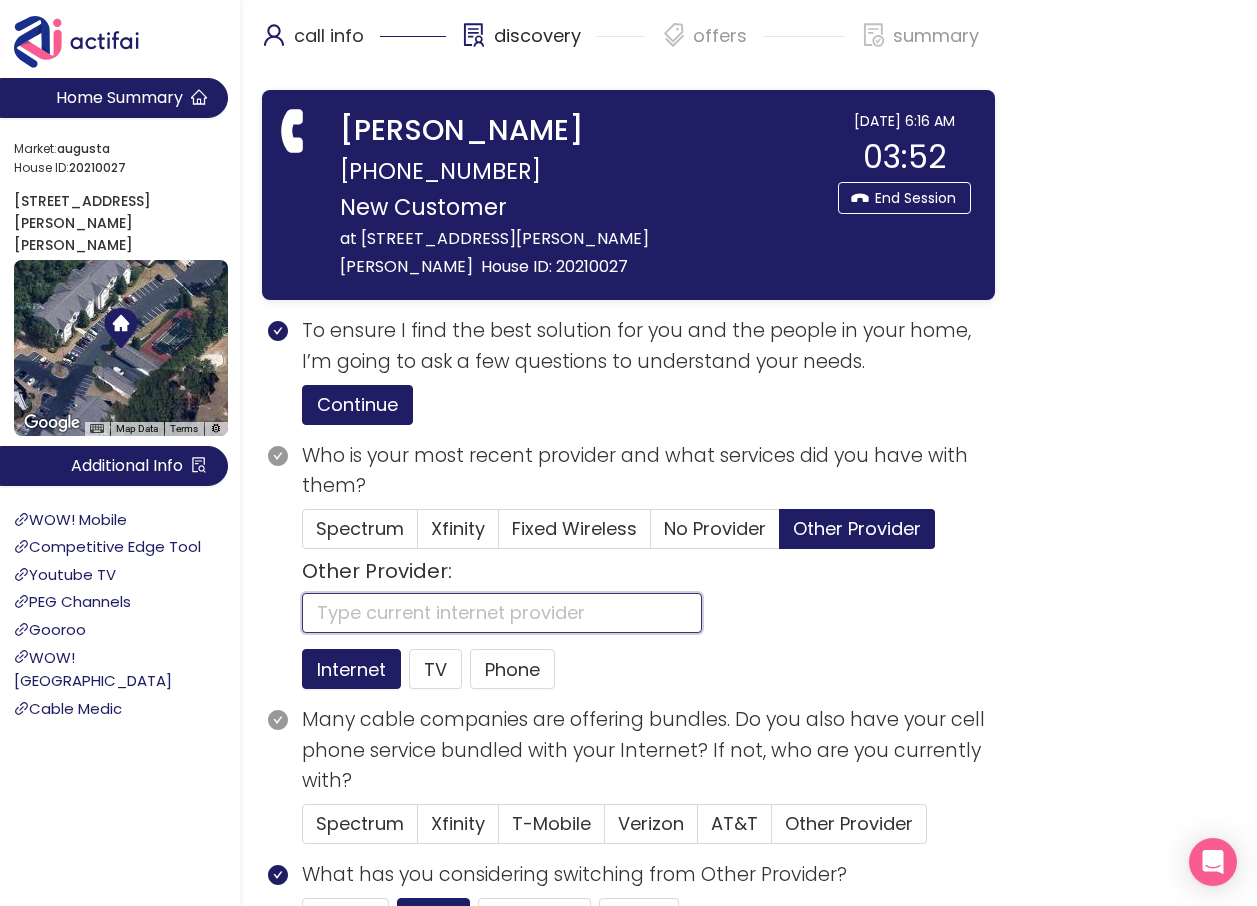 click 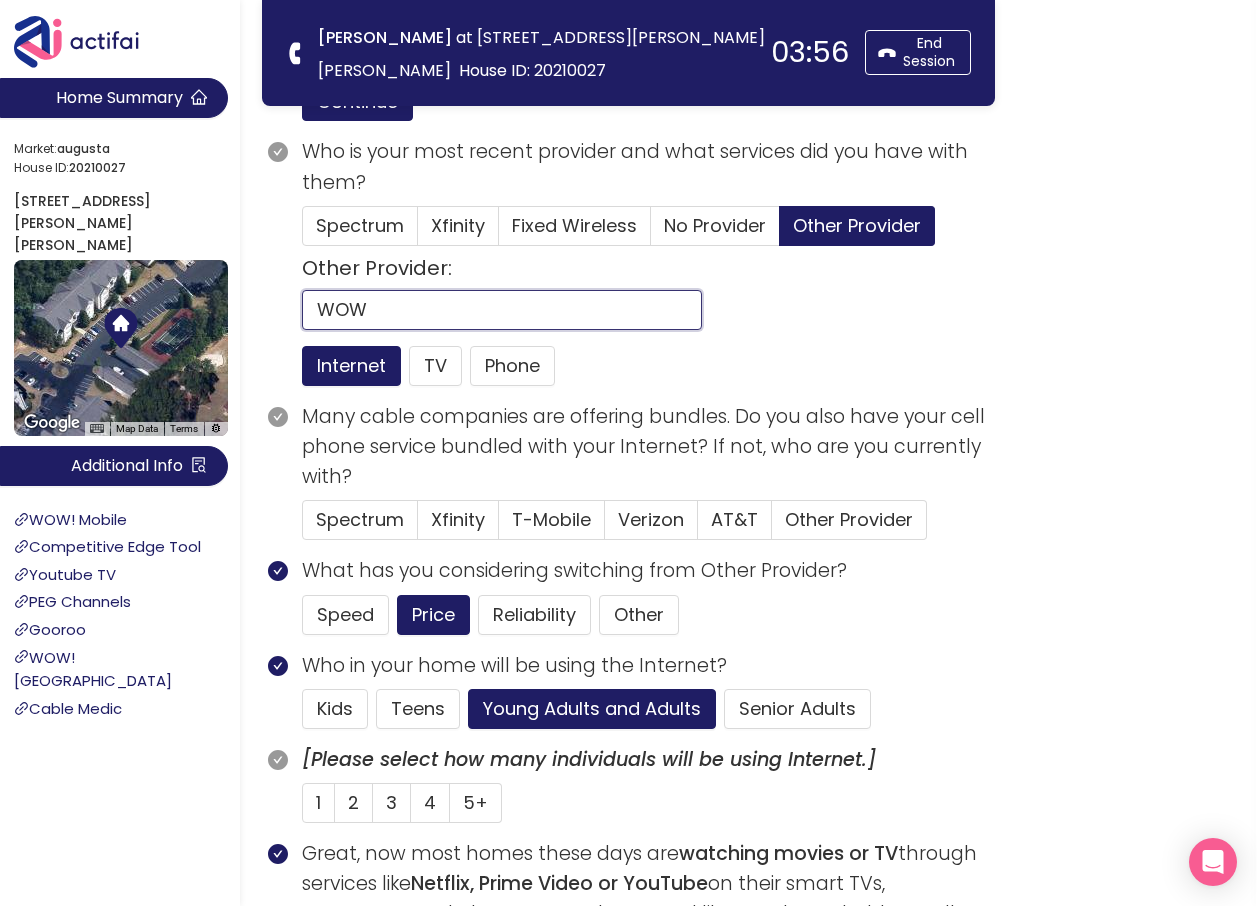 scroll, scrollTop: 400, scrollLeft: 0, axis: vertical 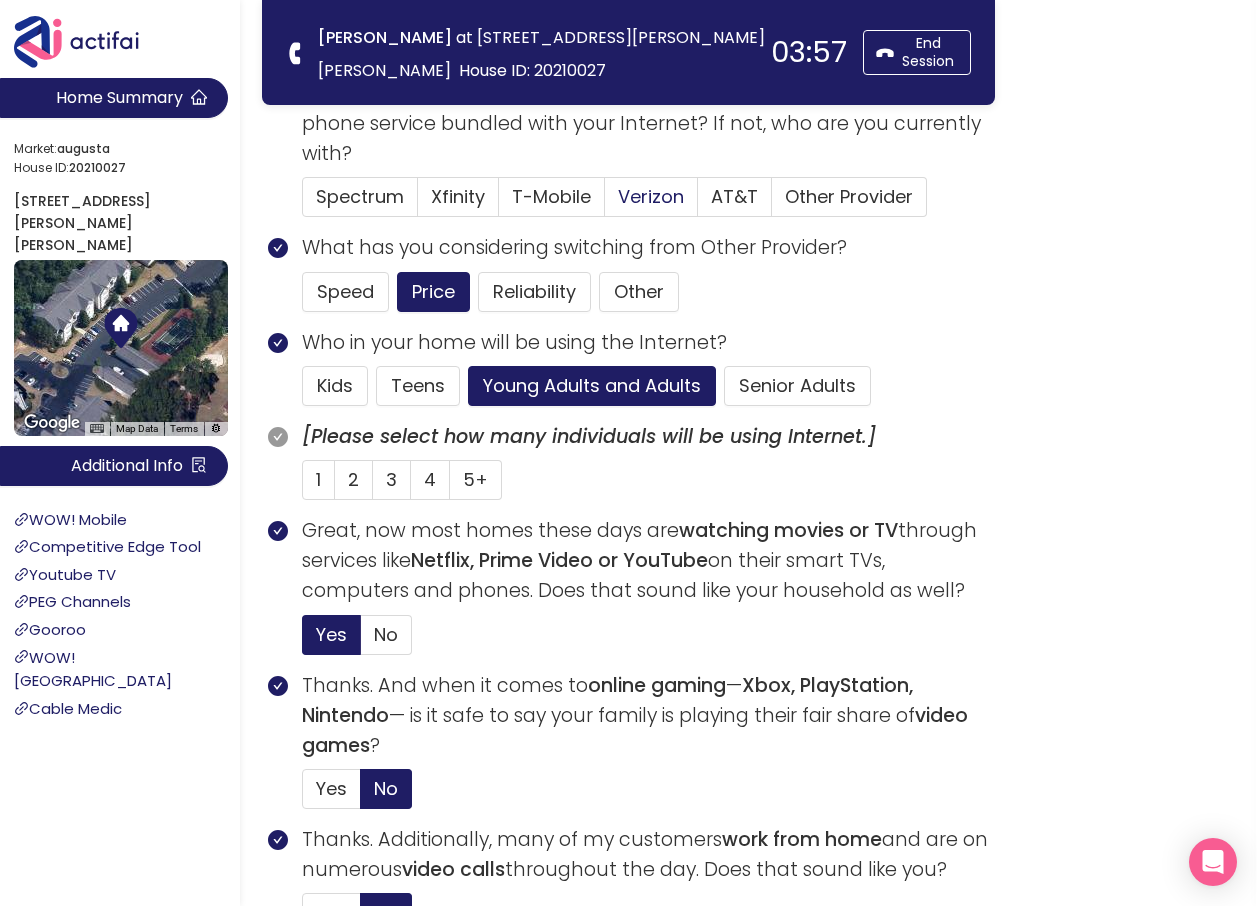 type on "WOW" 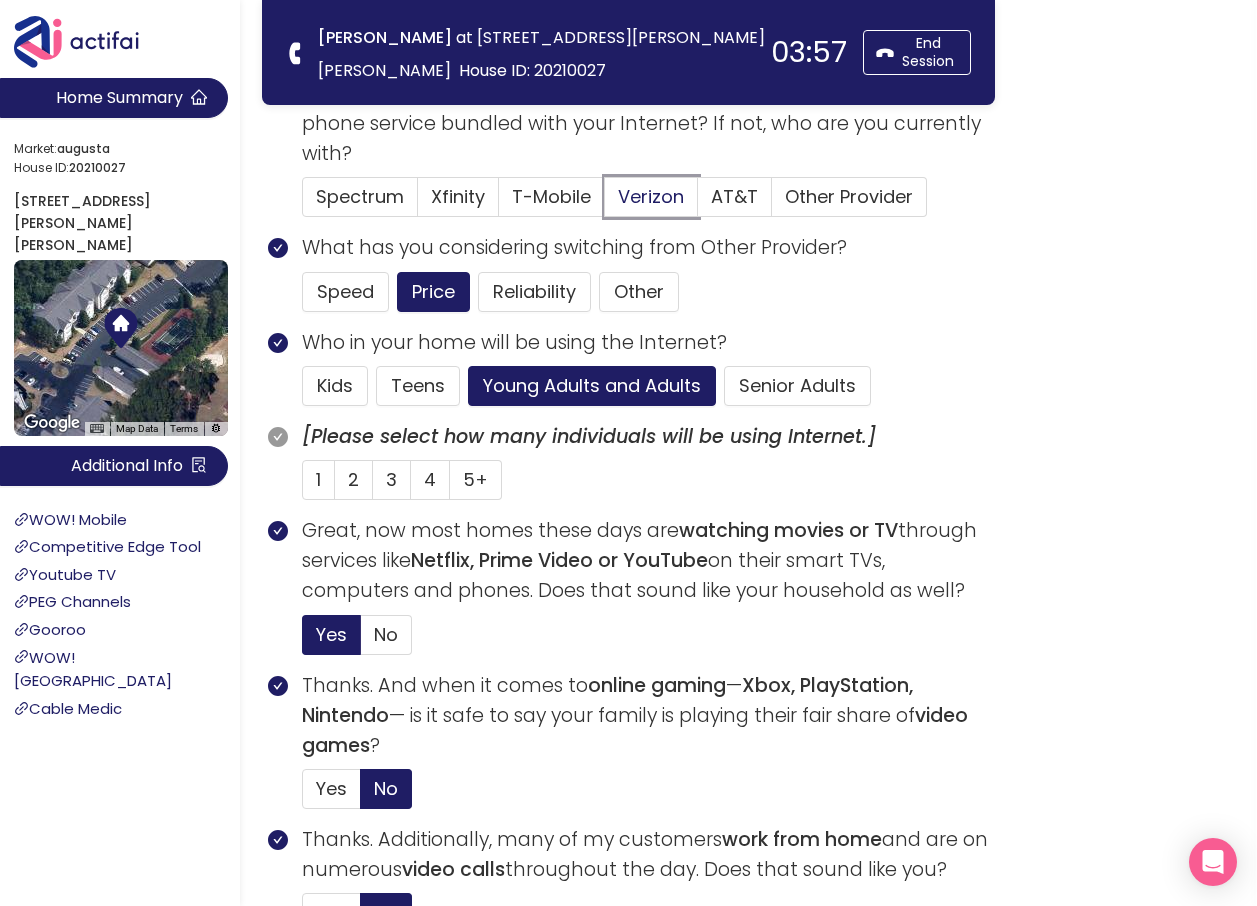 click on "Verizon" at bounding box center [605, 203] 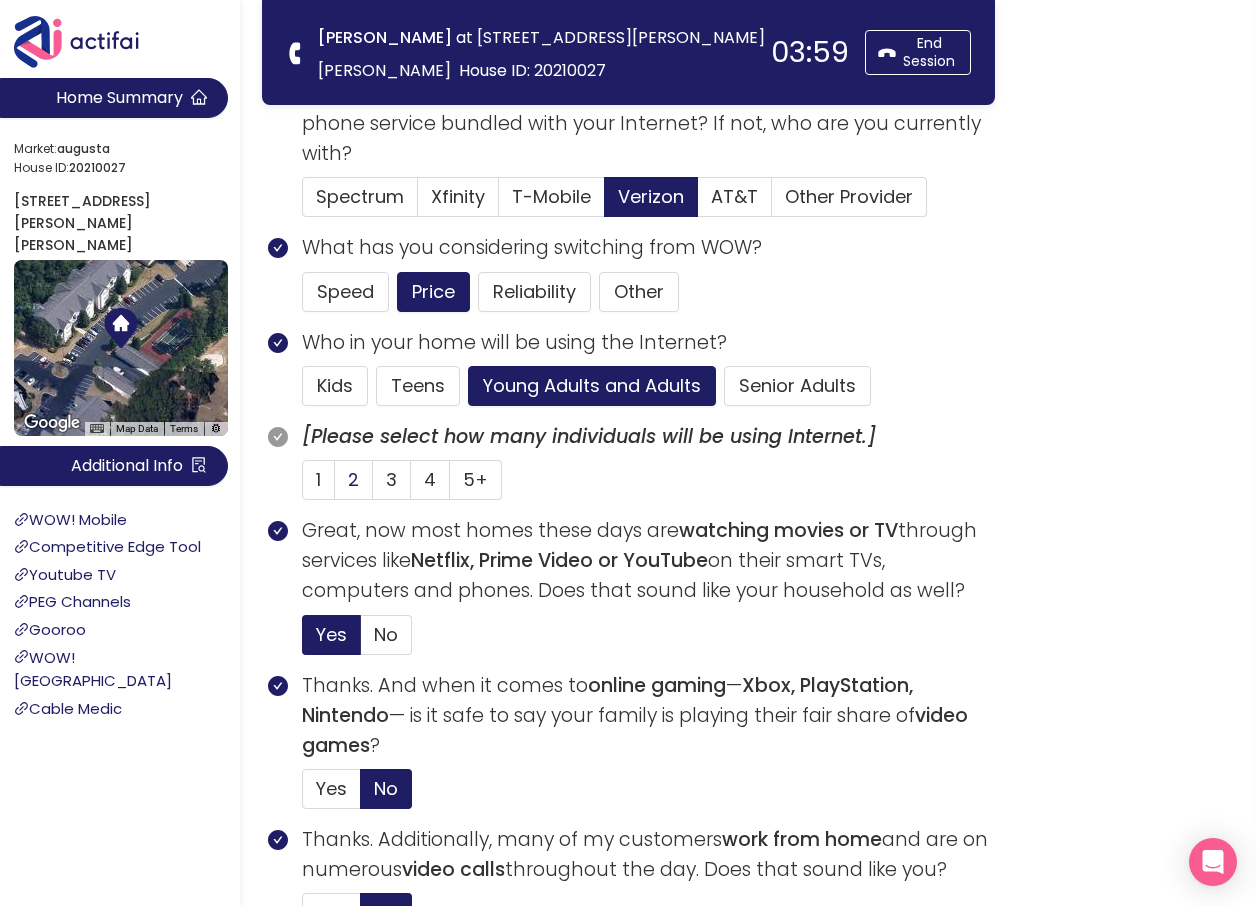 click on "2" at bounding box center [353, 479] 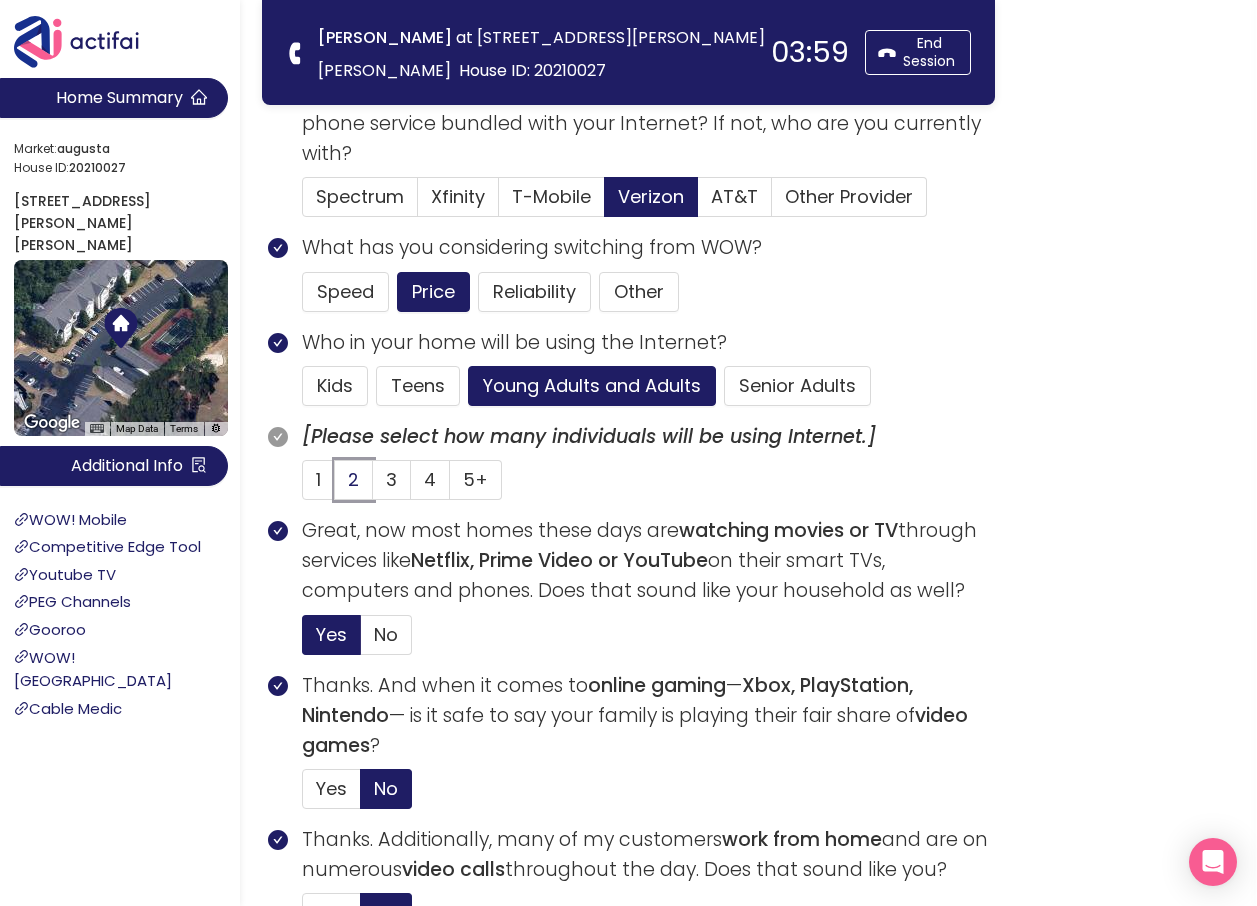 click on "2" at bounding box center (335, 486) 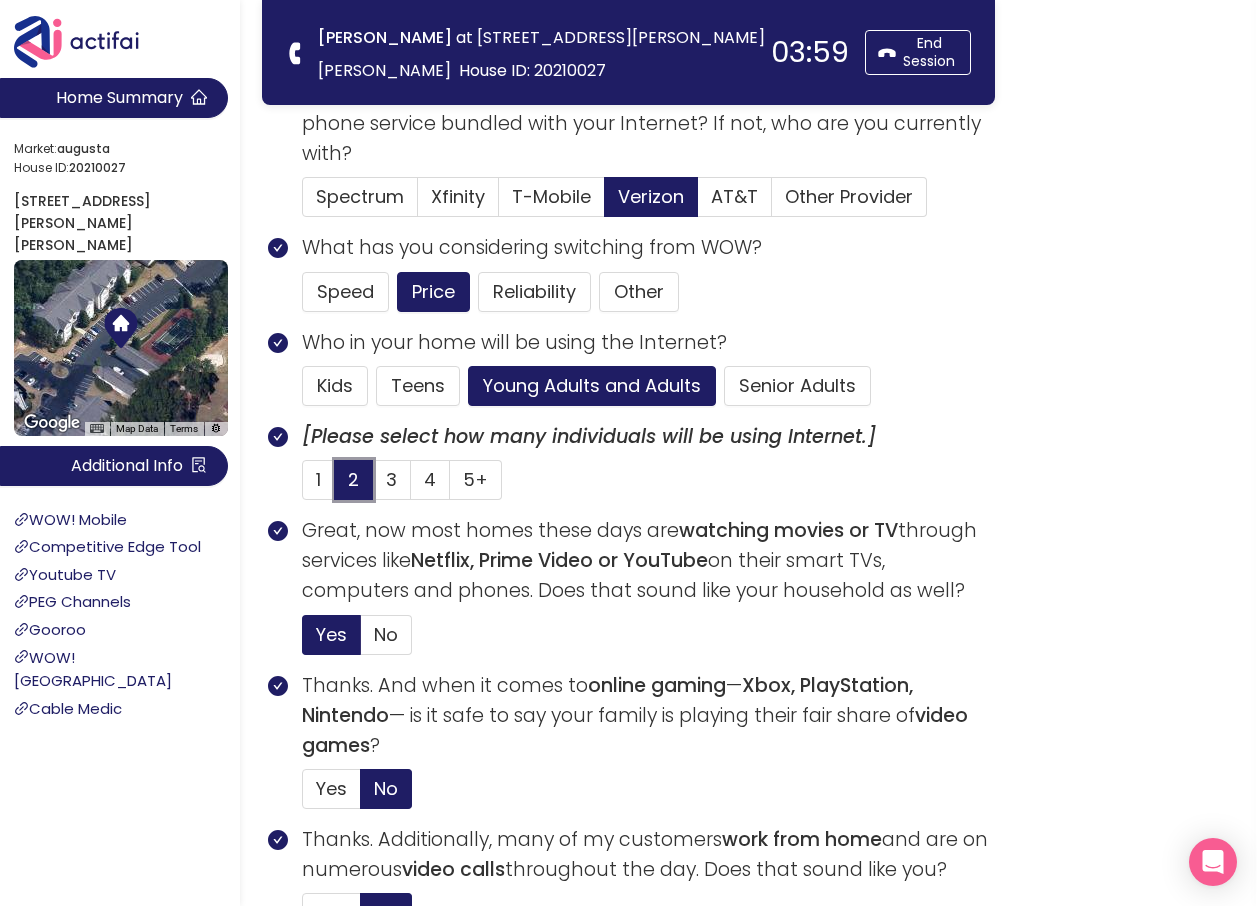 scroll, scrollTop: 800, scrollLeft: 0, axis: vertical 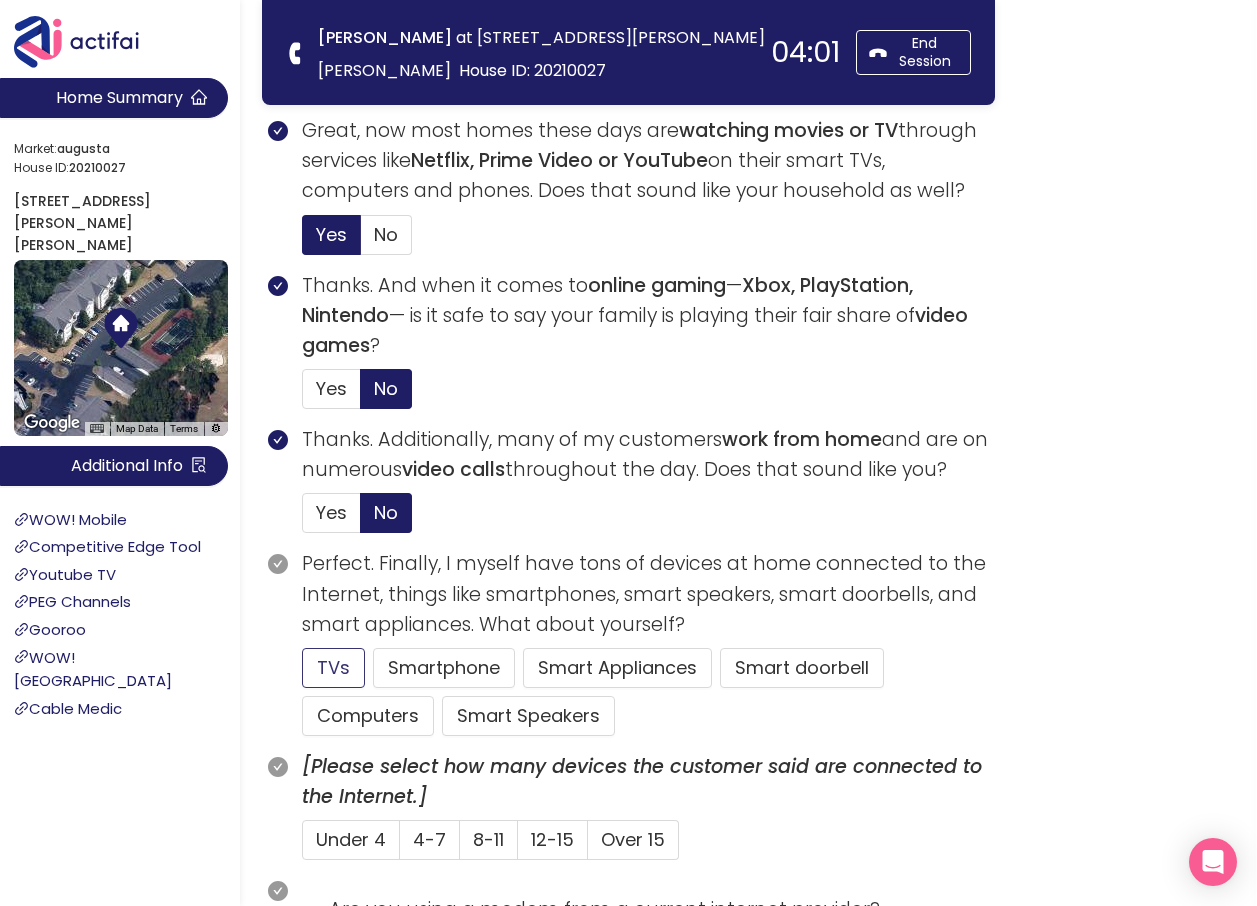 click on "TVs" 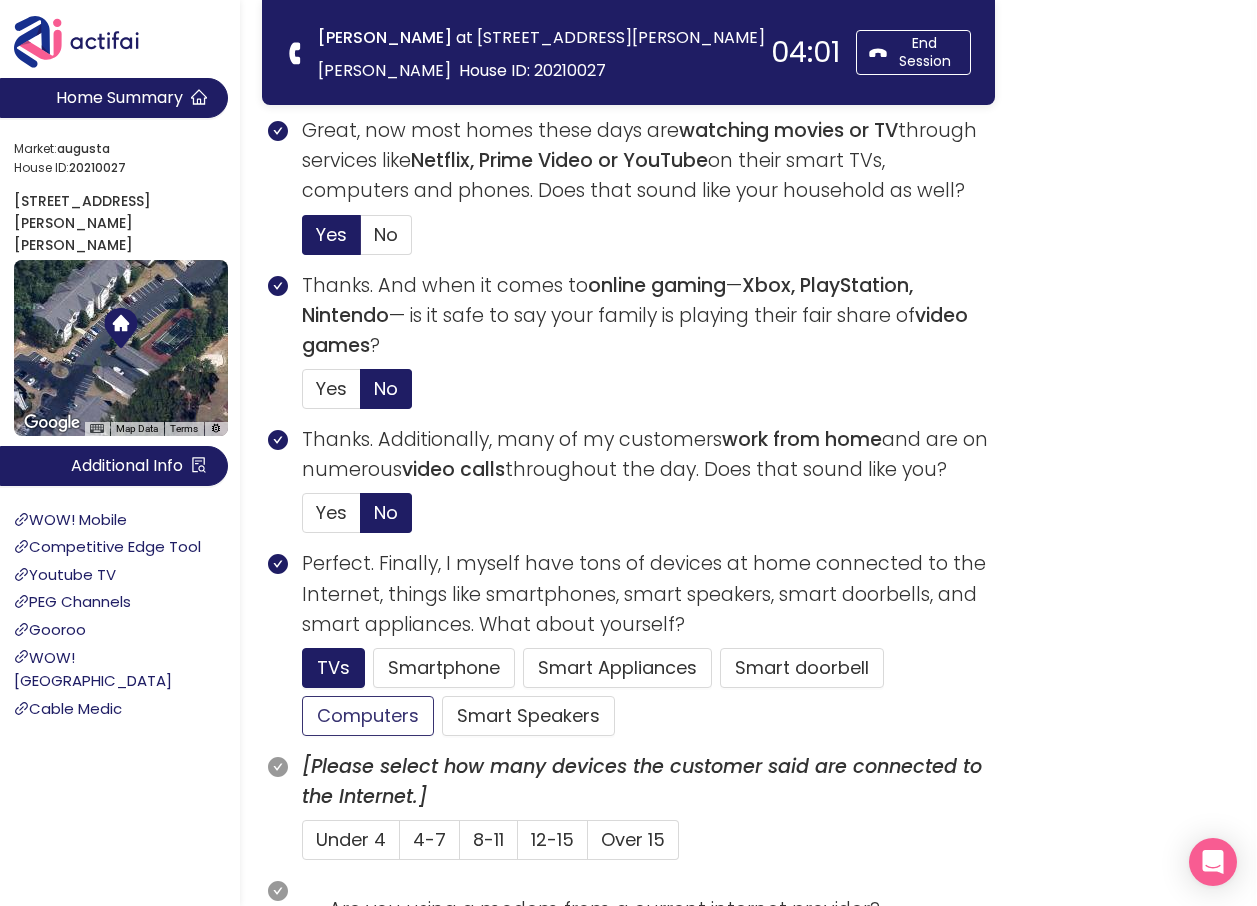 click on "Computers" 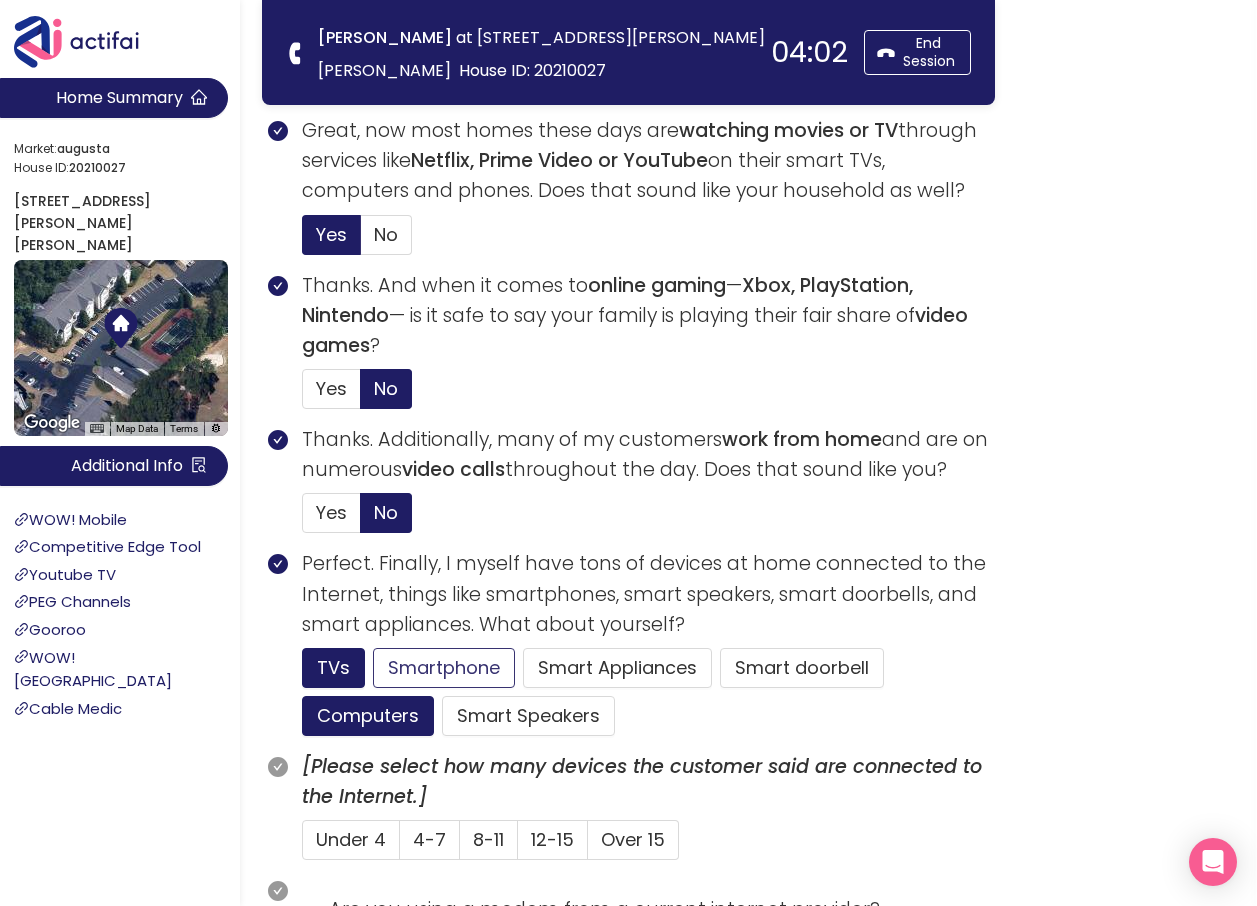 click on "Smartphone" 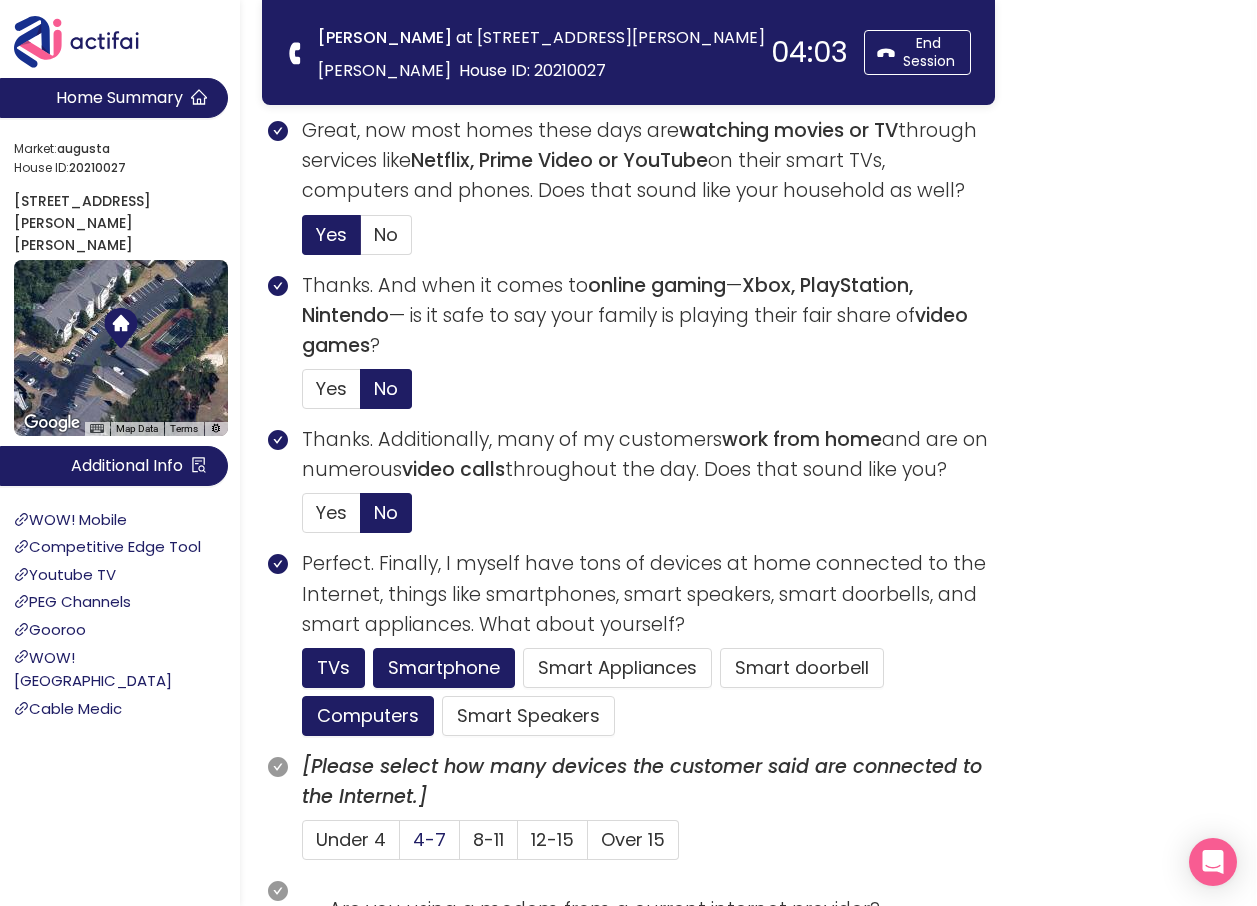 click on "4-7" at bounding box center (429, 839) 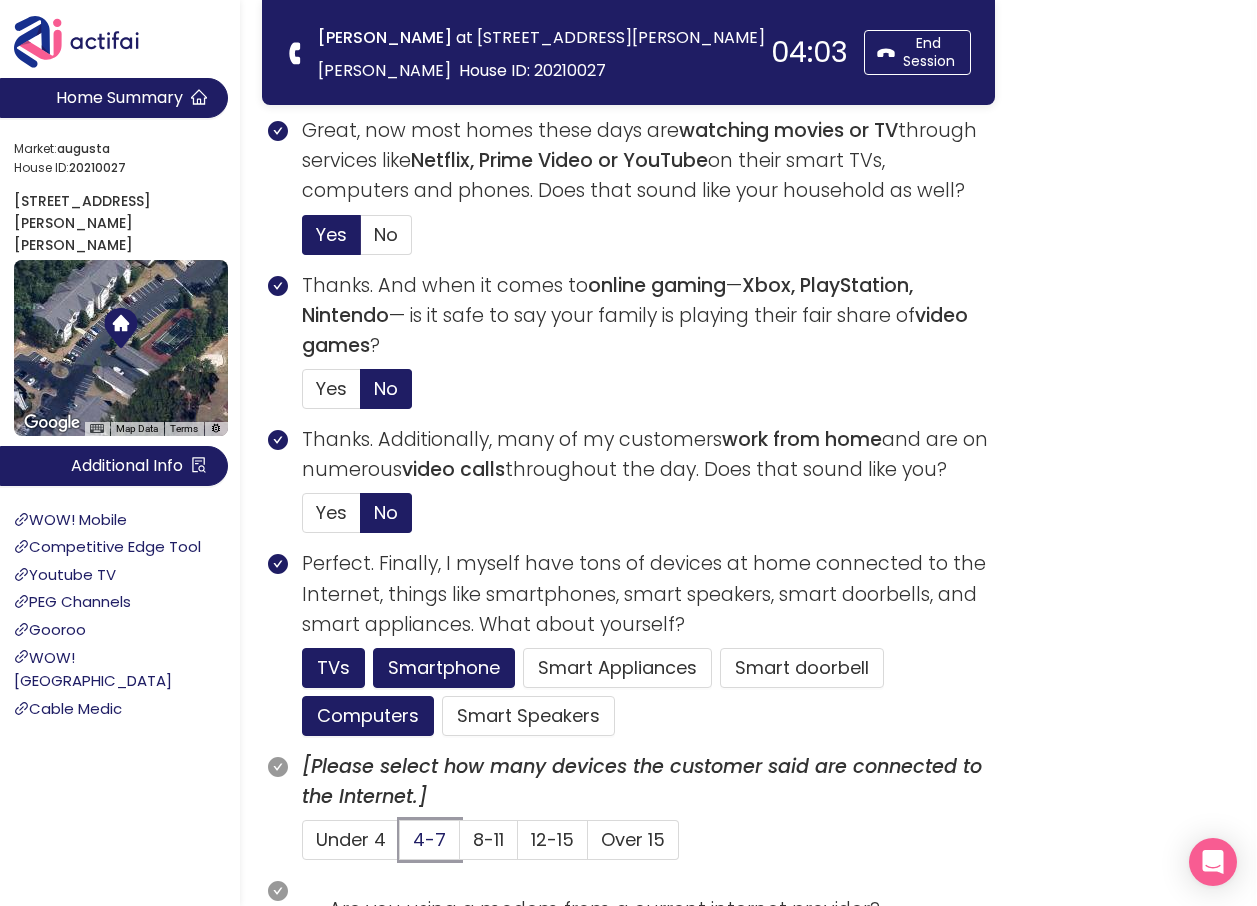 click on "4-7" at bounding box center (400, 846) 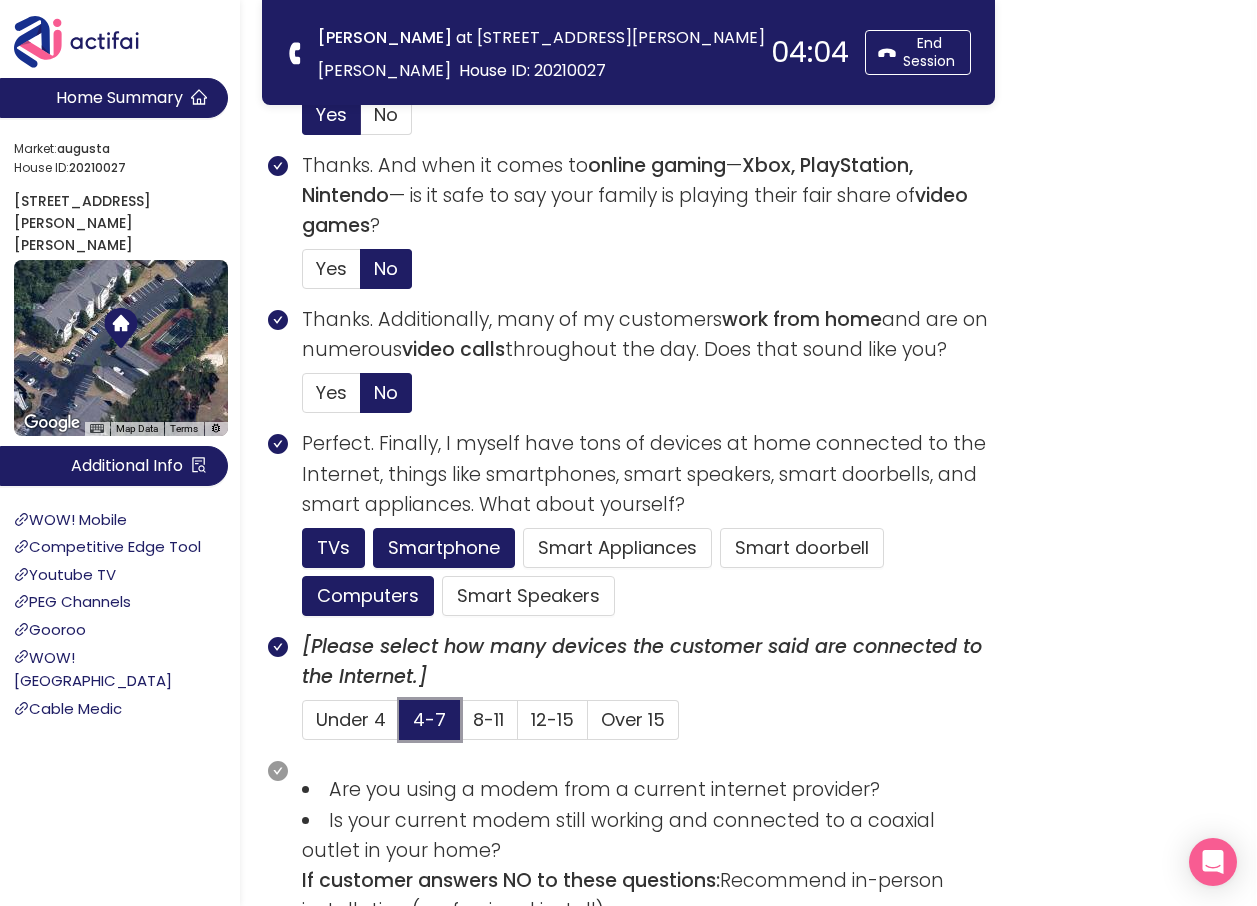 scroll, scrollTop: 1100, scrollLeft: 0, axis: vertical 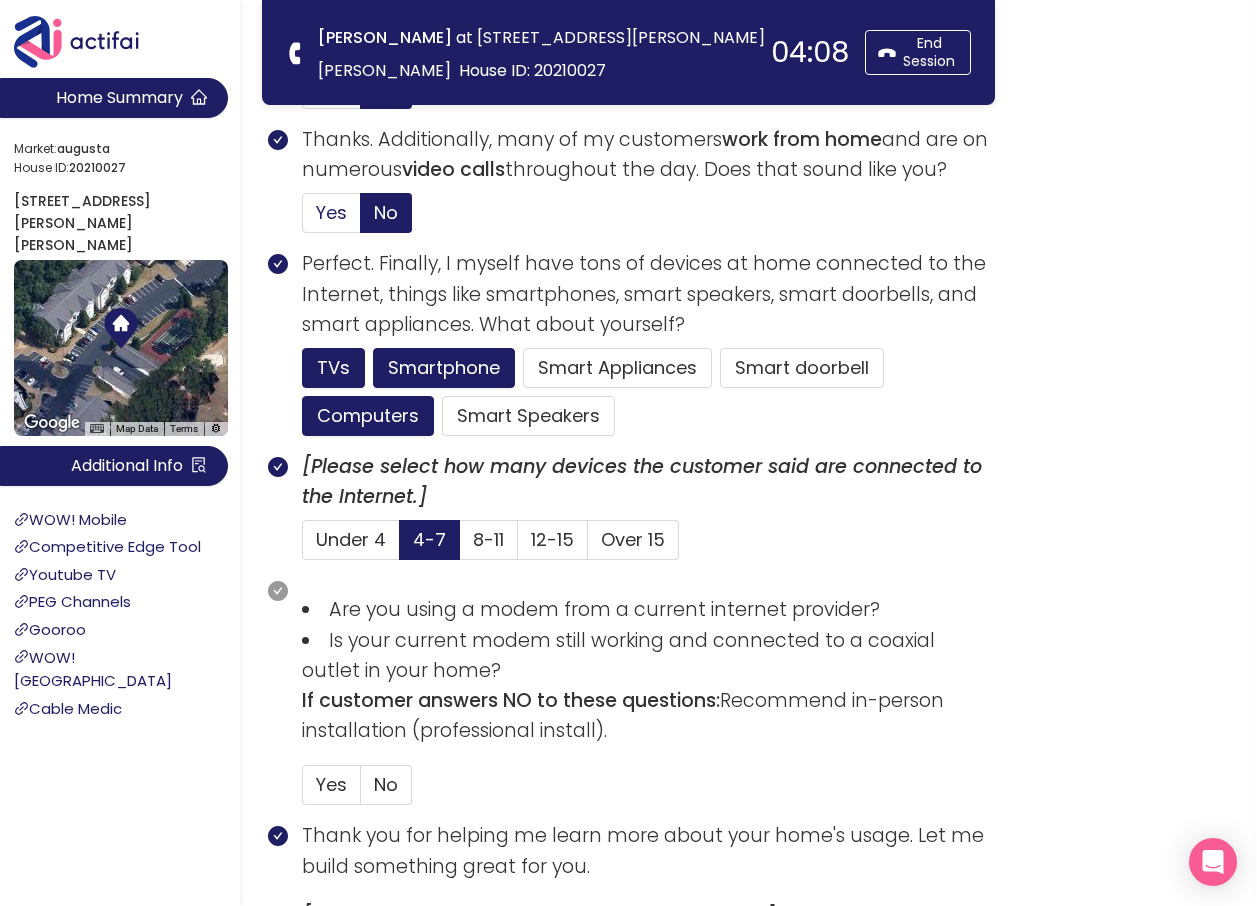 click on "Yes" 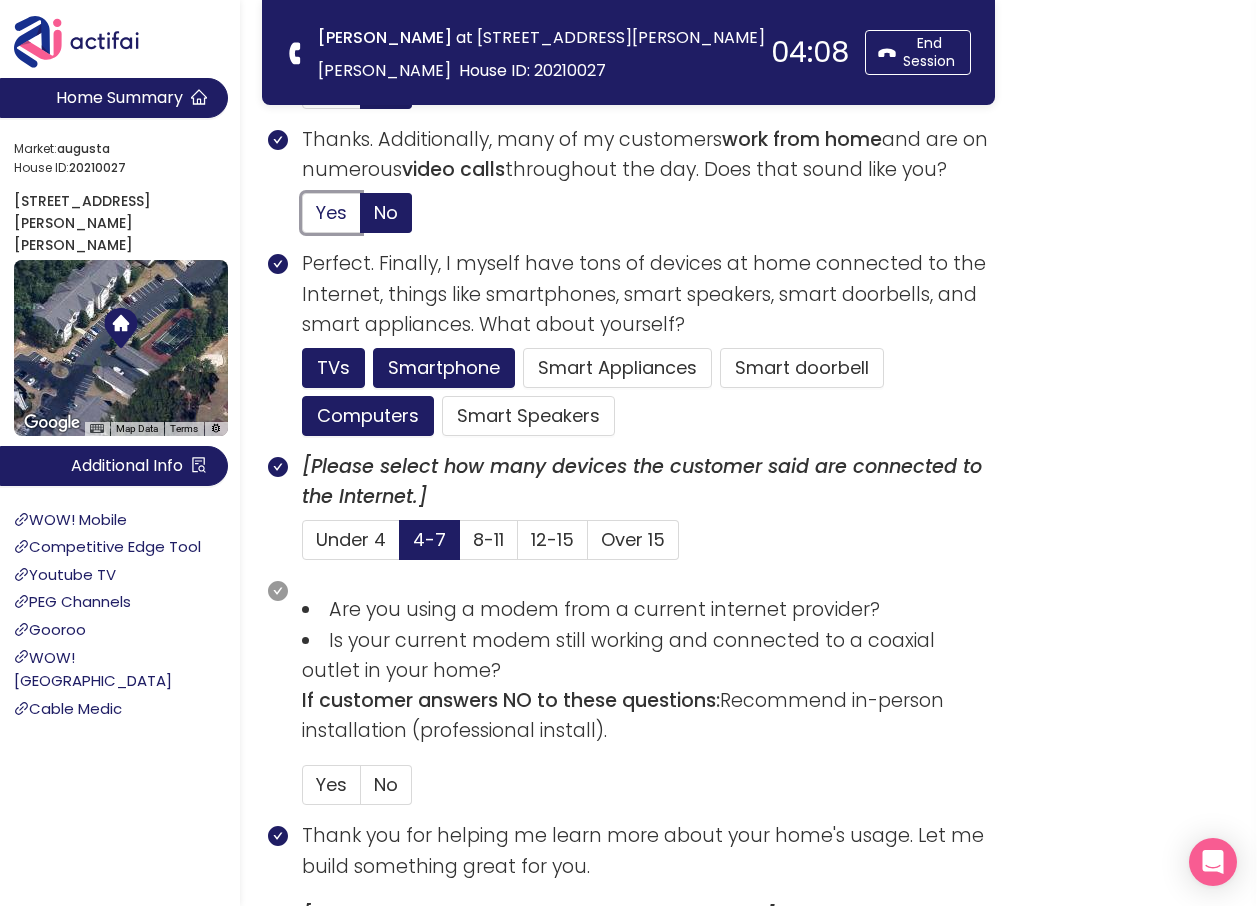 click on "Yes" at bounding box center (303, 219) 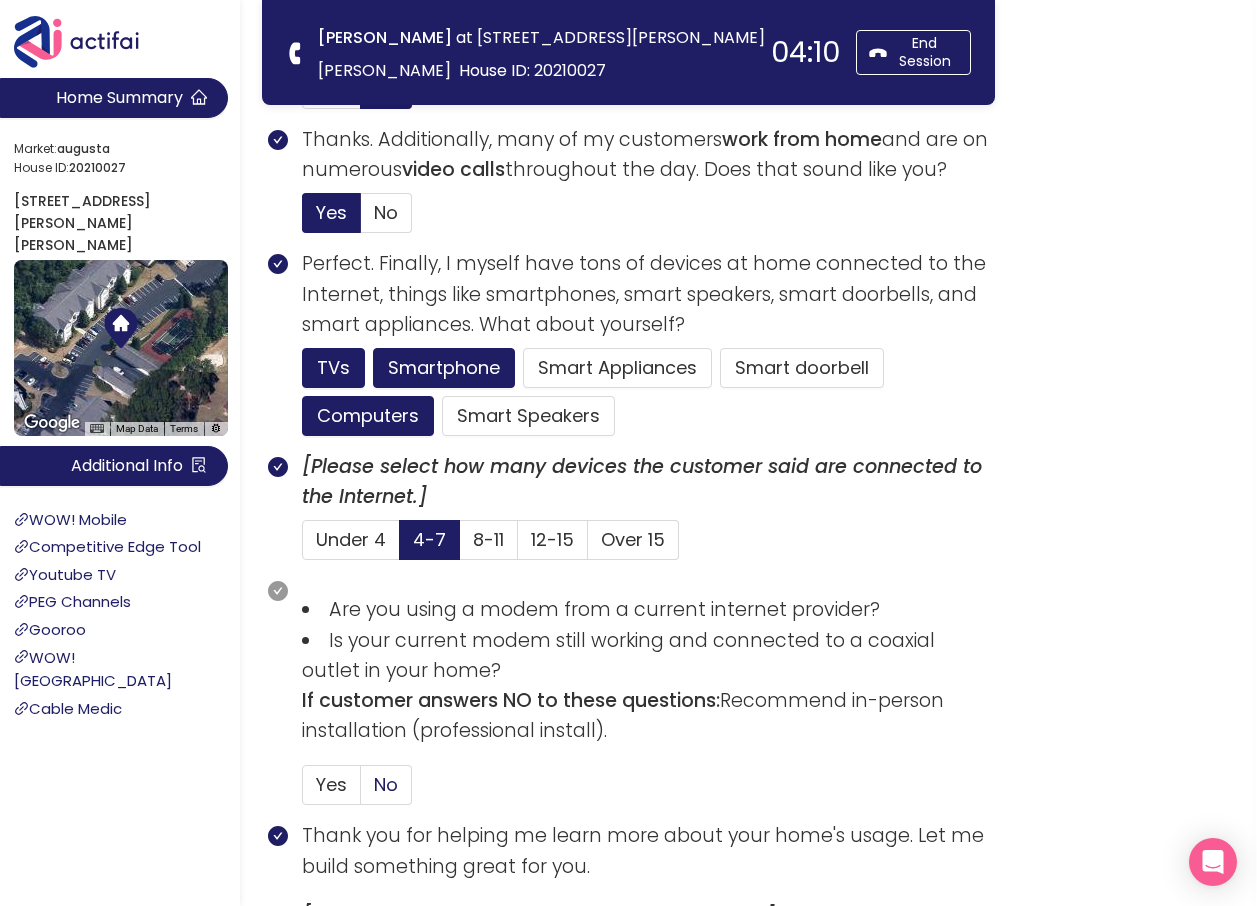 click on "No" at bounding box center (386, 784) 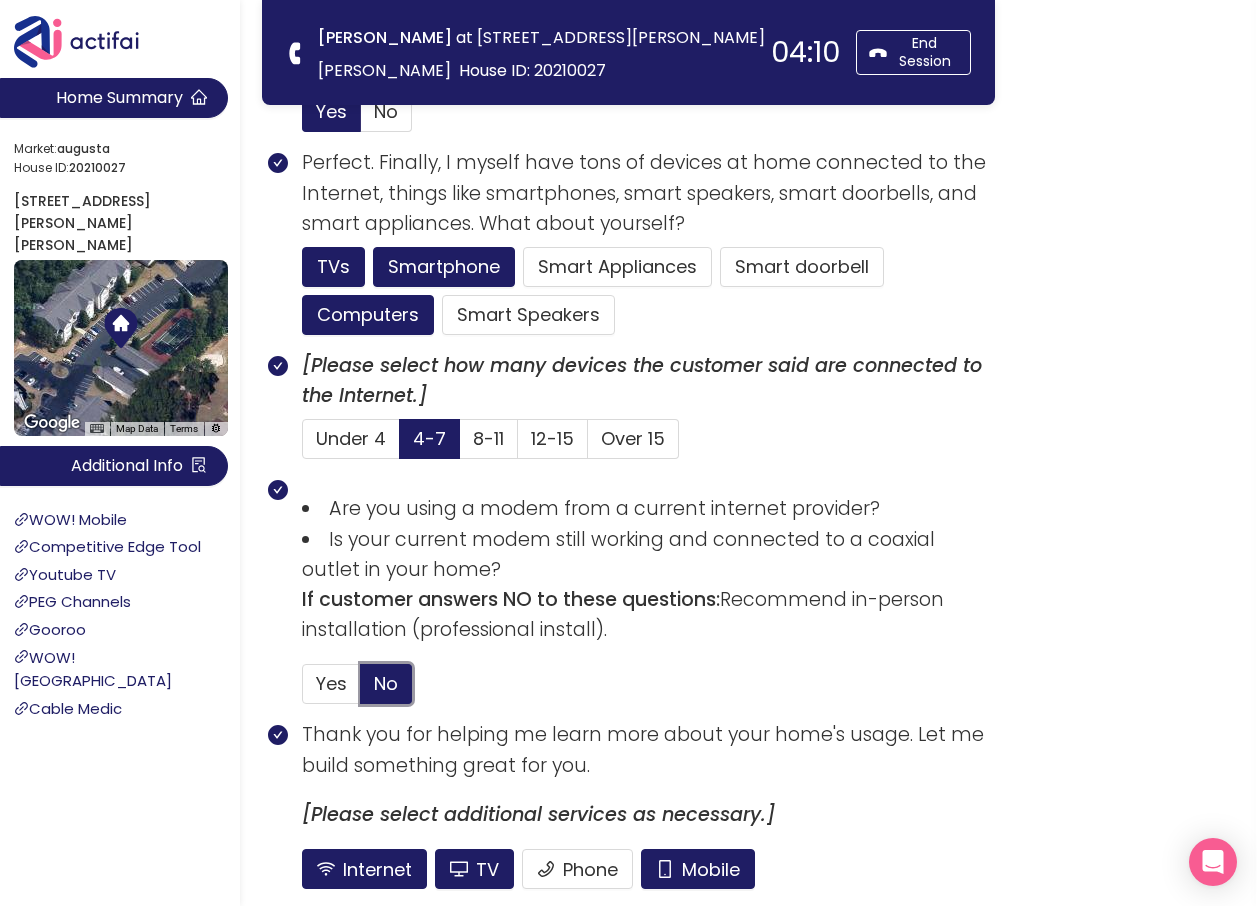 scroll, scrollTop: 1368, scrollLeft: 0, axis: vertical 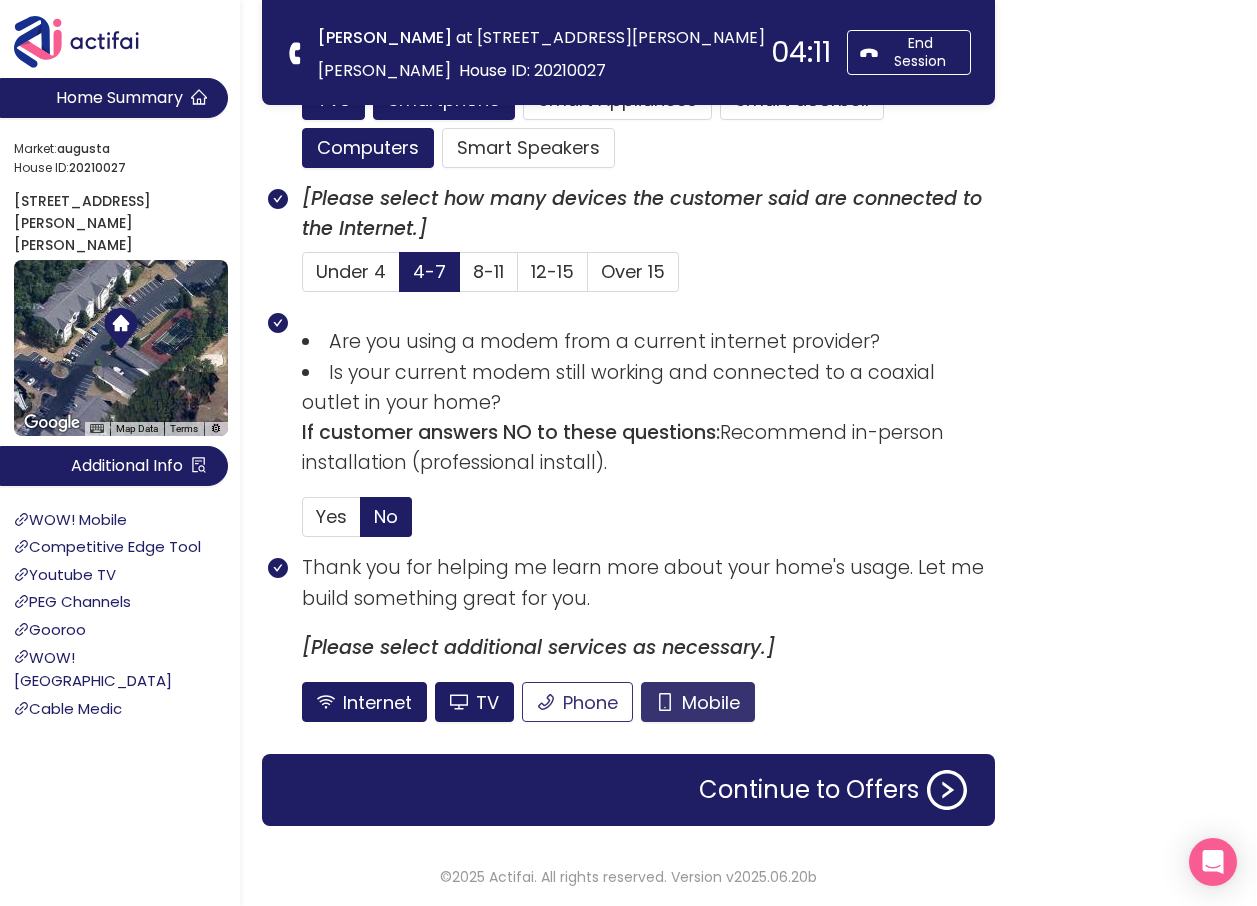drag, startPoint x: 676, startPoint y: 698, endPoint x: 629, endPoint y: 701, distance: 47.095646 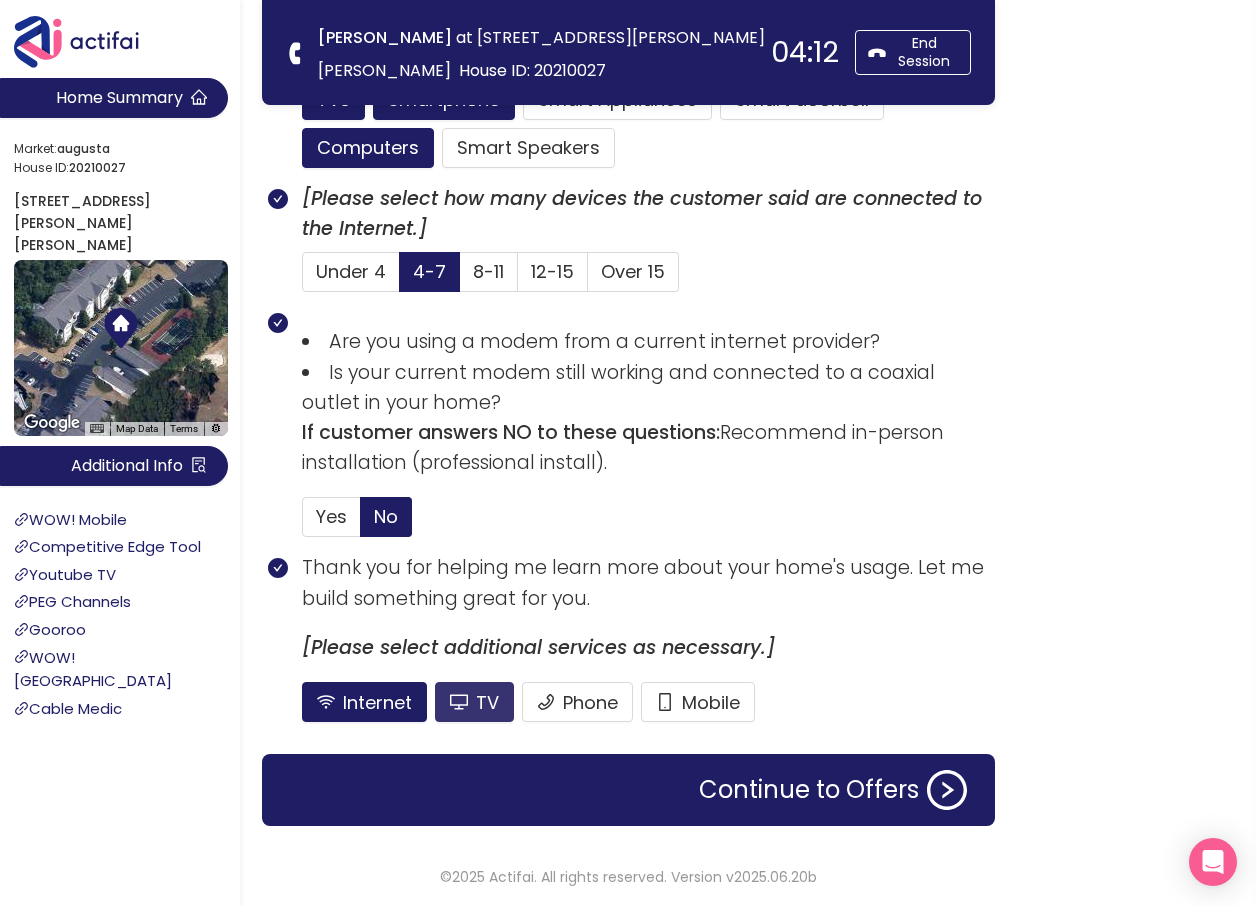 drag, startPoint x: 470, startPoint y: 705, endPoint x: 503, endPoint y: 716, distance: 34.785053 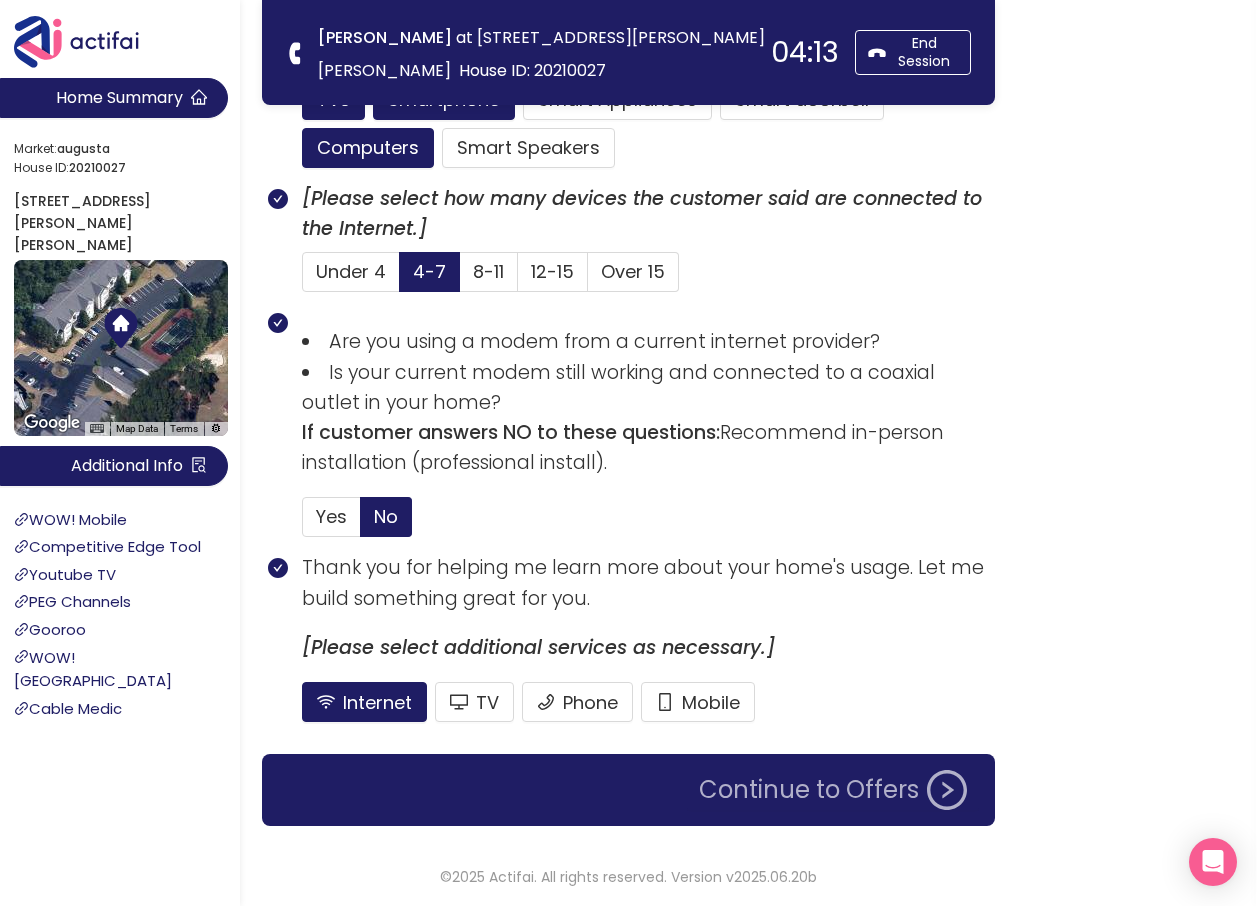 click on "Continue to Offers" 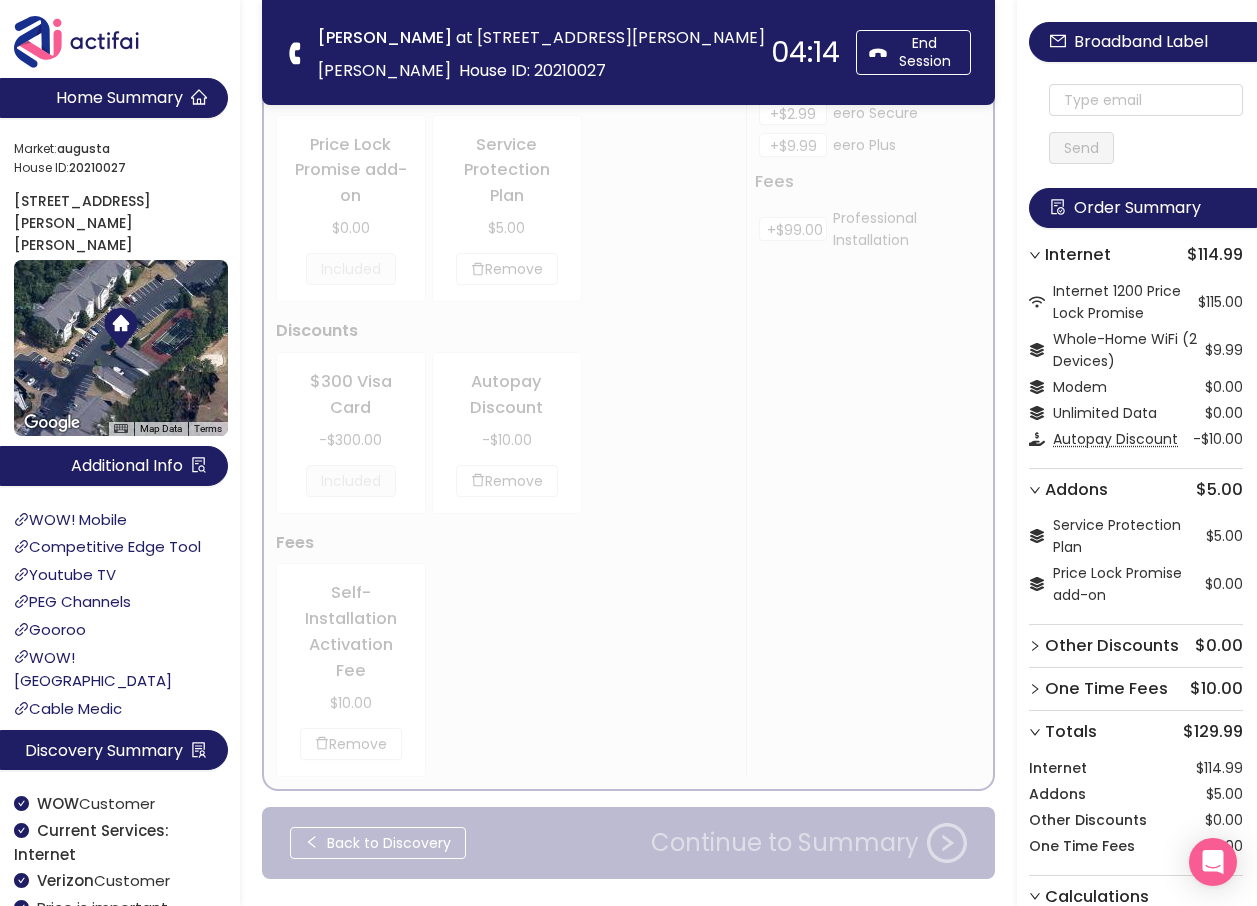 click on "Recommended Offer & Key Selling Points  Internet 1200 Price Lock Promise People working from home often need high speeds for pause-free video conferencing. With multiple people and many devices sharing a connection, our 1200 package will offer the best performance. With our 1200 package, streaming TV and movies won’t be as slow, choppy, or grainy. Stream, play and scroll to the end of the Internet with free unlimited data. This special offer also includes a $300 Visa gift card on us! Lastly, this package includes our Service Protection Plan, so there is no fee if you ever need a technician at your home for troubleshooting or maintenance. This package also includes our Whole Home Wi-F, so you'll get fast, reliable coverage in every room — no more dead zones or buffering. Plus, [PERSON_NAME]'s built-in security features help protect your network and connected devices from online threats, giving you peace of mind while staying connected. Recommended Services New Customer Price Lock Internet 1200 Price Lock Promise" at bounding box center [628, 86] 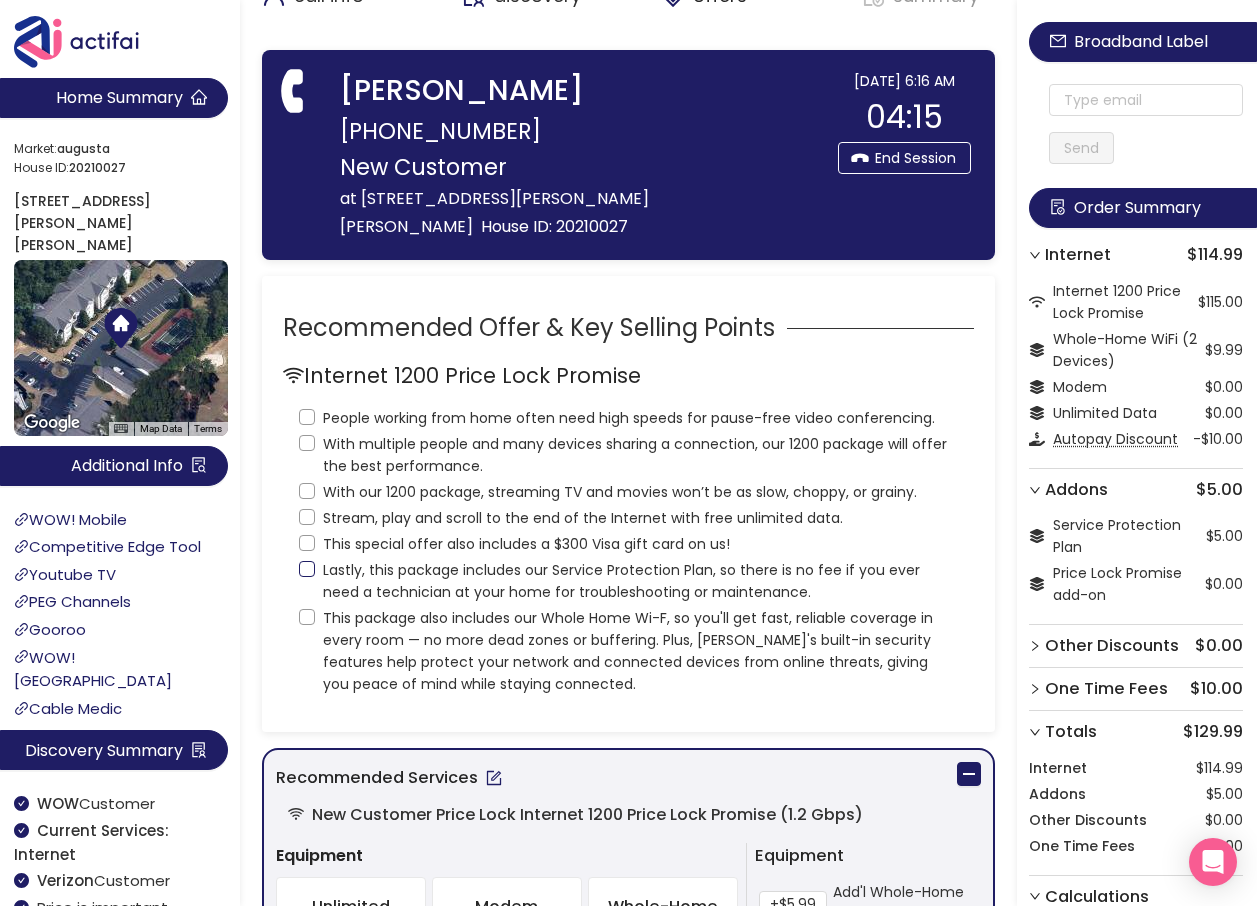 scroll, scrollTop: 0, scrollLeft: 0, axis: both 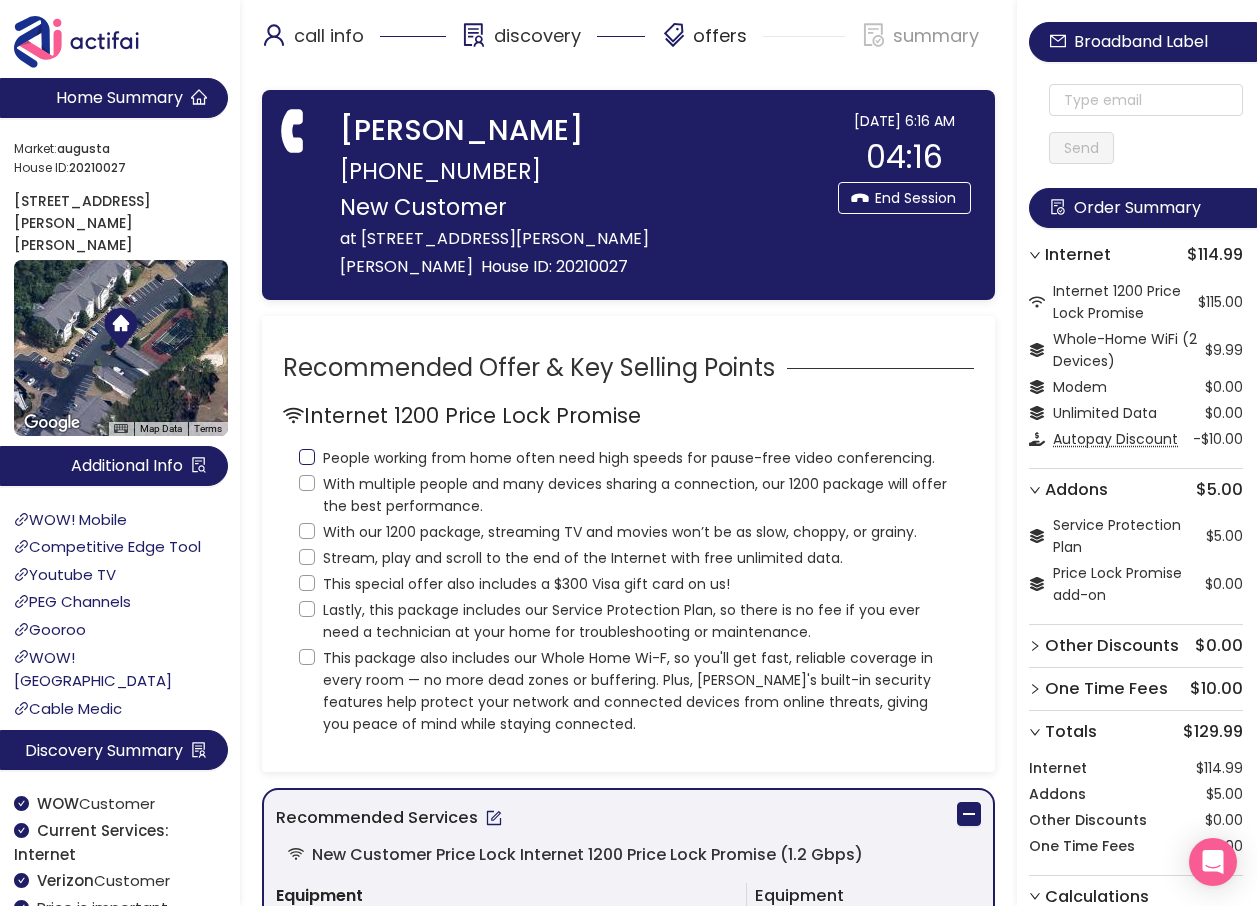 click on "People working from home often need high speeds for pause-free video conferencing." at bounding box center [621, 456] 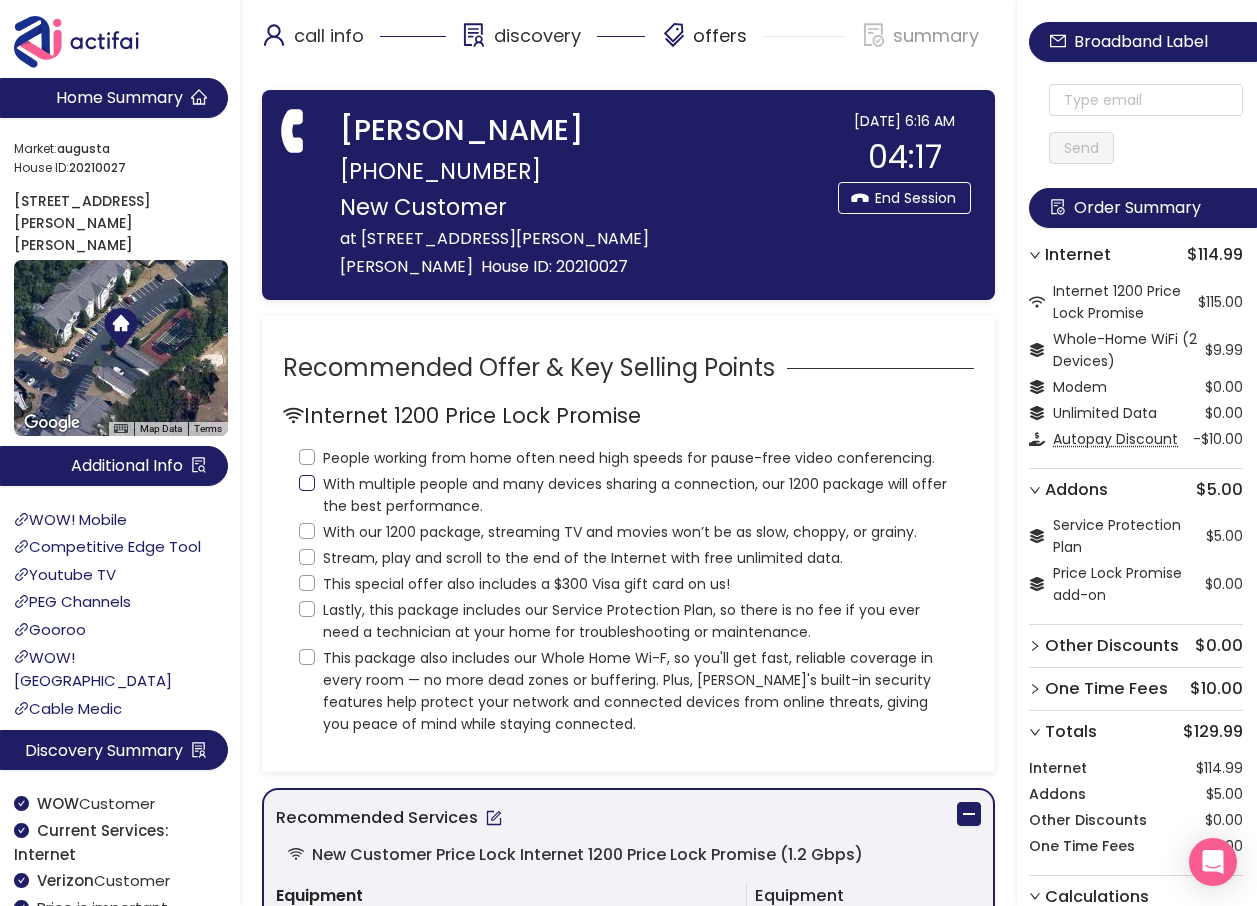 drag, startPoint x: 312, startPoint y: 431, endPoint x: 308, endPoint y: 456, distance: 25.317978 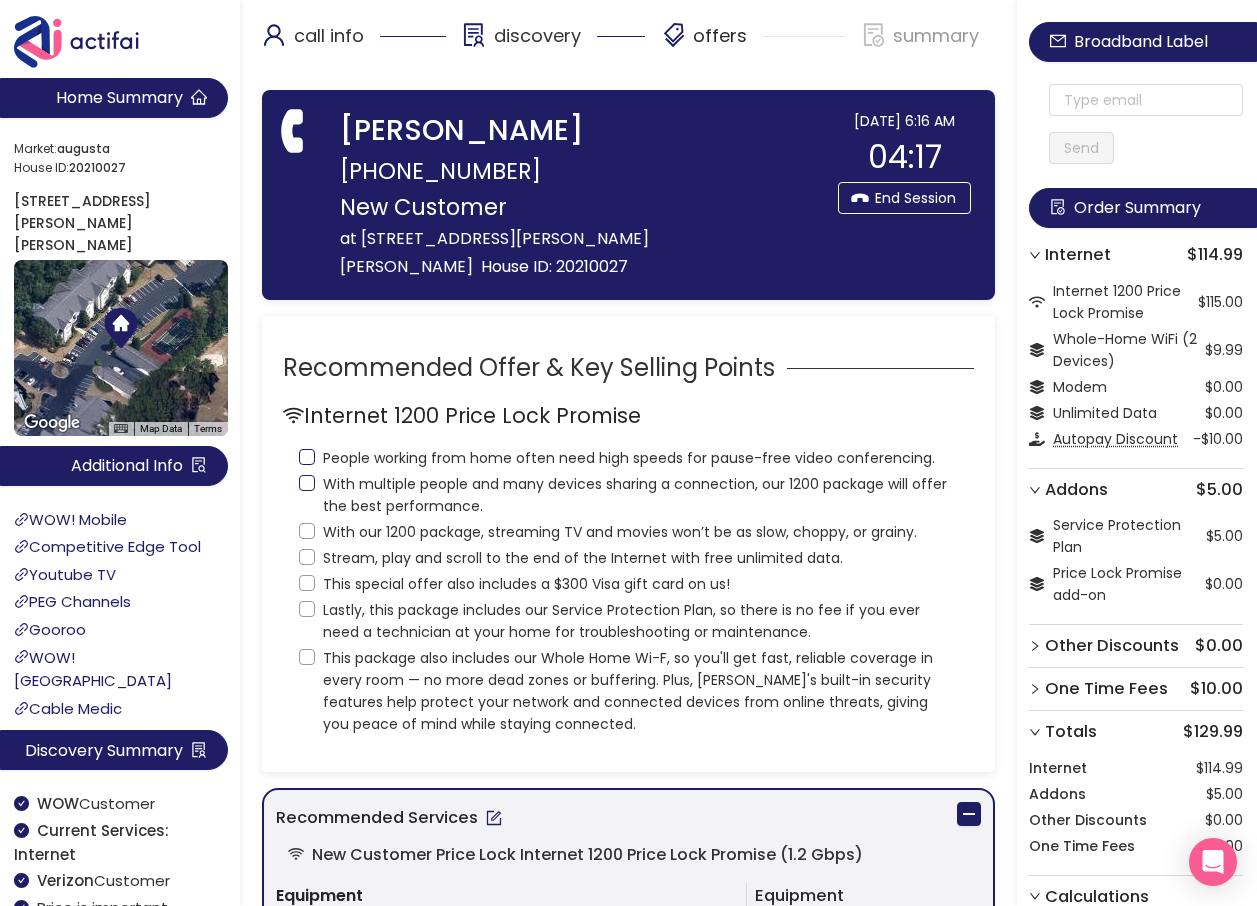 checkbox on "true" 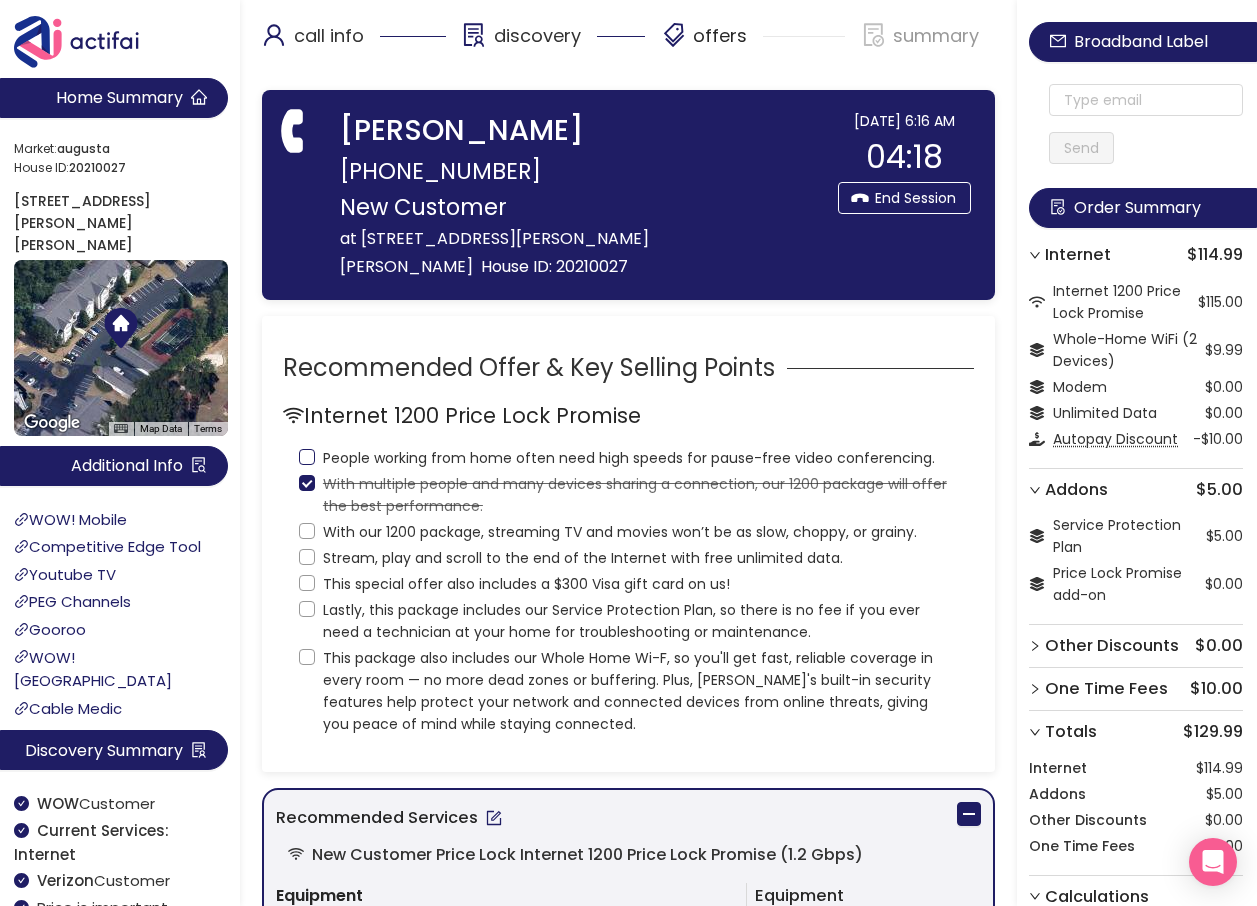 click on "People working from home often need high speeds for pause-free video conferencing." at bounding box center (307, 457) 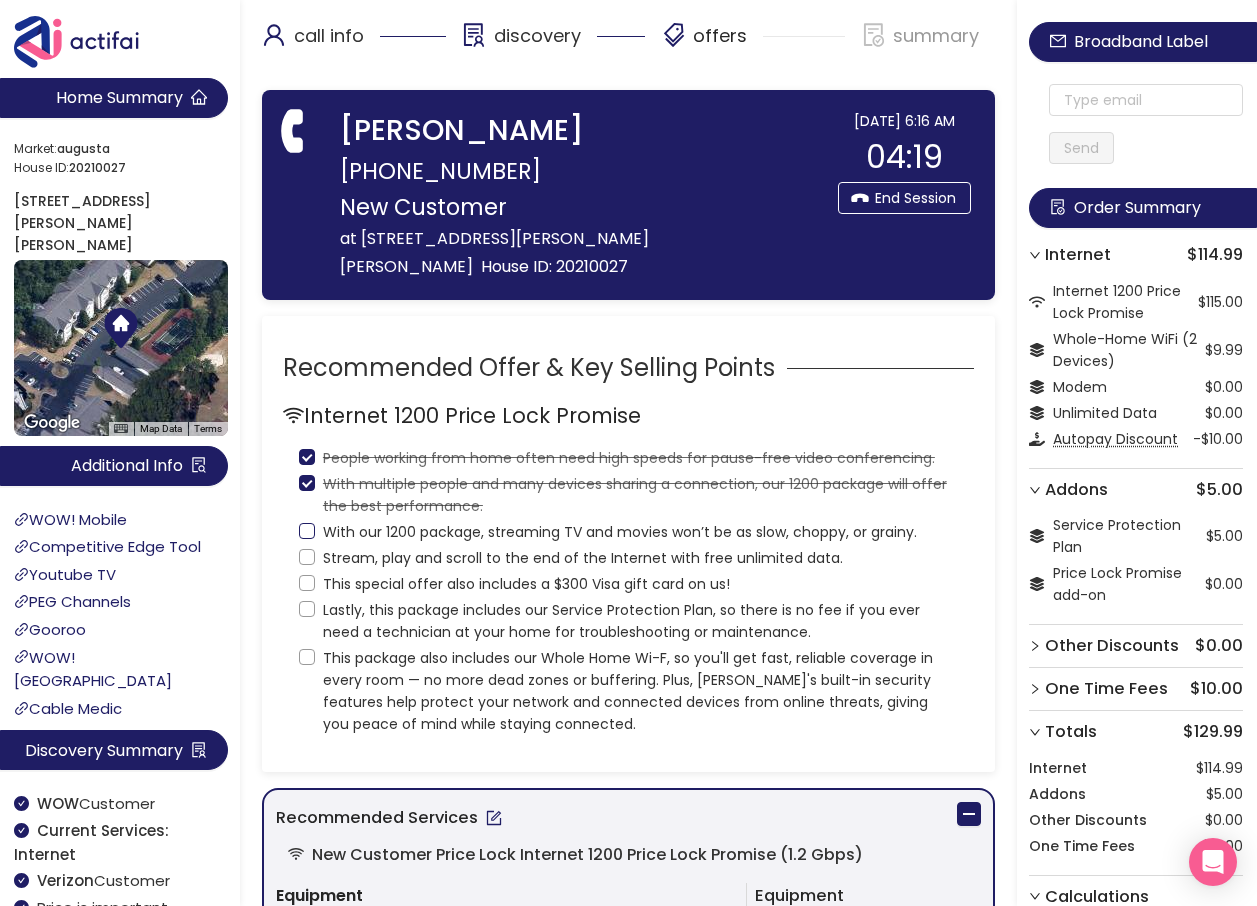 click on "With our 1200 package, streaming TV and movies won’t be as slow, choppy, or grainy." at bounding box center [307, 531] 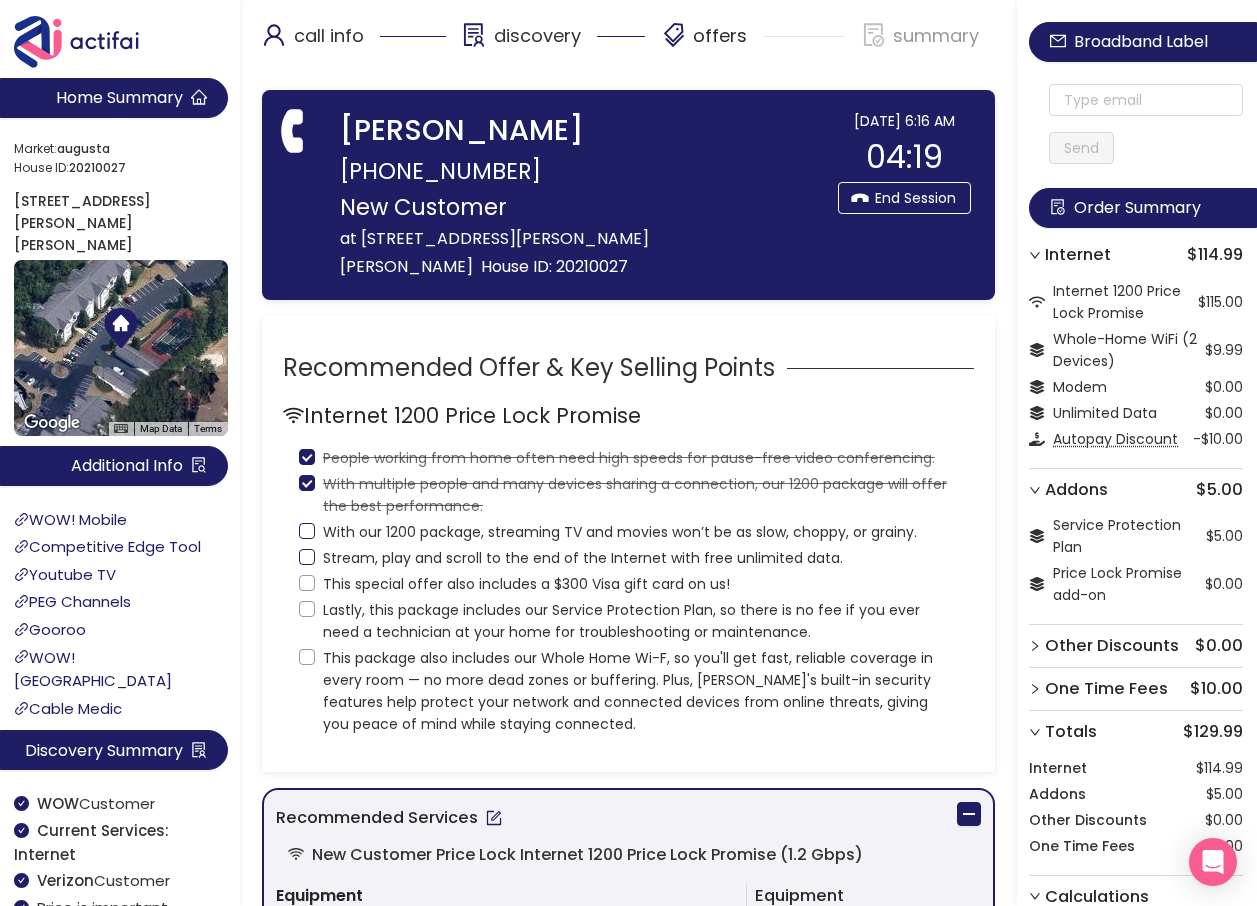 checkbox on "true" 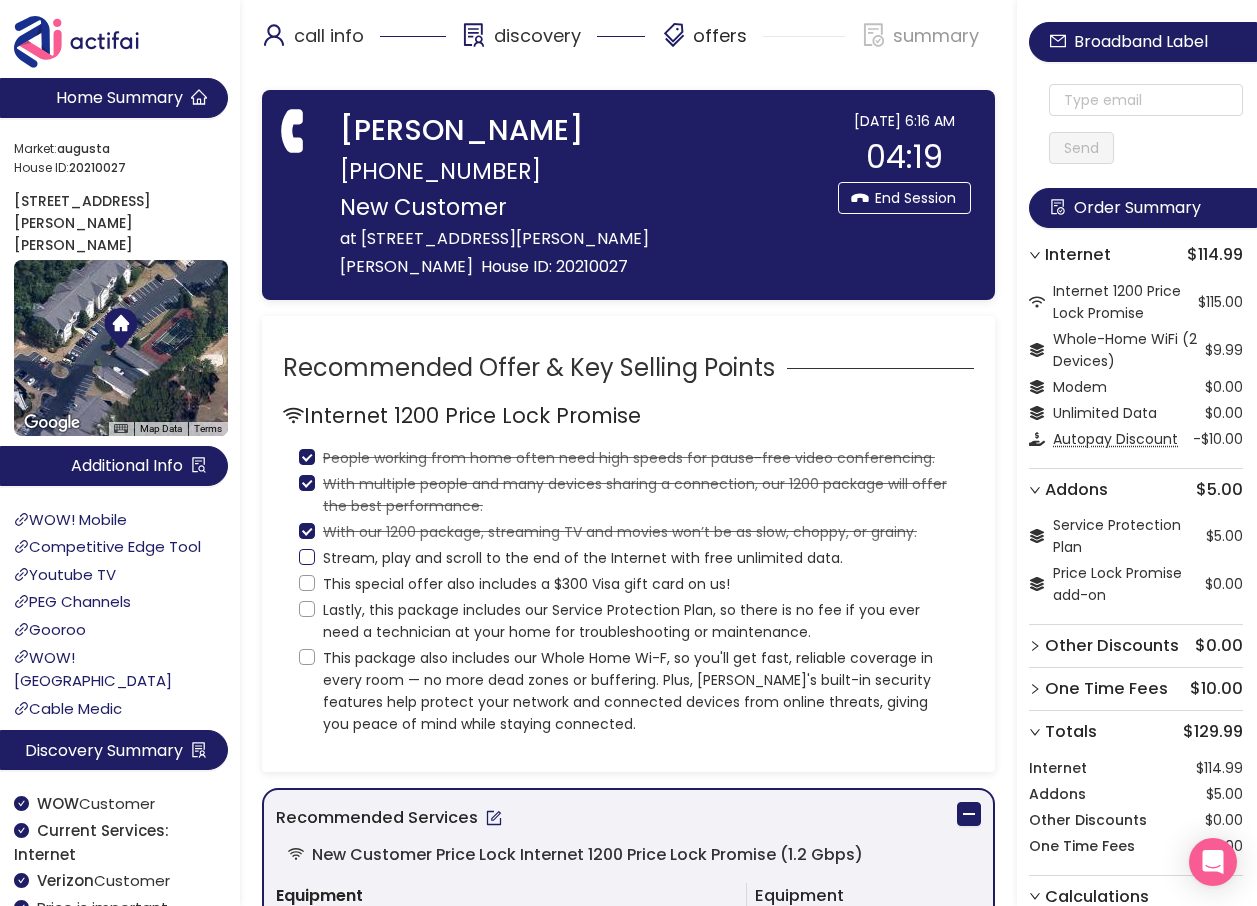 click on "Stream, play and scroll to the end of the Internet with free unlimited data." at bounding box center (307, 557) 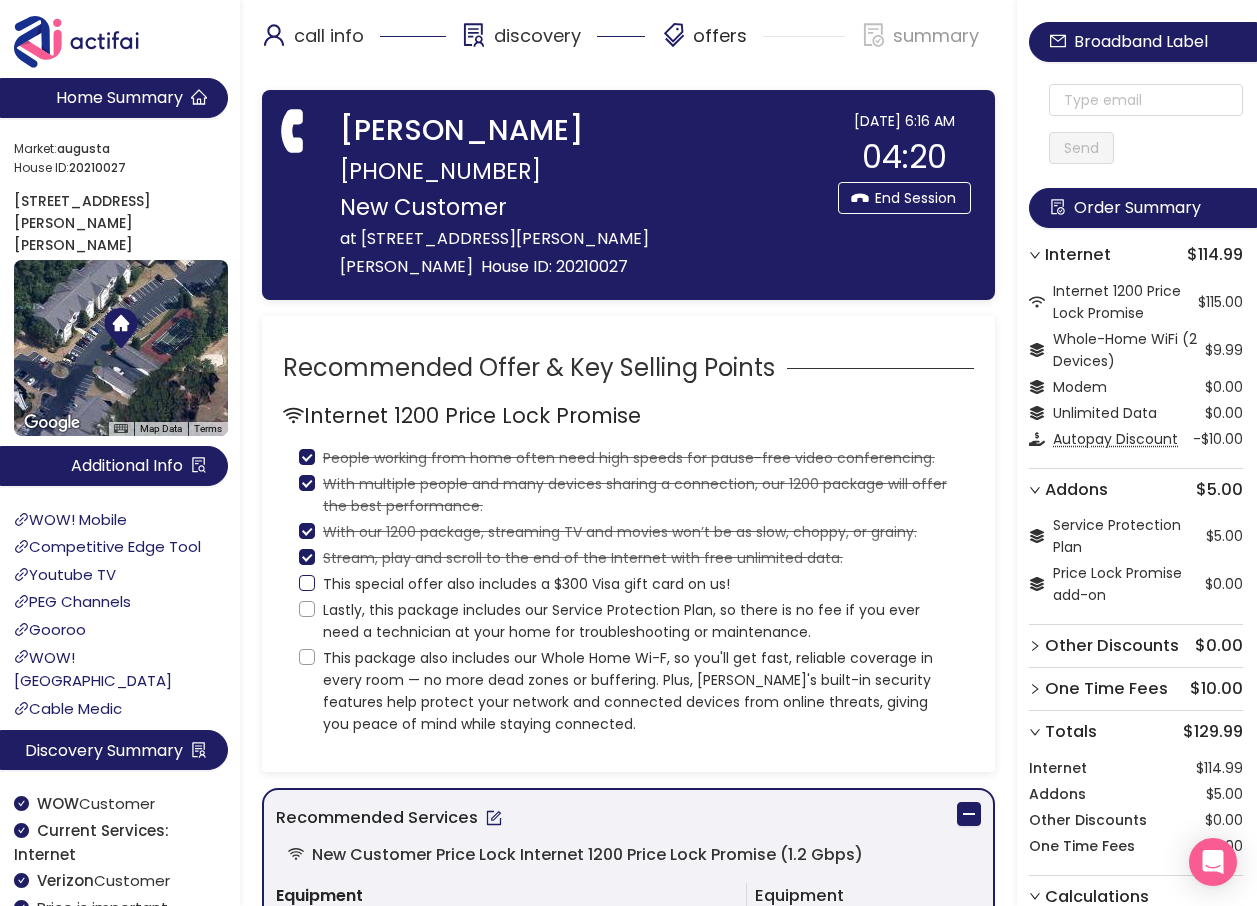click on "This special offer also includes a $300 Visa gift card on us!" at bounding box center [307, 583] 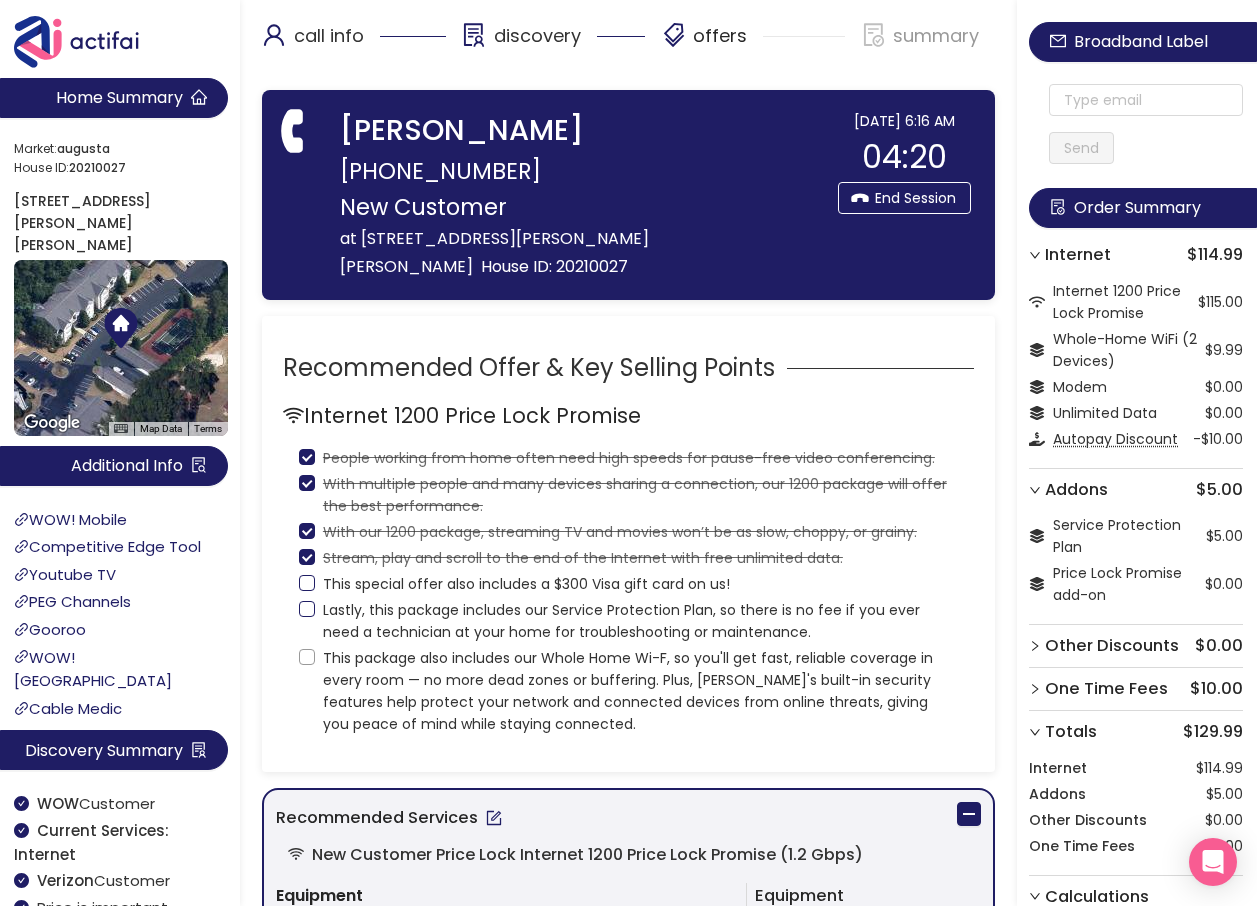 checkbox on "true" 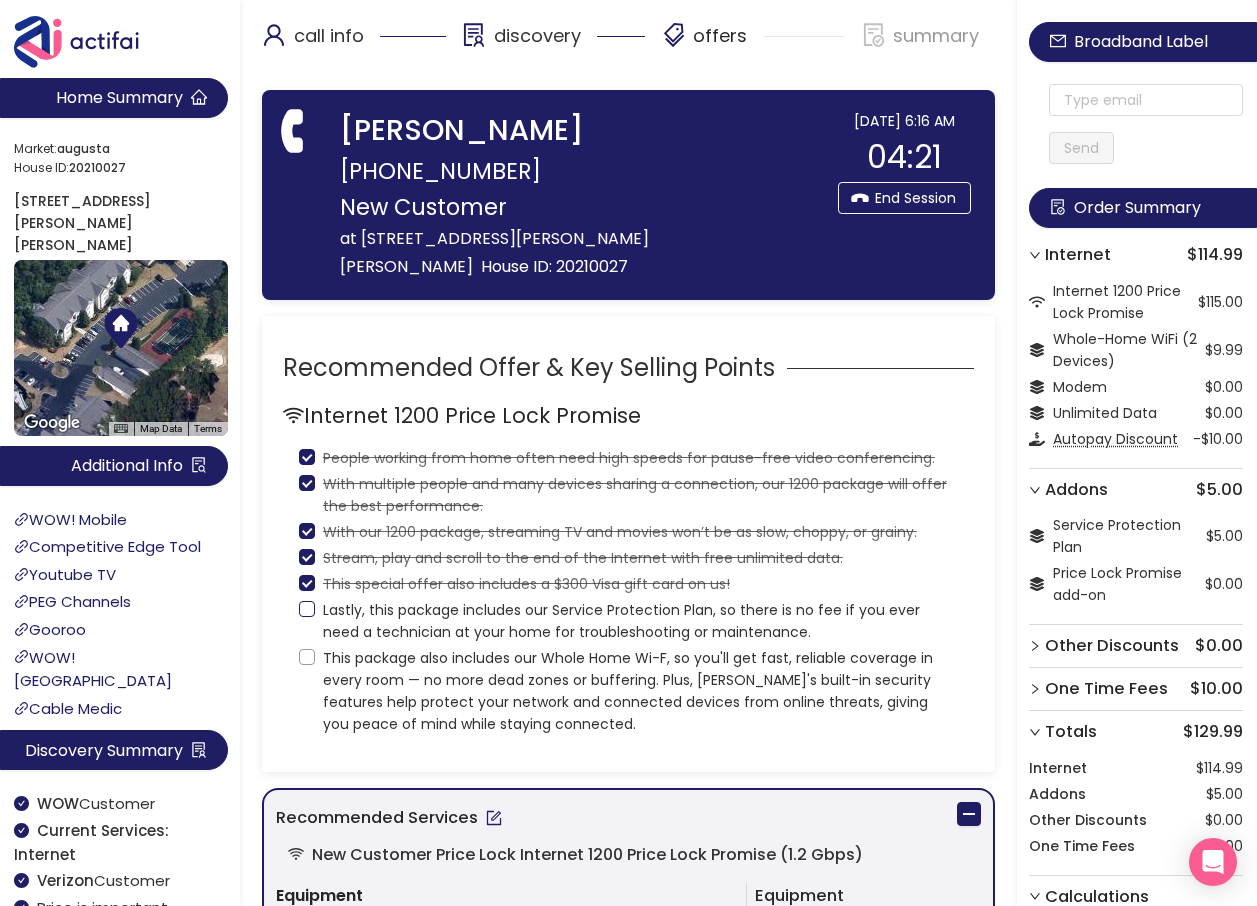 click on "Lastly, this package includes our Service Protection Plan, so there is no fee if you ever need a technician at your home for troubleshooting or maintenance." at bounding box center (307, 609) 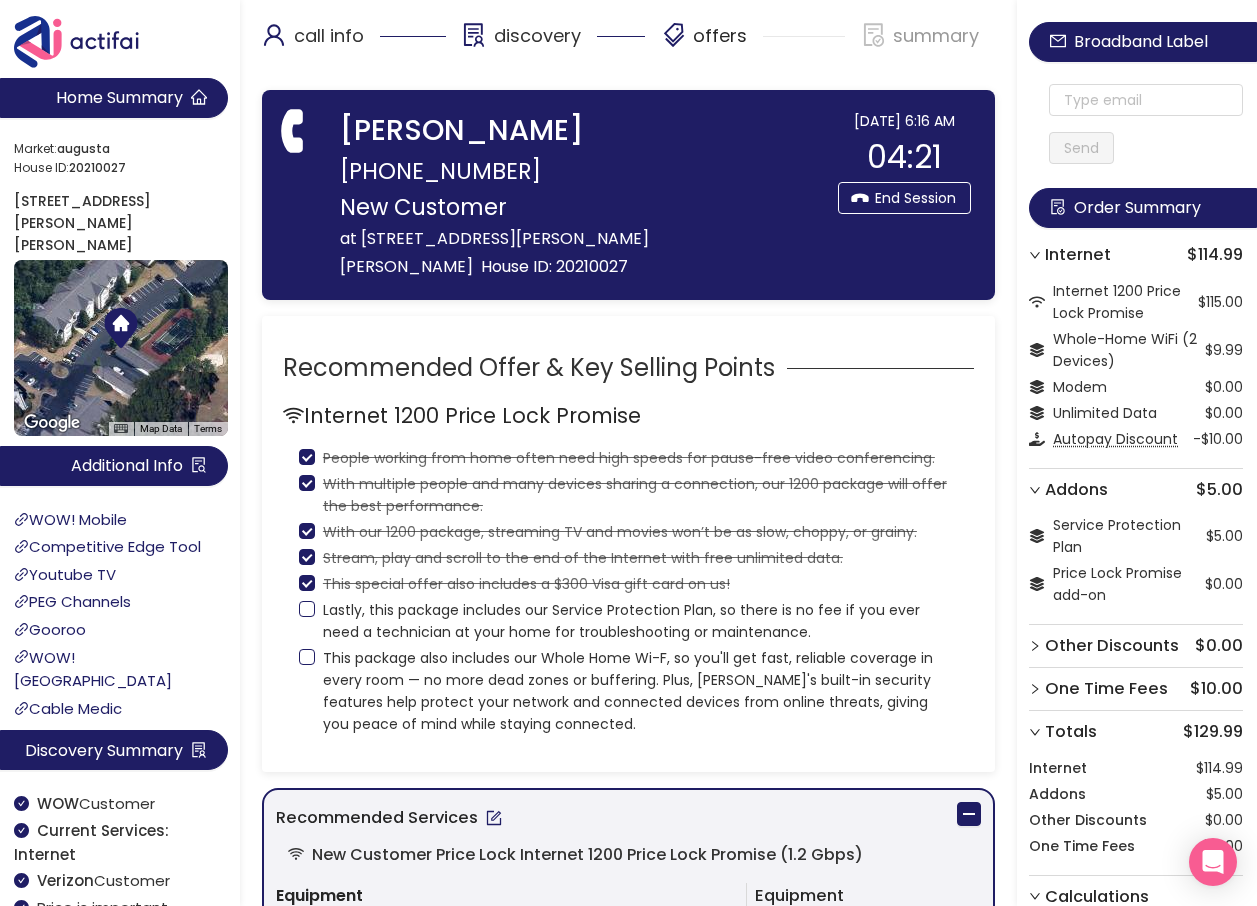 checkbox on "true" 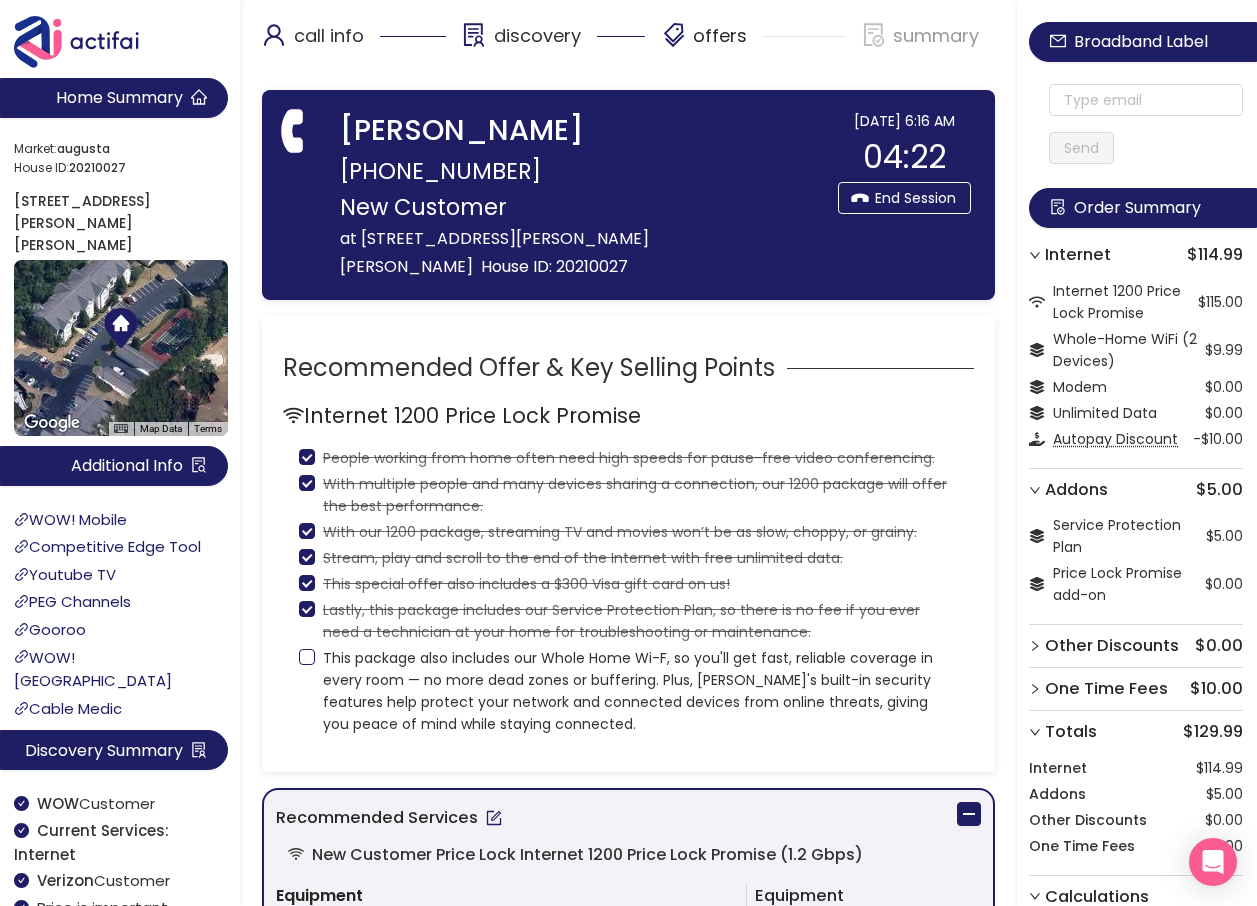 click on "This package also includes our Whole Home Wi-F, so you'll get fast, reliable coverage in every room — no more dead zones or buffering. Plus, [PERSON_NAME]'s built-in security features help protect your network and connected devices from online threats, giving you peace of mind while staying connected." at bounding box center (307, 657) 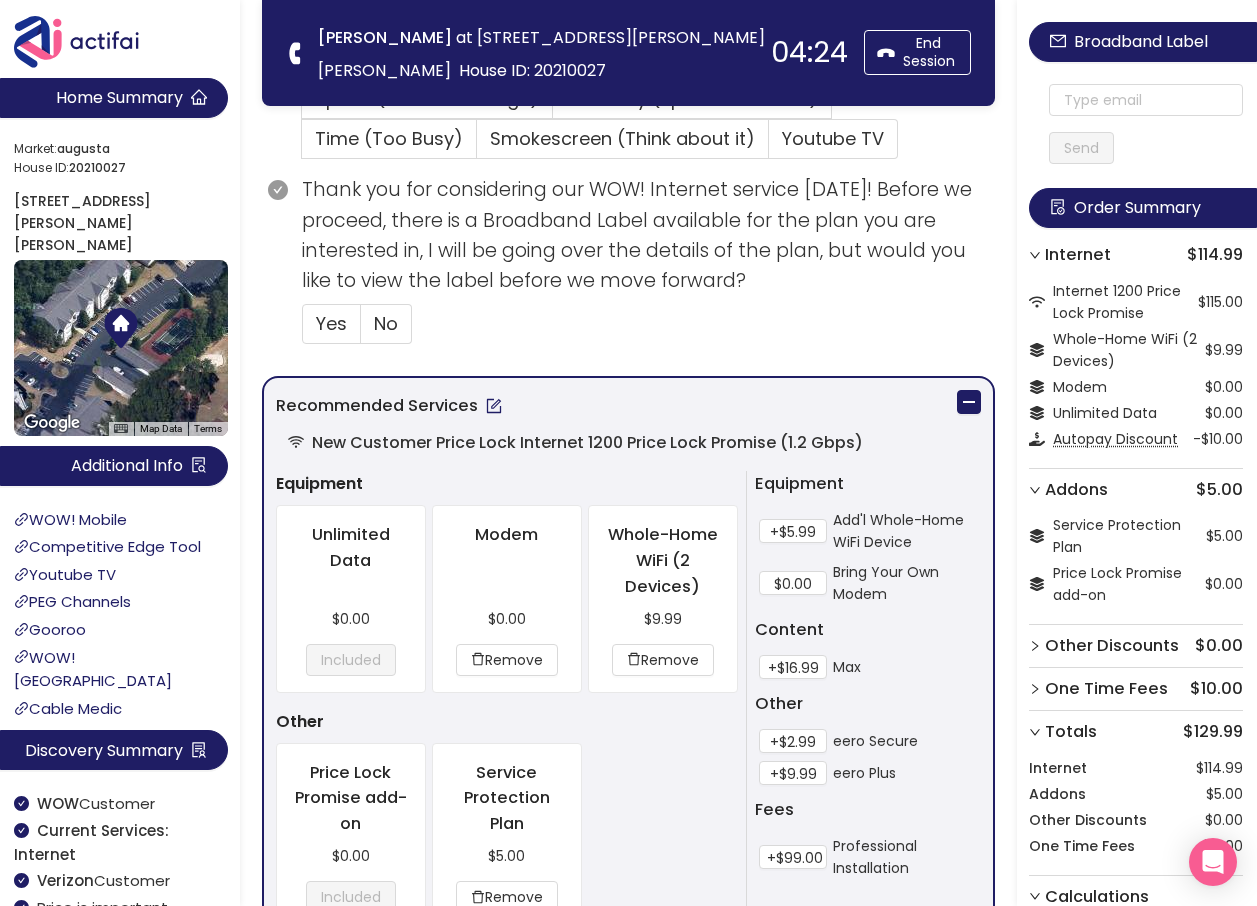scroll, scrollTop: 800, scrollLeft: 0, axis: vertical 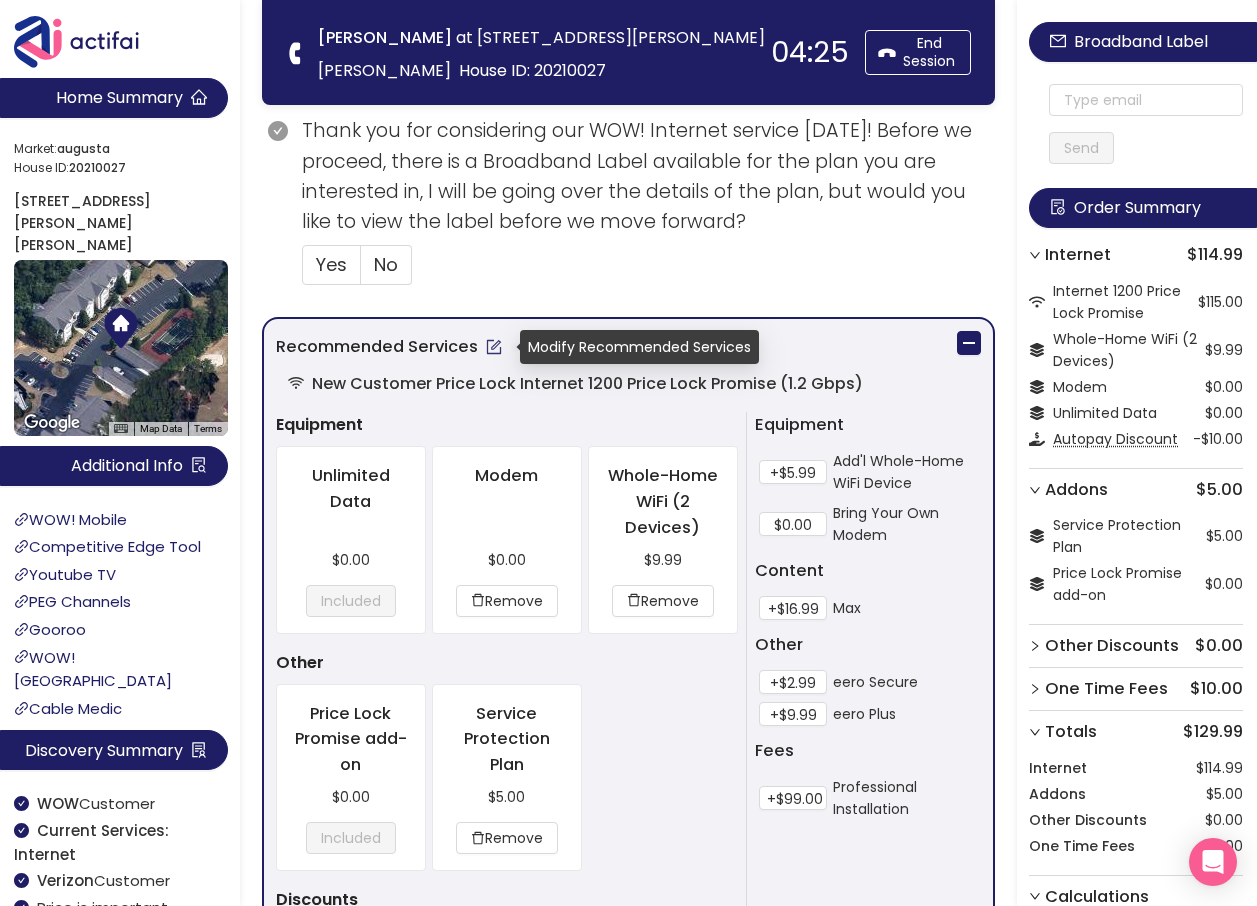 click 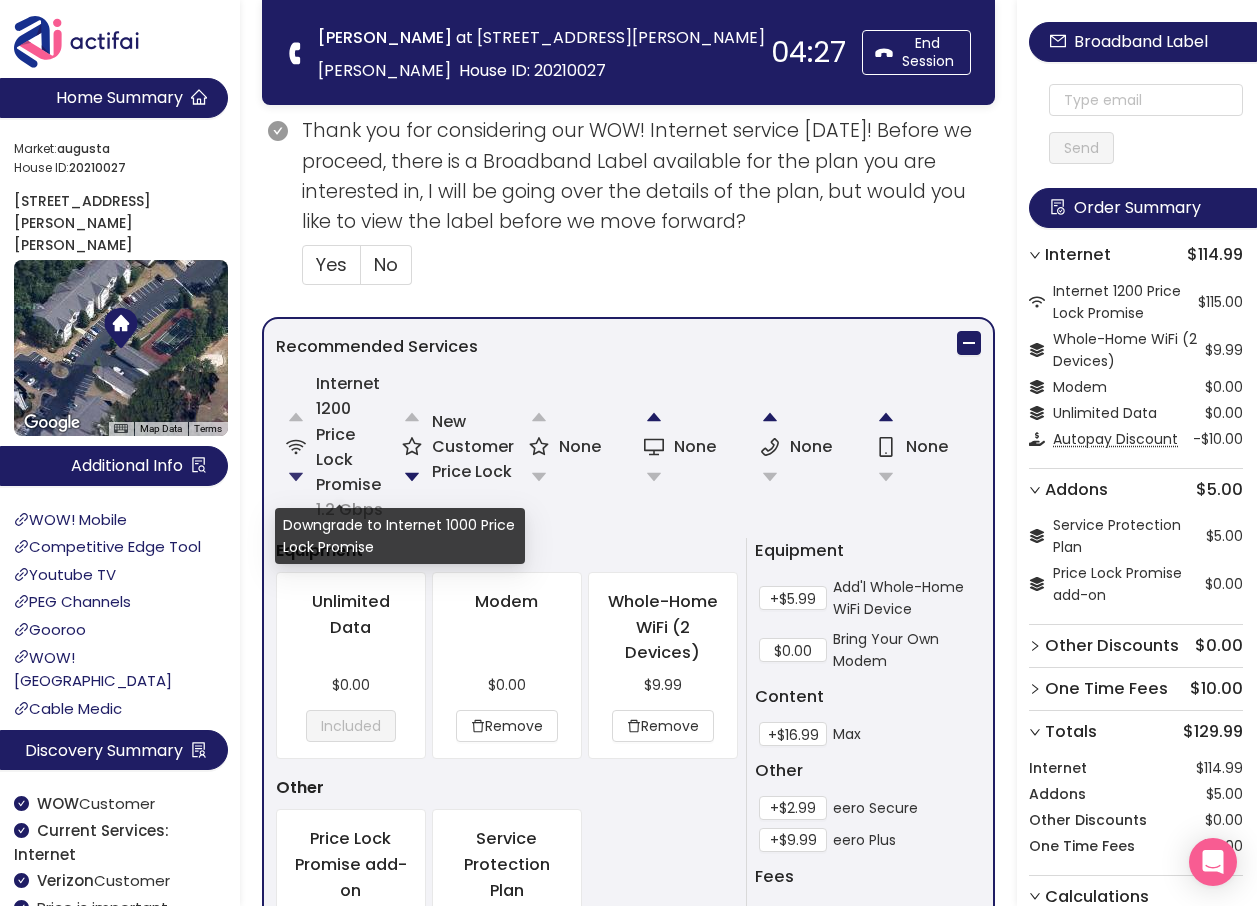 click 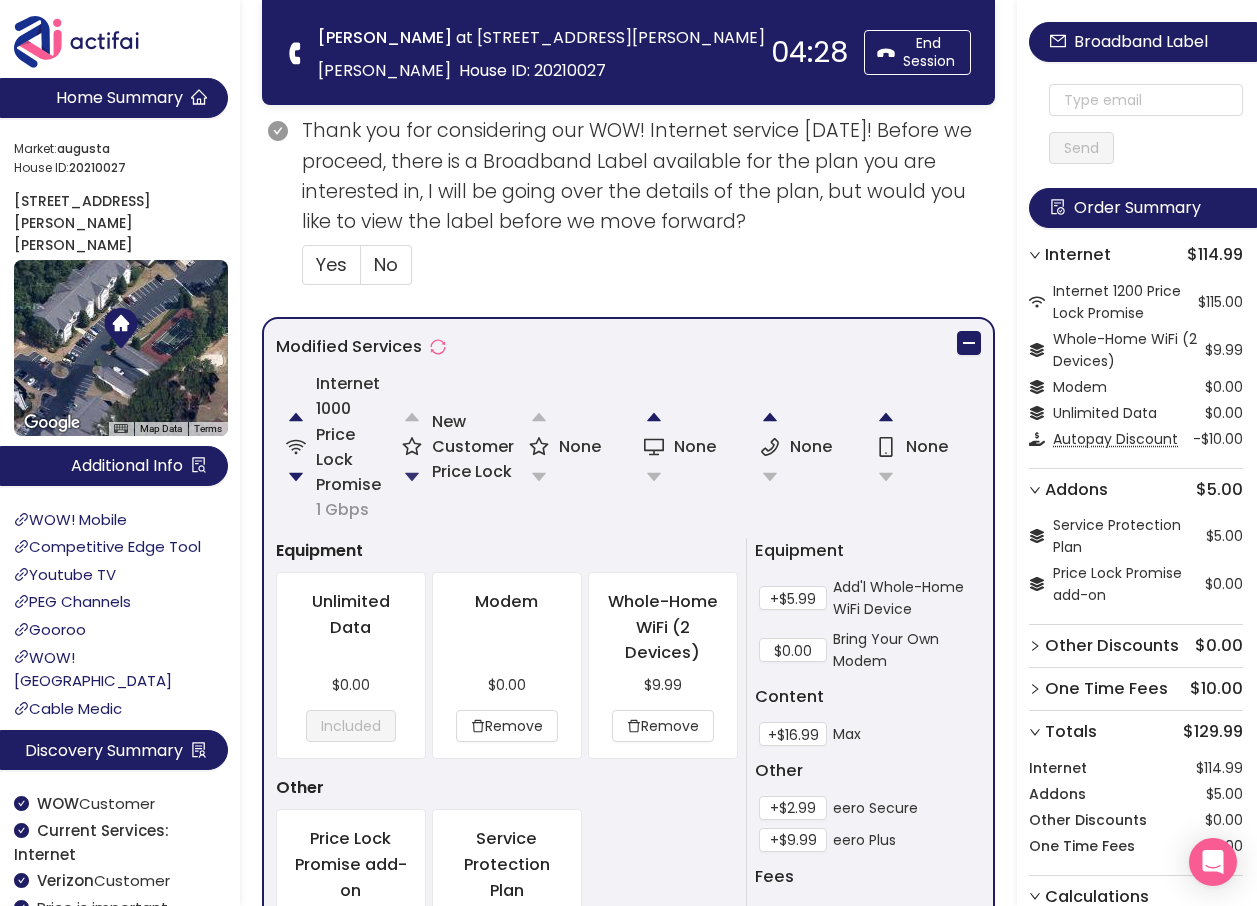 click 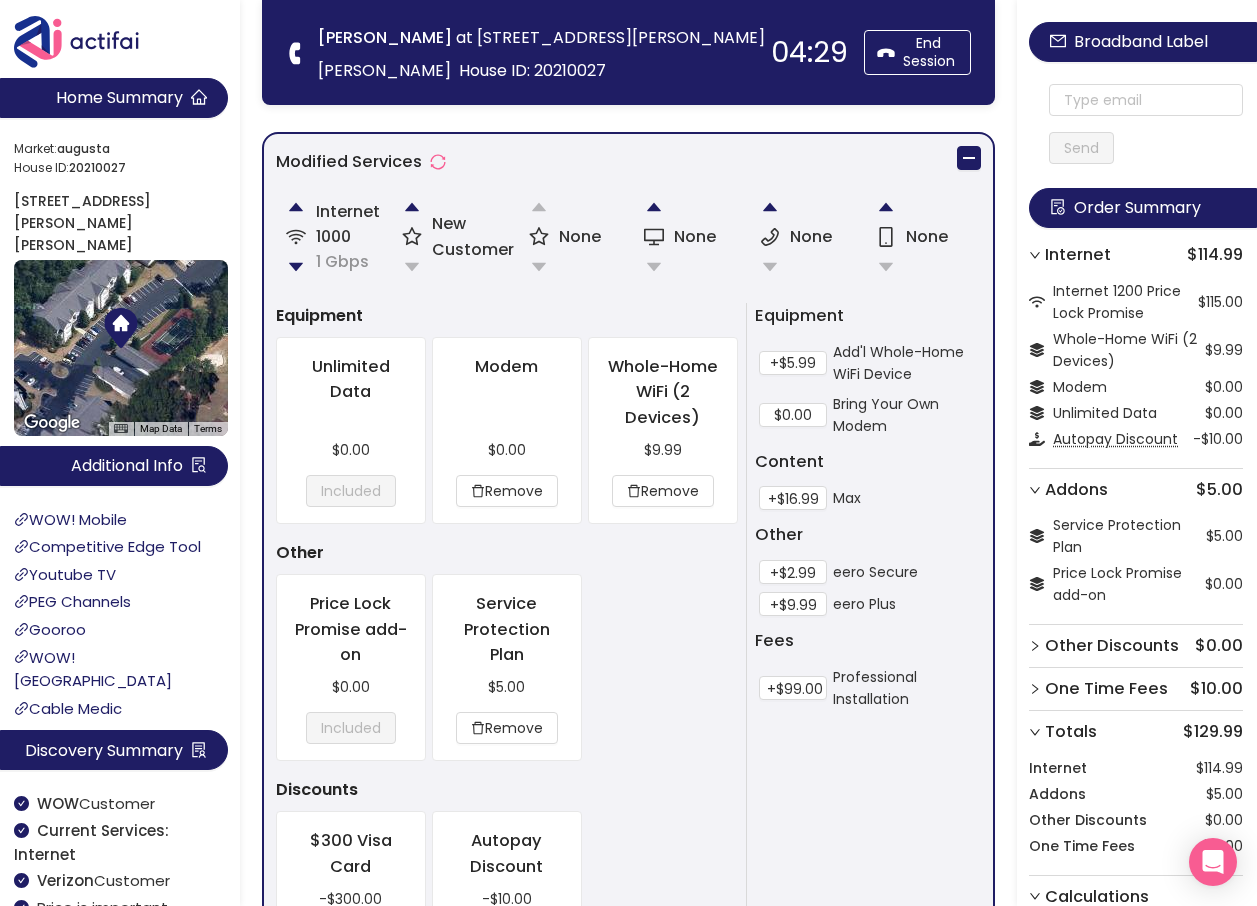 scroll, scrollTop: 1125, scrollLeft: 0, axis: vertical 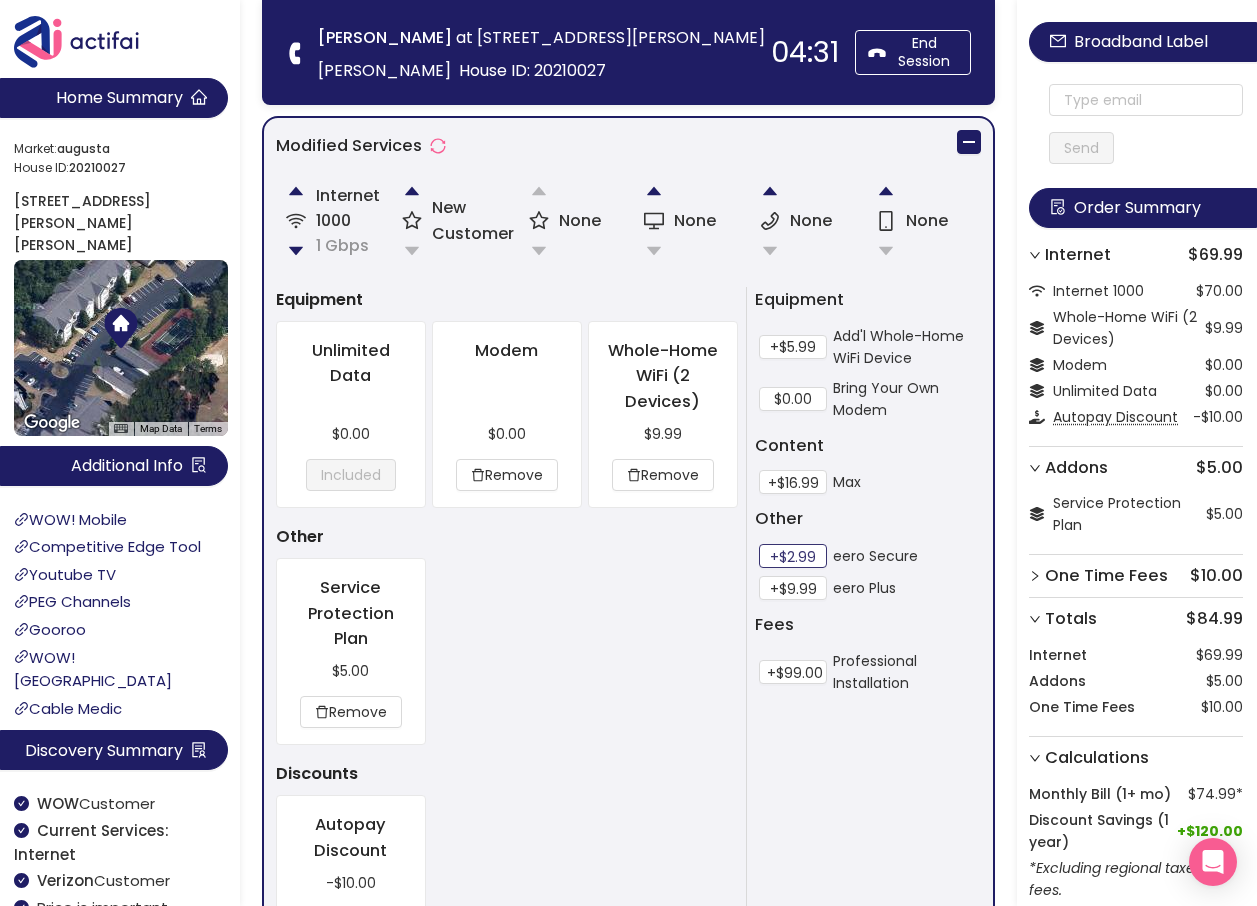 click on "+$2.99" at bounding box center [793, 556] 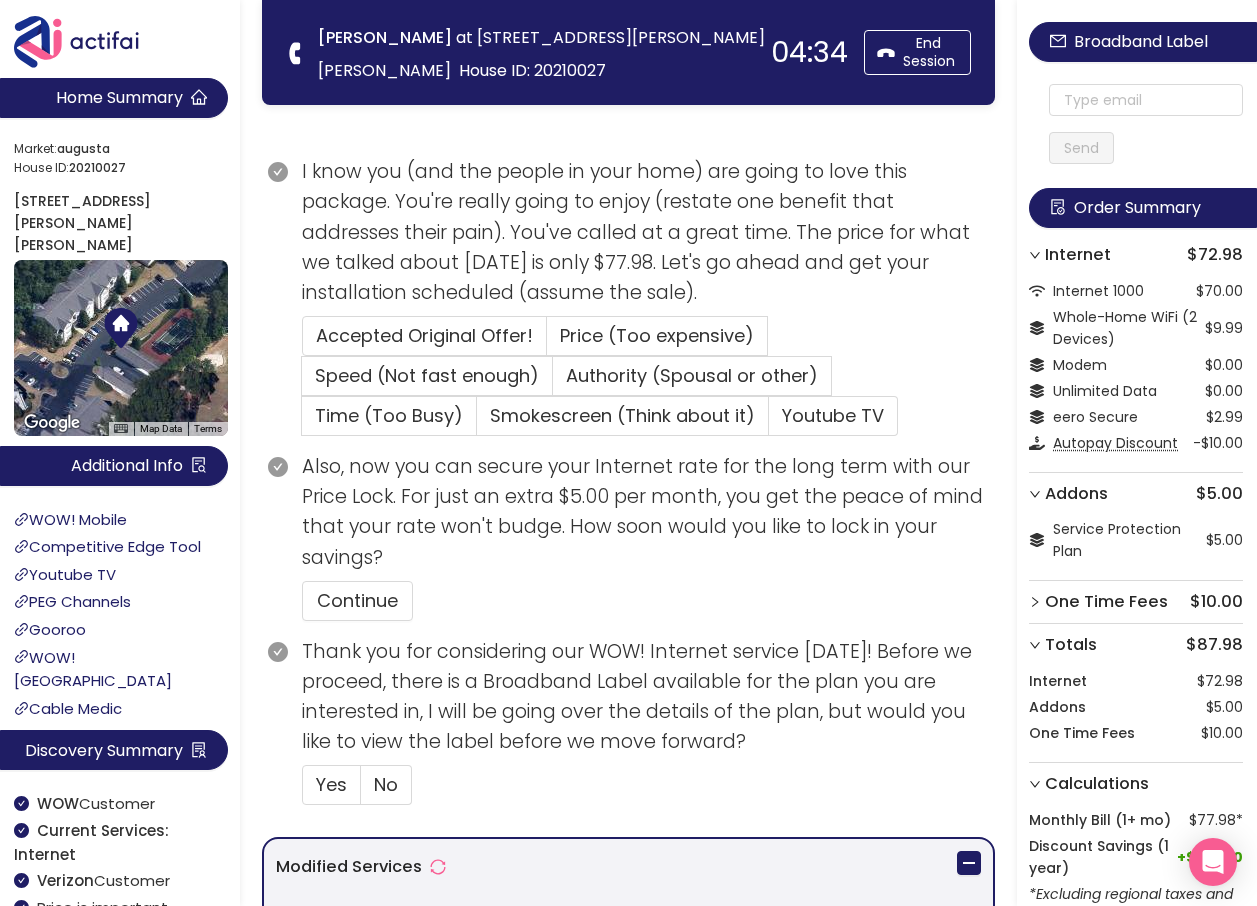 scroll, scrollTop: 825, scrollLeft: 0, axis: vertical 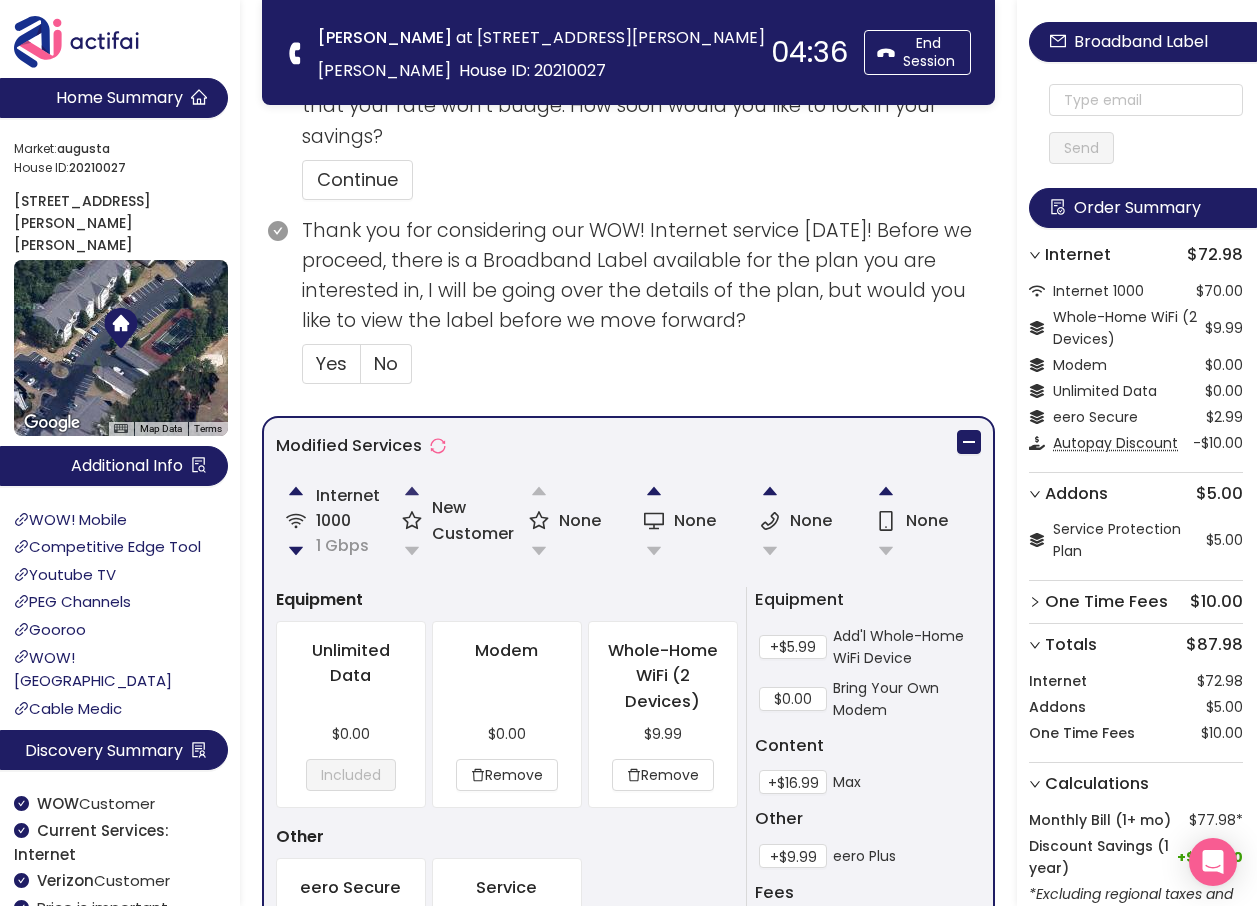 click 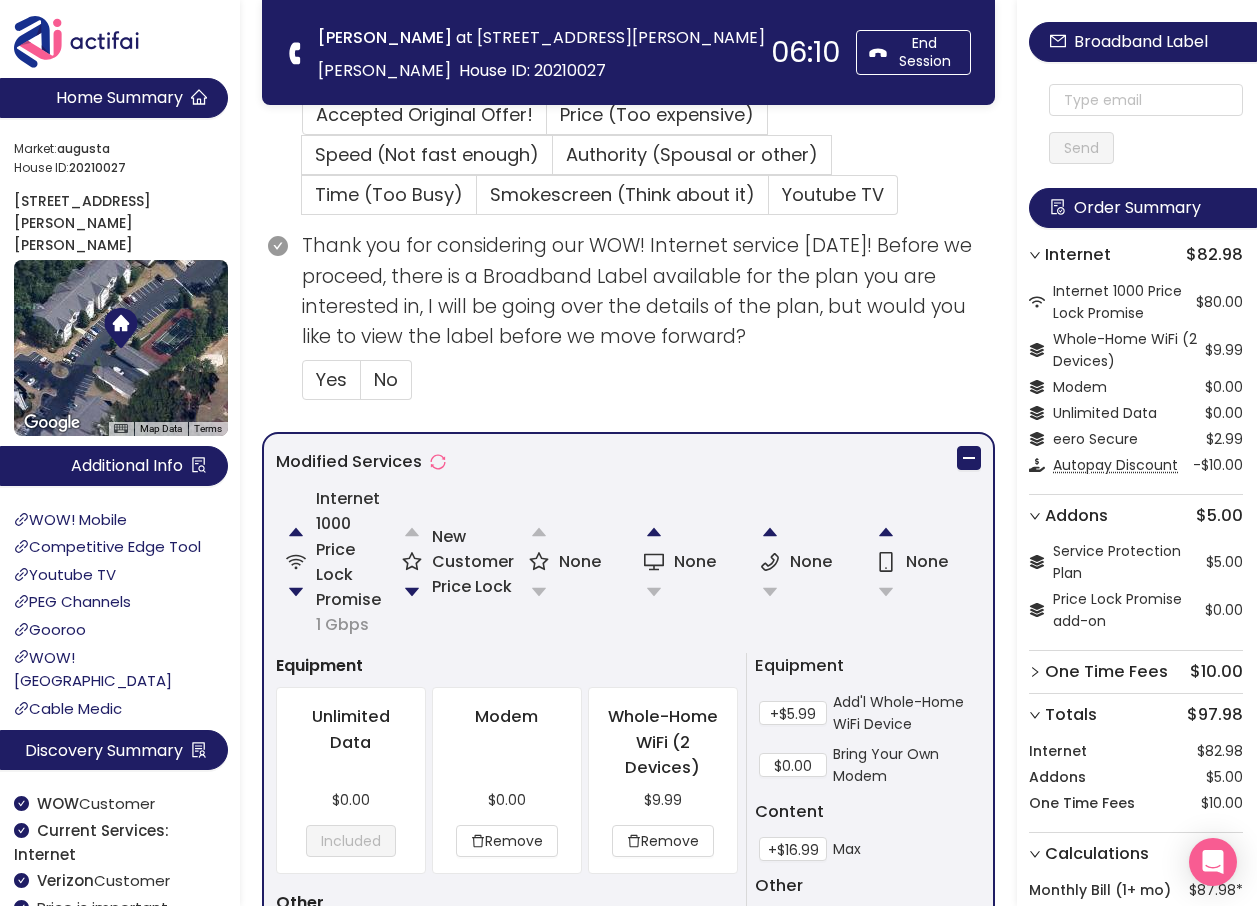 scroll, scrollTop: 800, scrollLeft: 0, axis: vertical 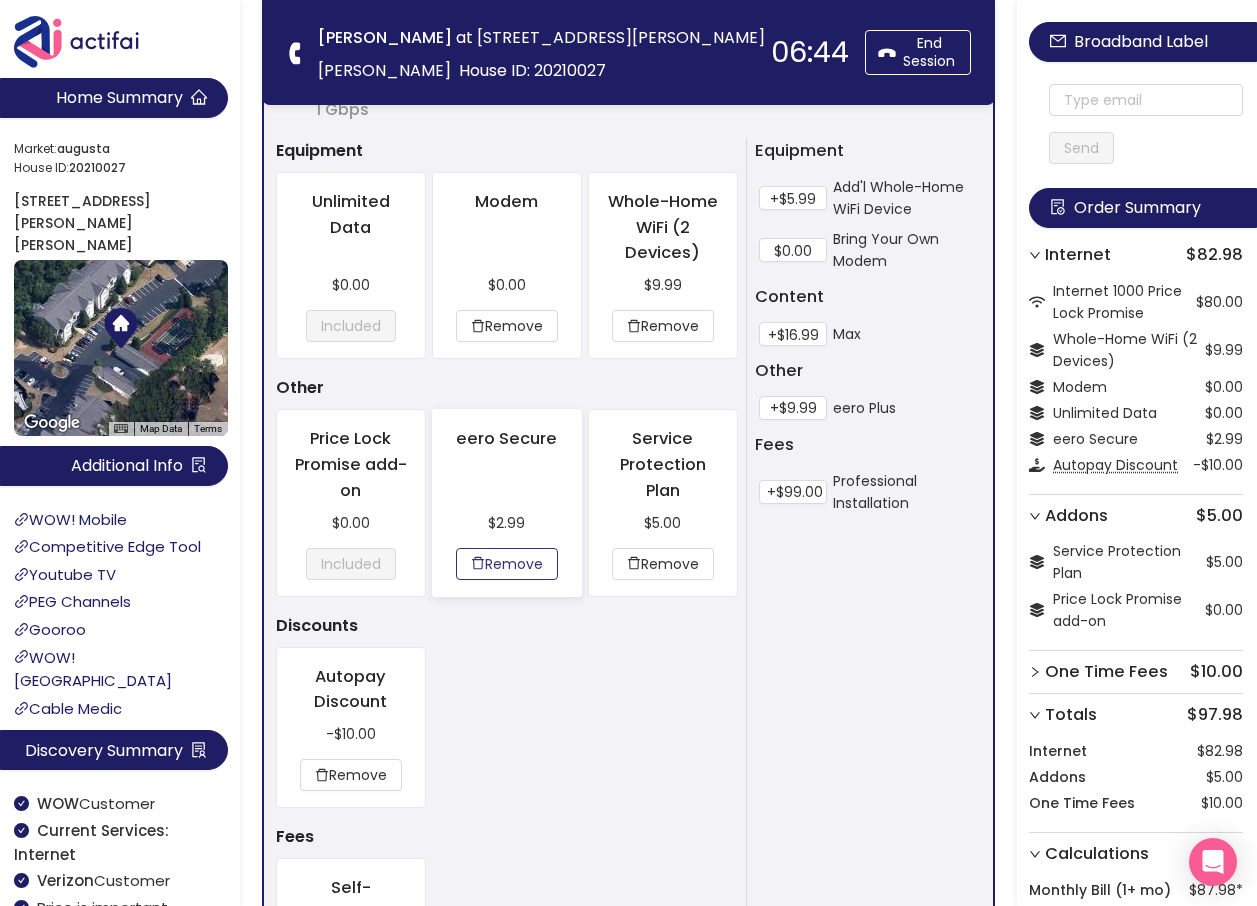 drag, startPoint x: 500, startPoint y: 560, endPoint x: 676, endPoint y: 499, distance: 186.2713 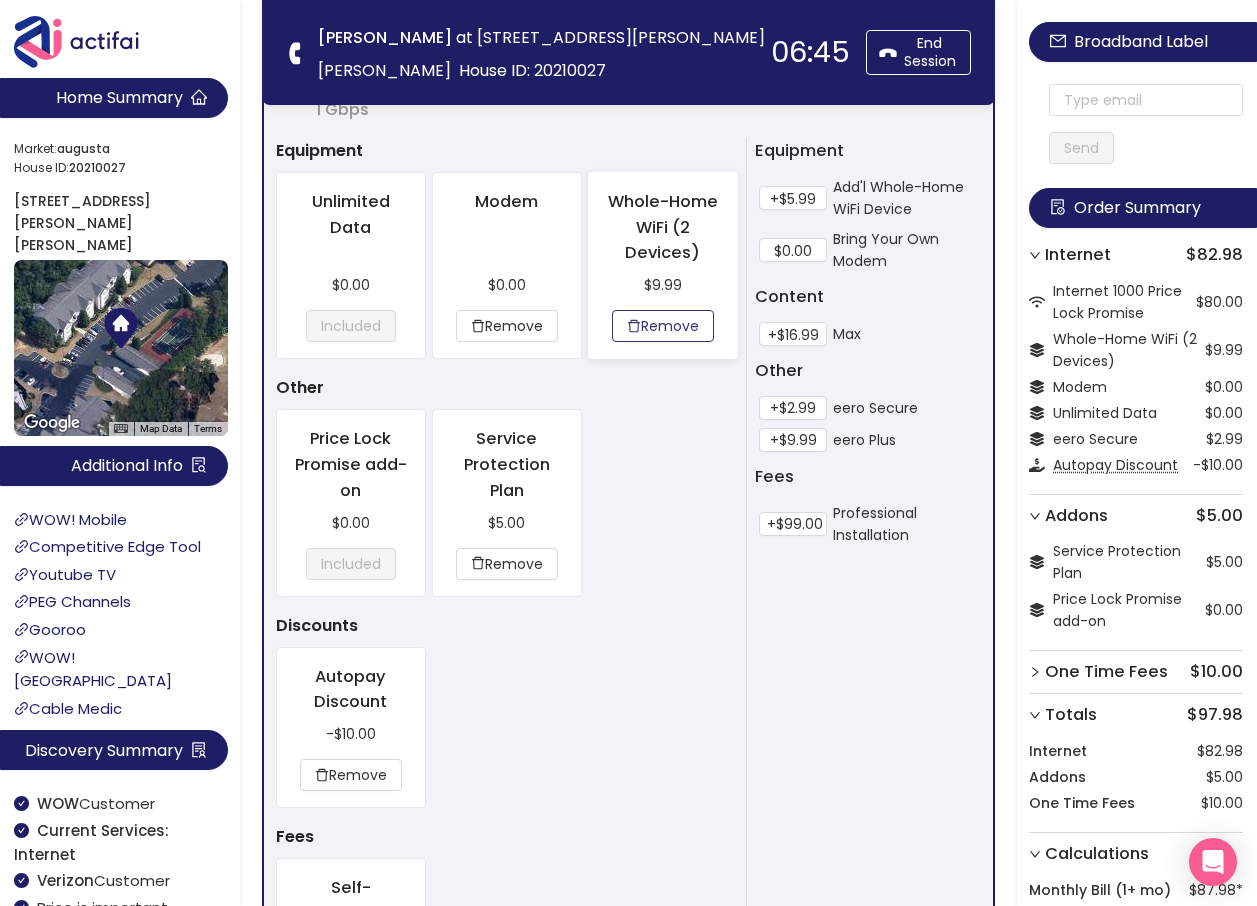 click on "Remove" at bounding box center (663, 326) 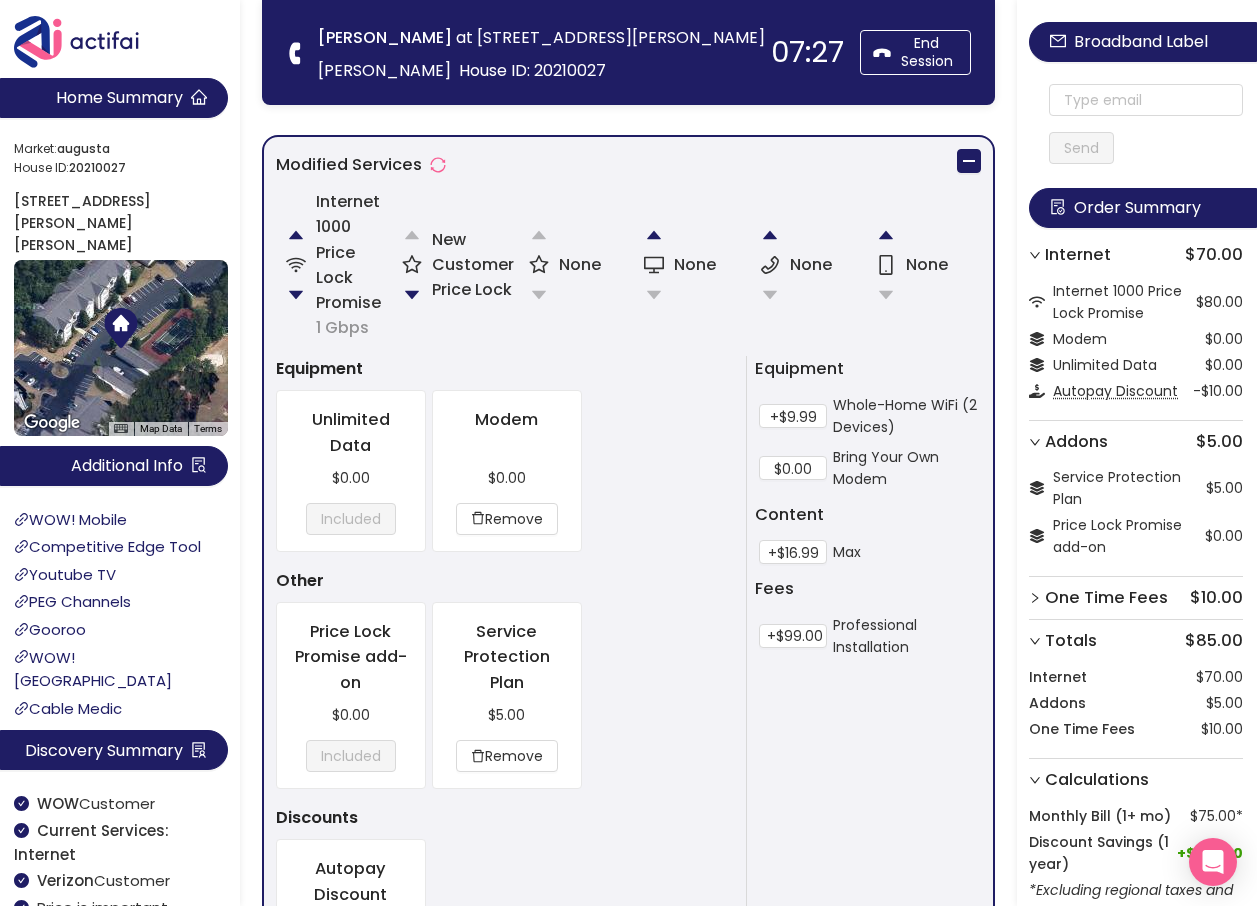 scroll, scrollTop: 1300, scrollLeft: 0, axis: vertical 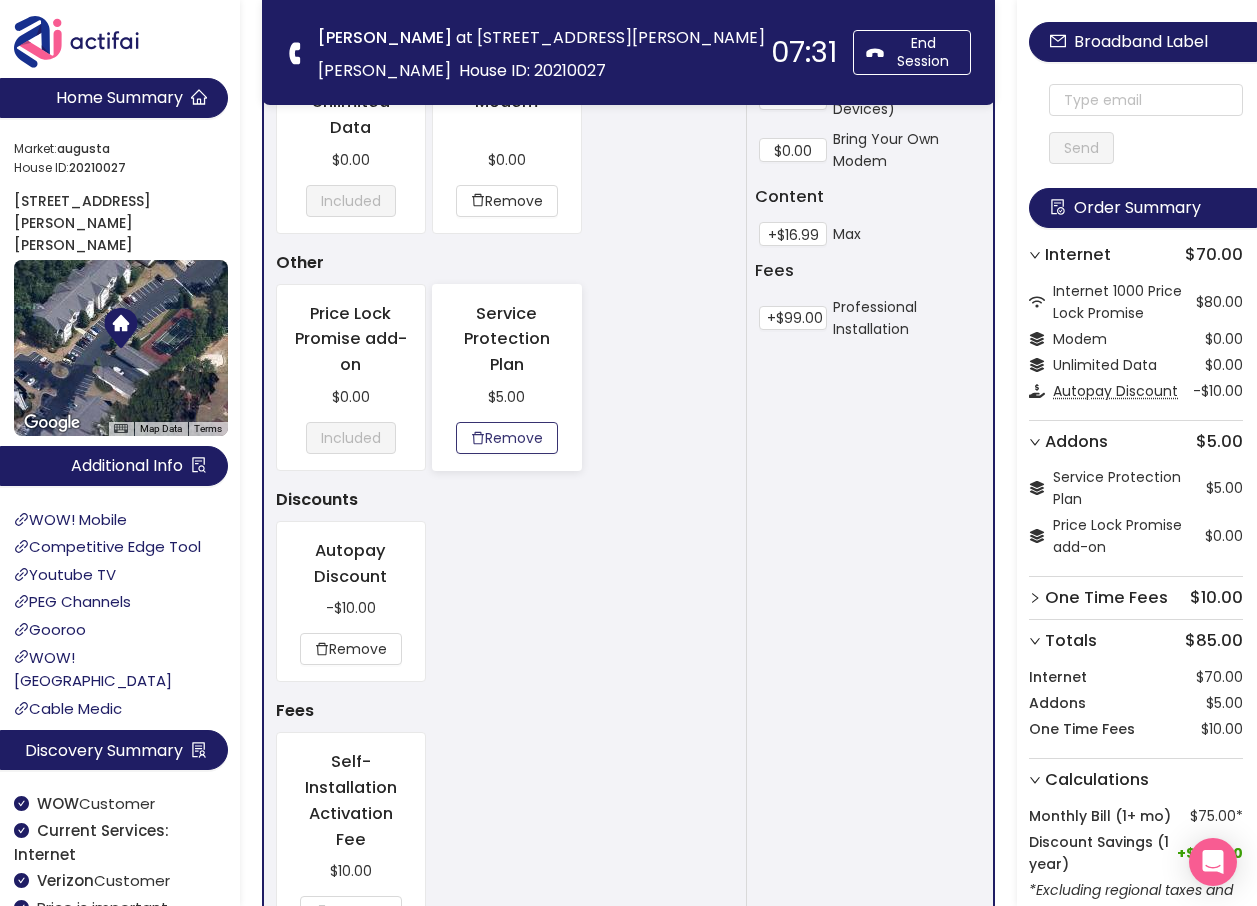 click on "Remove" at bounding box center [507, 438] 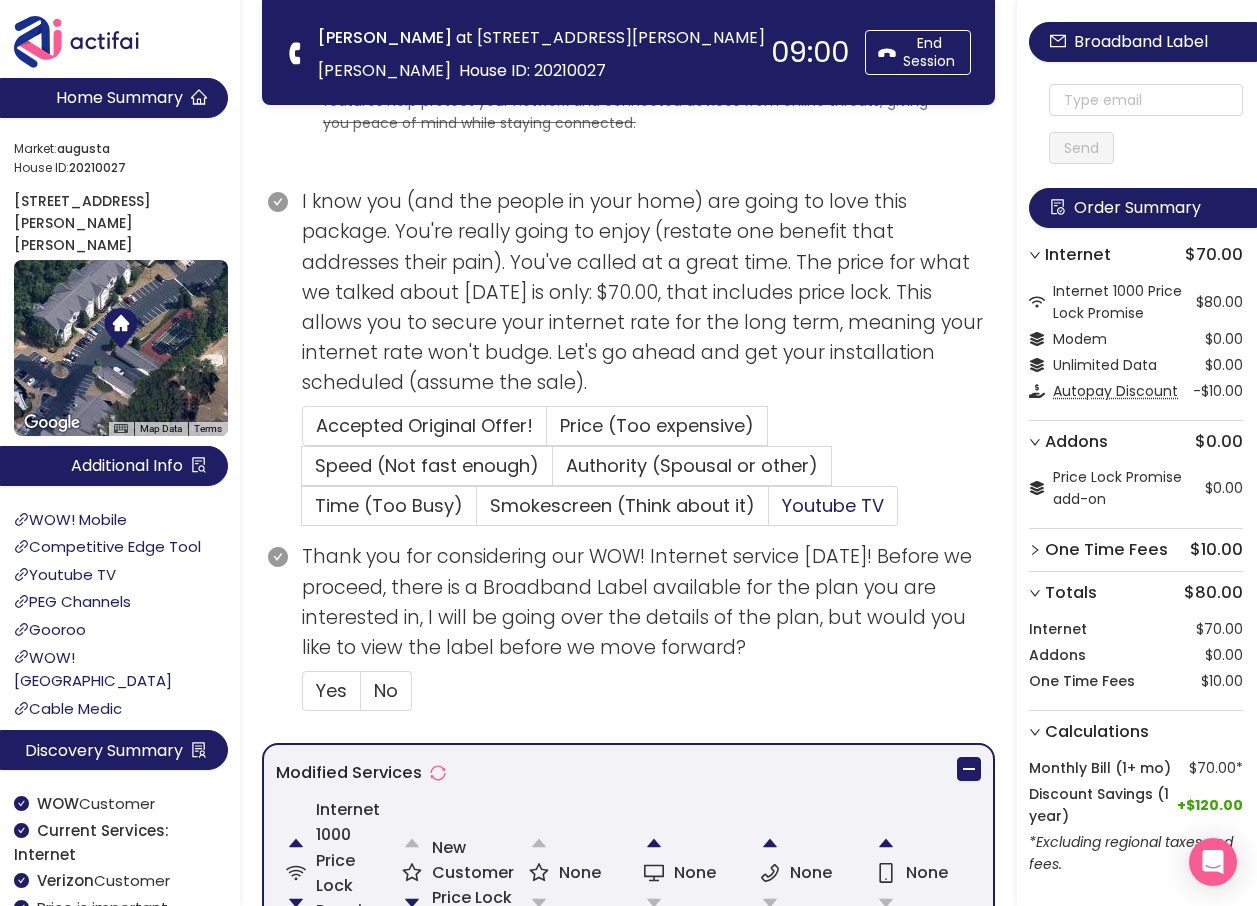 scroll, scrollTop: 421, scrollLeft: 0, axis: vertical 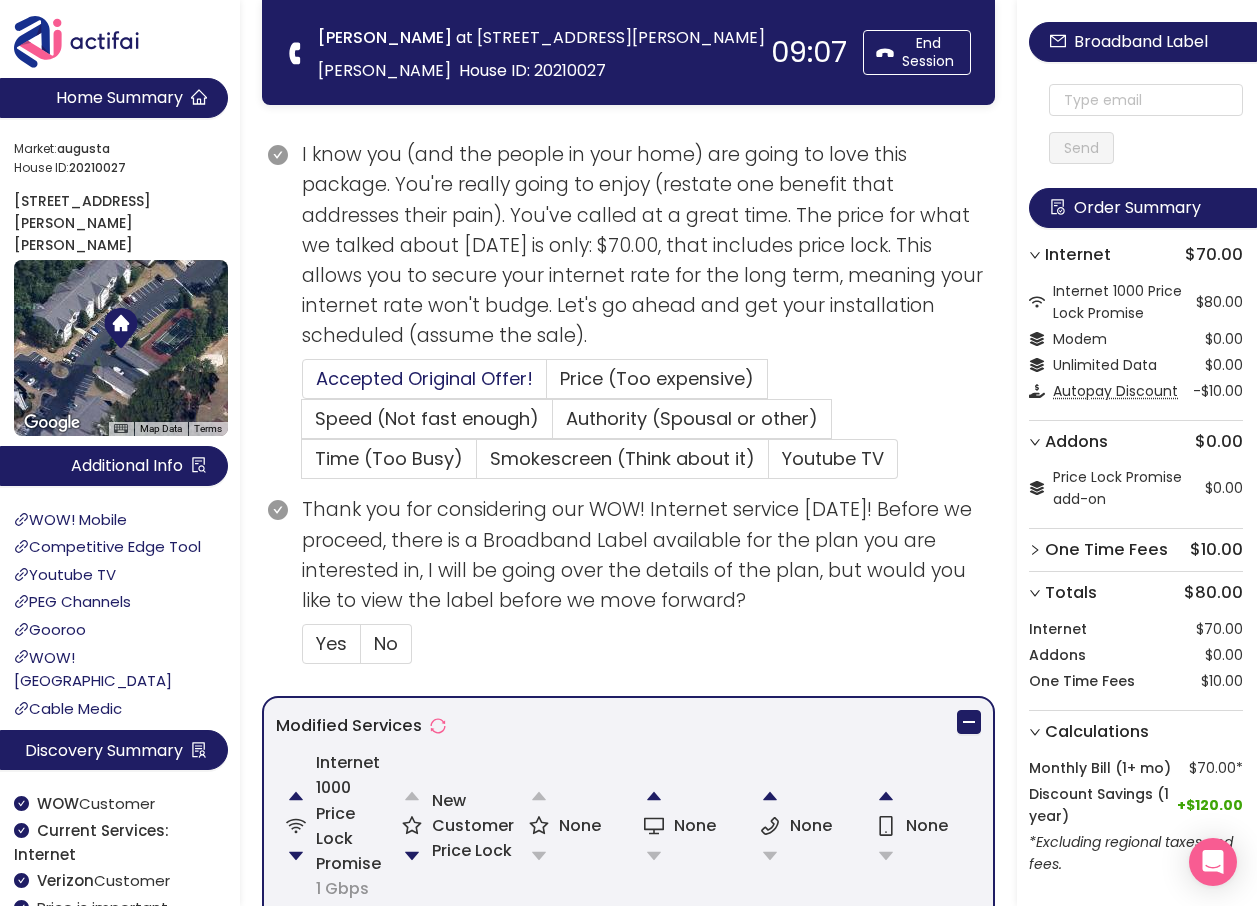 click on "Accepted Original Offer!" at bounding box center [424, 378] 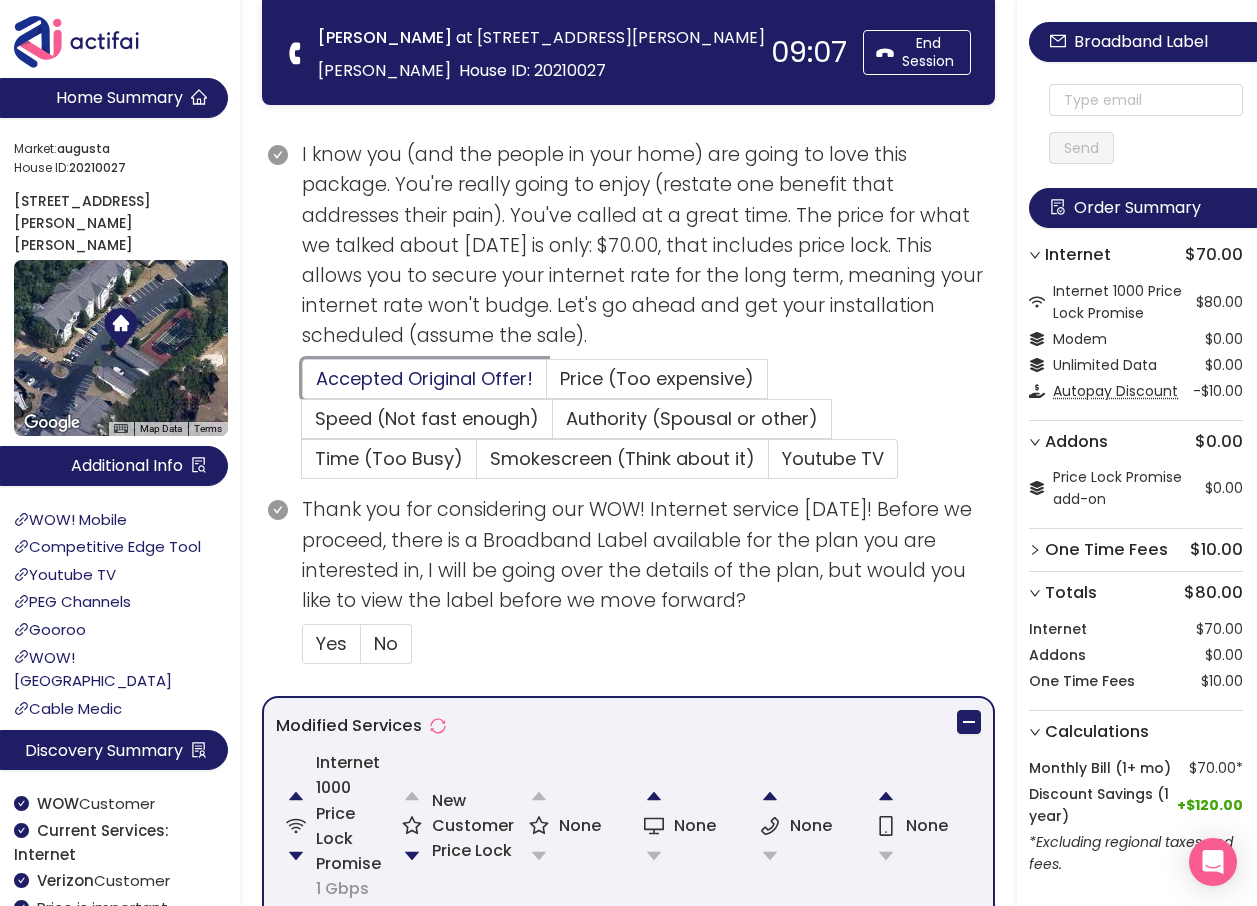 click on "Accepted Original Offer!" at bounding box center (303, 385) 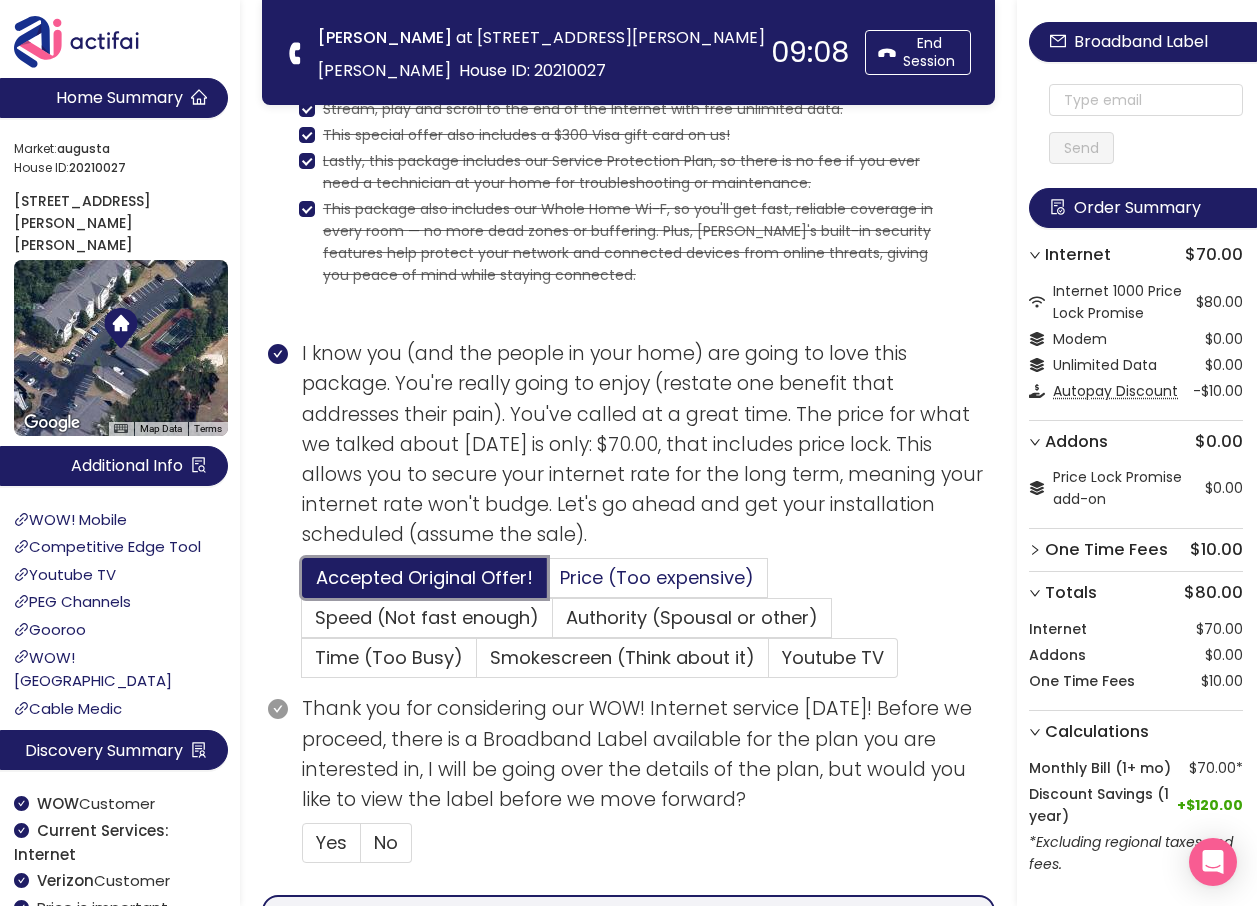 scroll, scrollTop: 221, scrollLeft: 0, axis: vertical 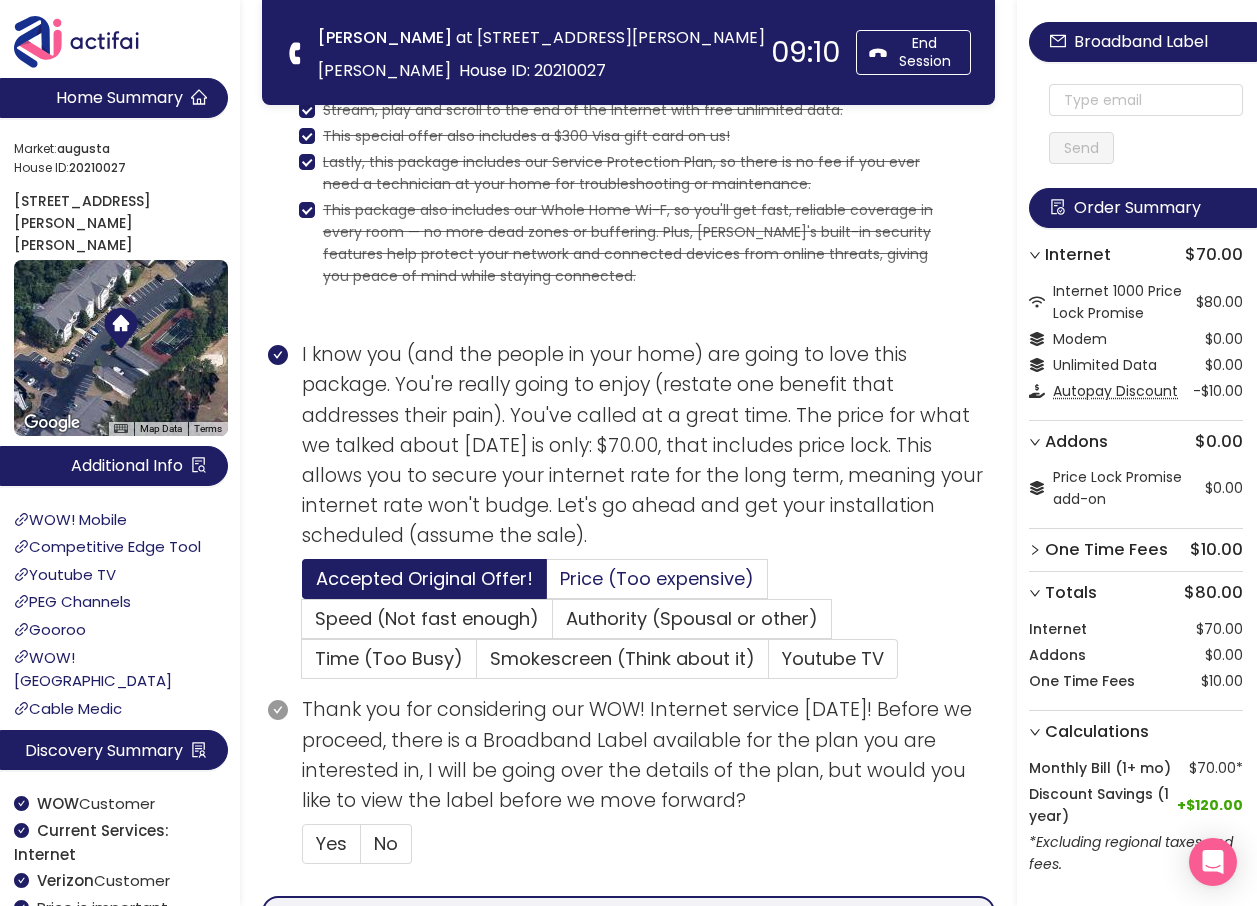 click on "Price (Too expensive)" at bounding box center [657, 578] 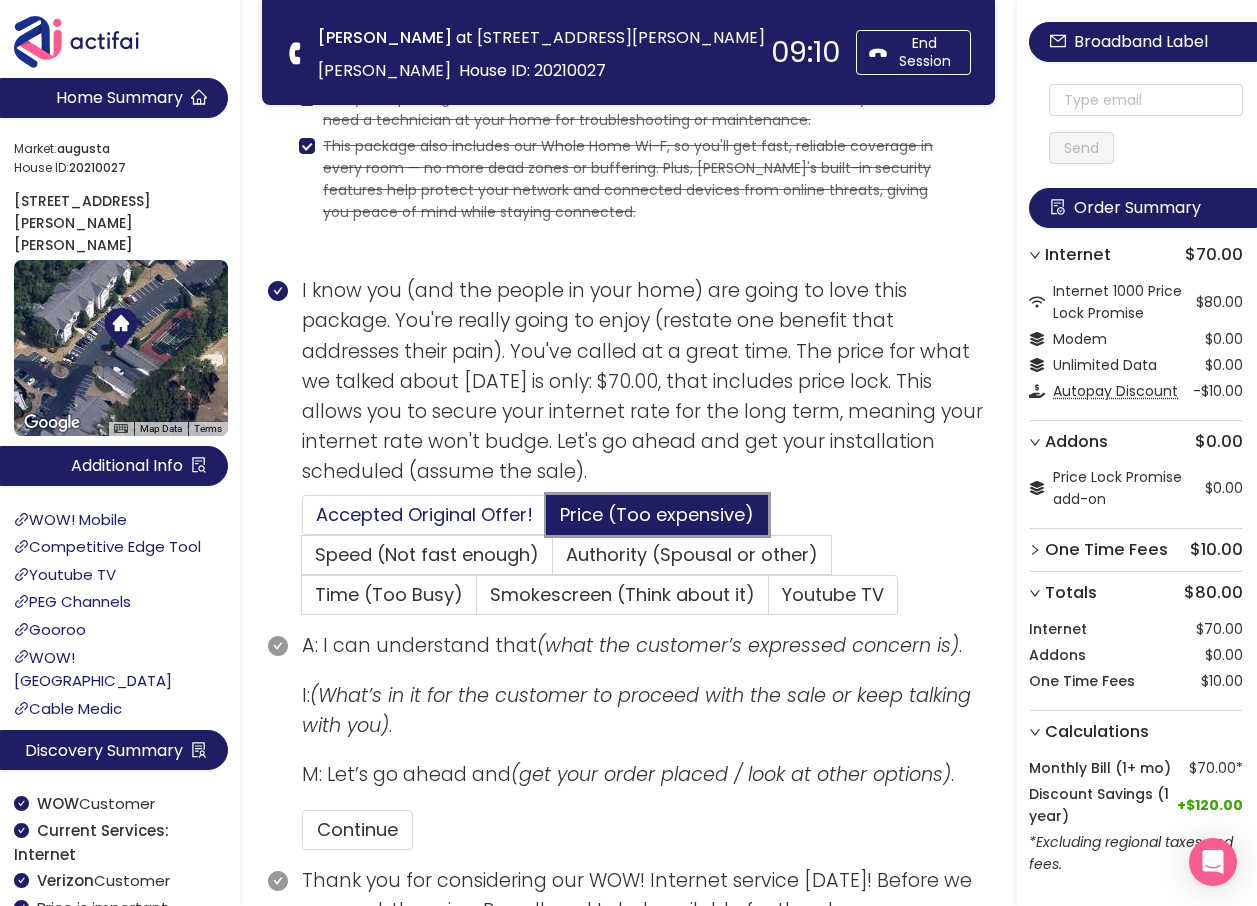 scroll, scrollTop: 521, scrollLeft: 0, axis: vertical 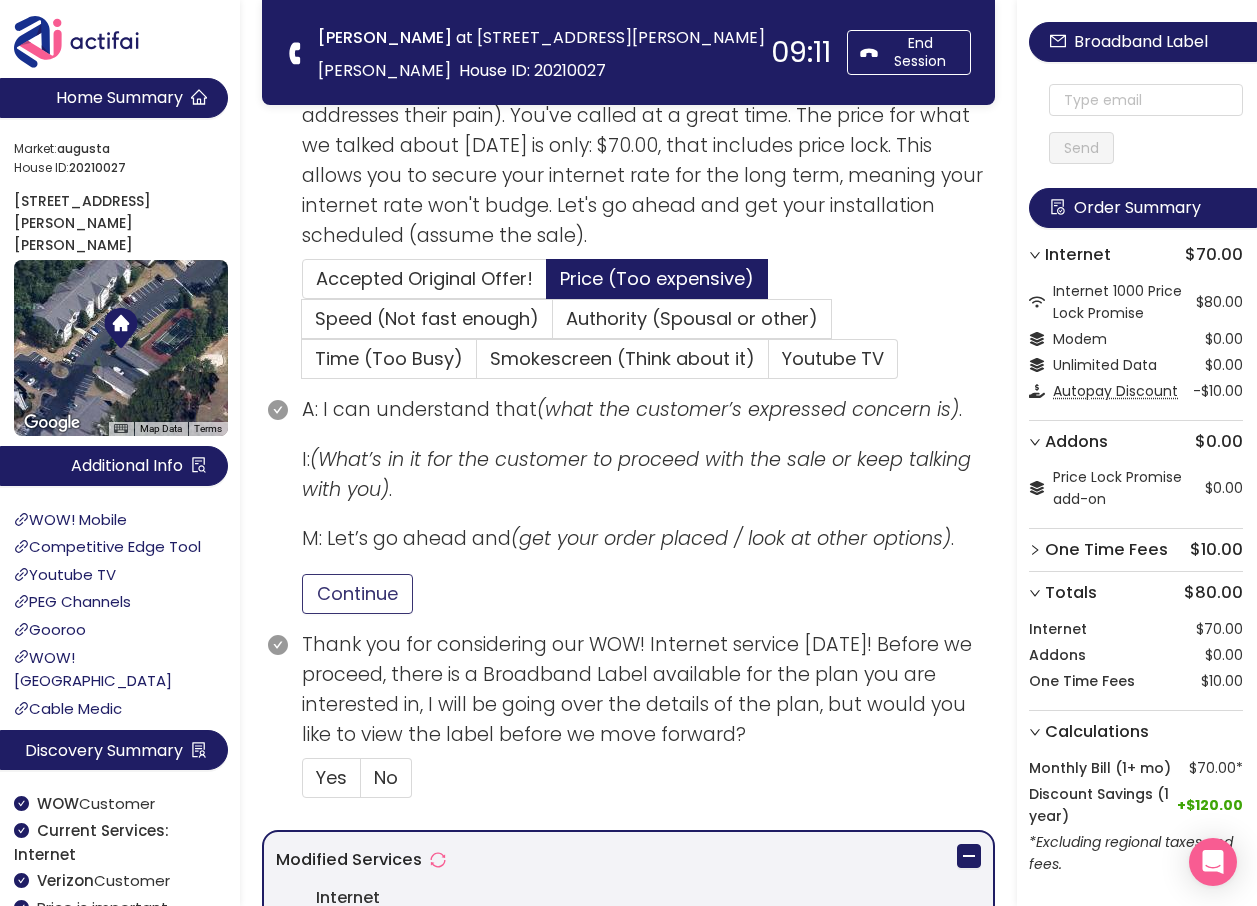 click on "Continue" at bounding box center (357, 594) 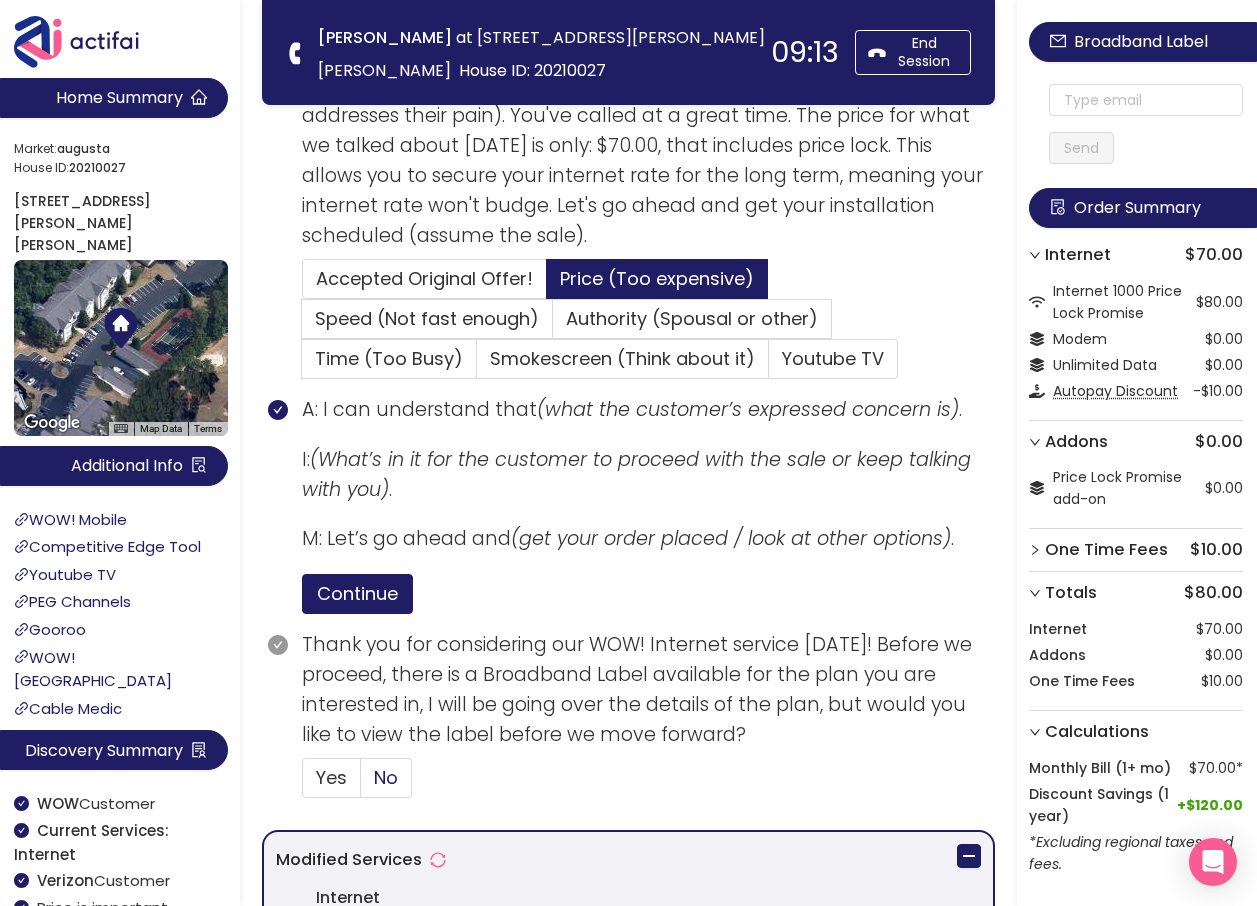 drag, startPoint x: 308, startPoint y: 775, endPoint x: 366, endPoint y: 765, distance: 58.855755 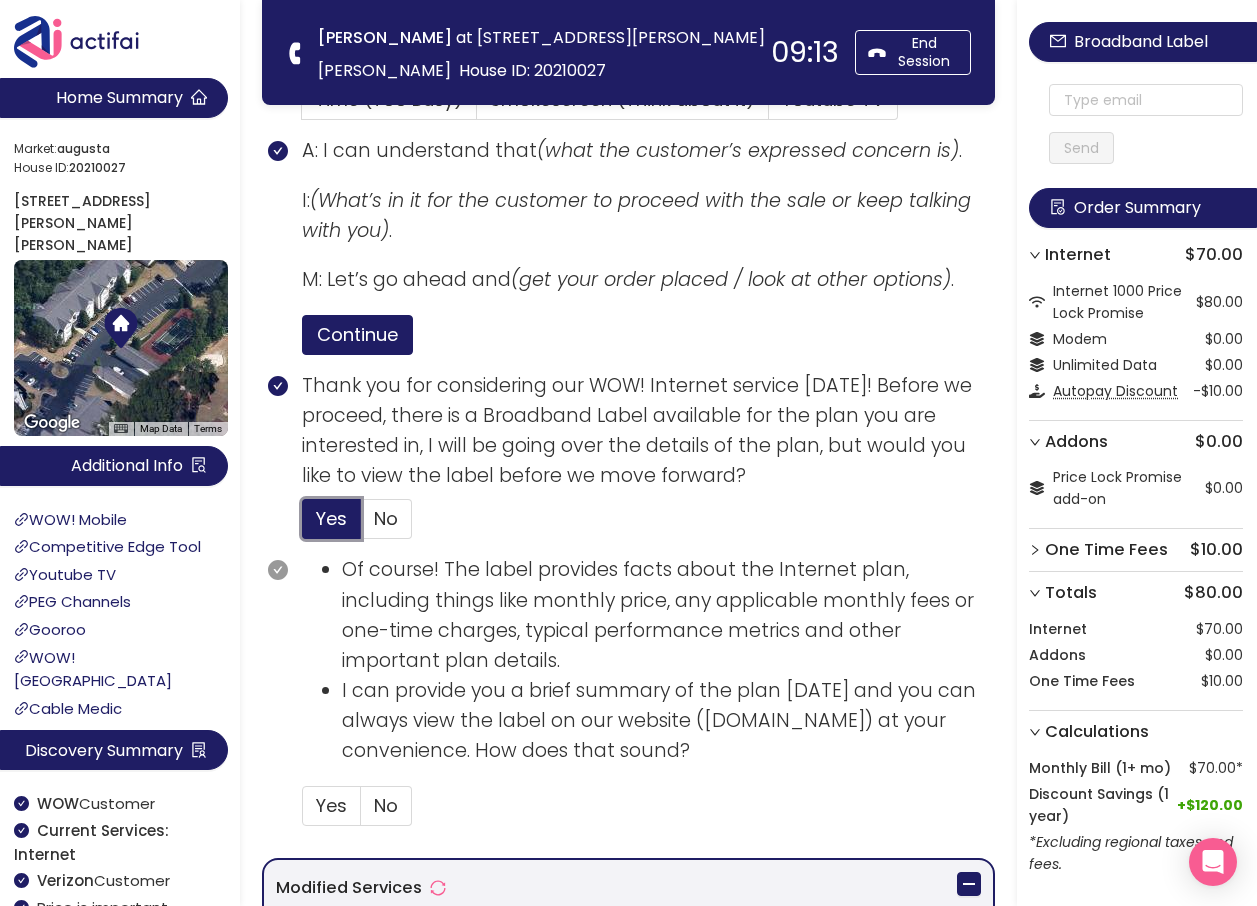 scroll, scrollTop: 821, scrollLeft: 0, axis: vertical 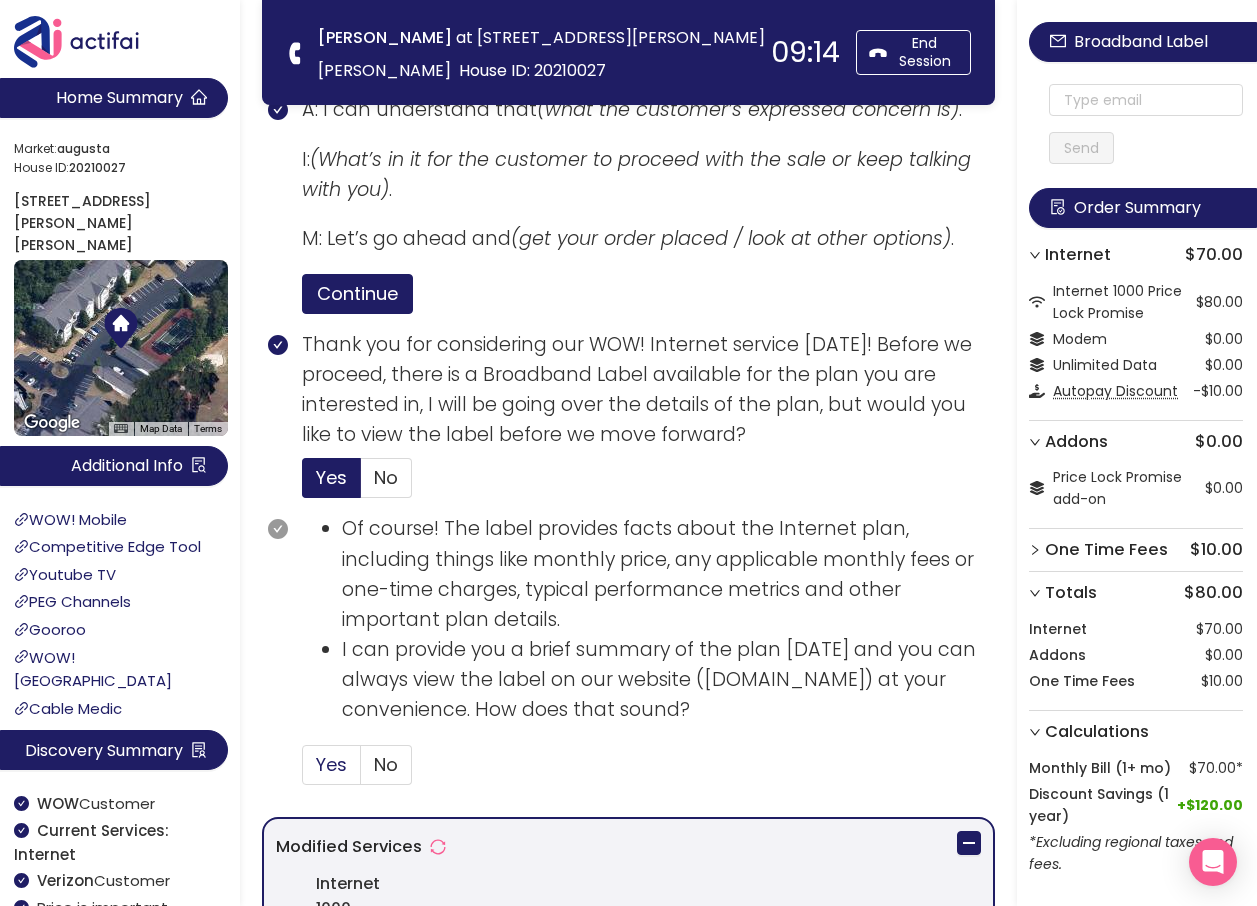 click on "Yes" at bounding box center (331, 764) 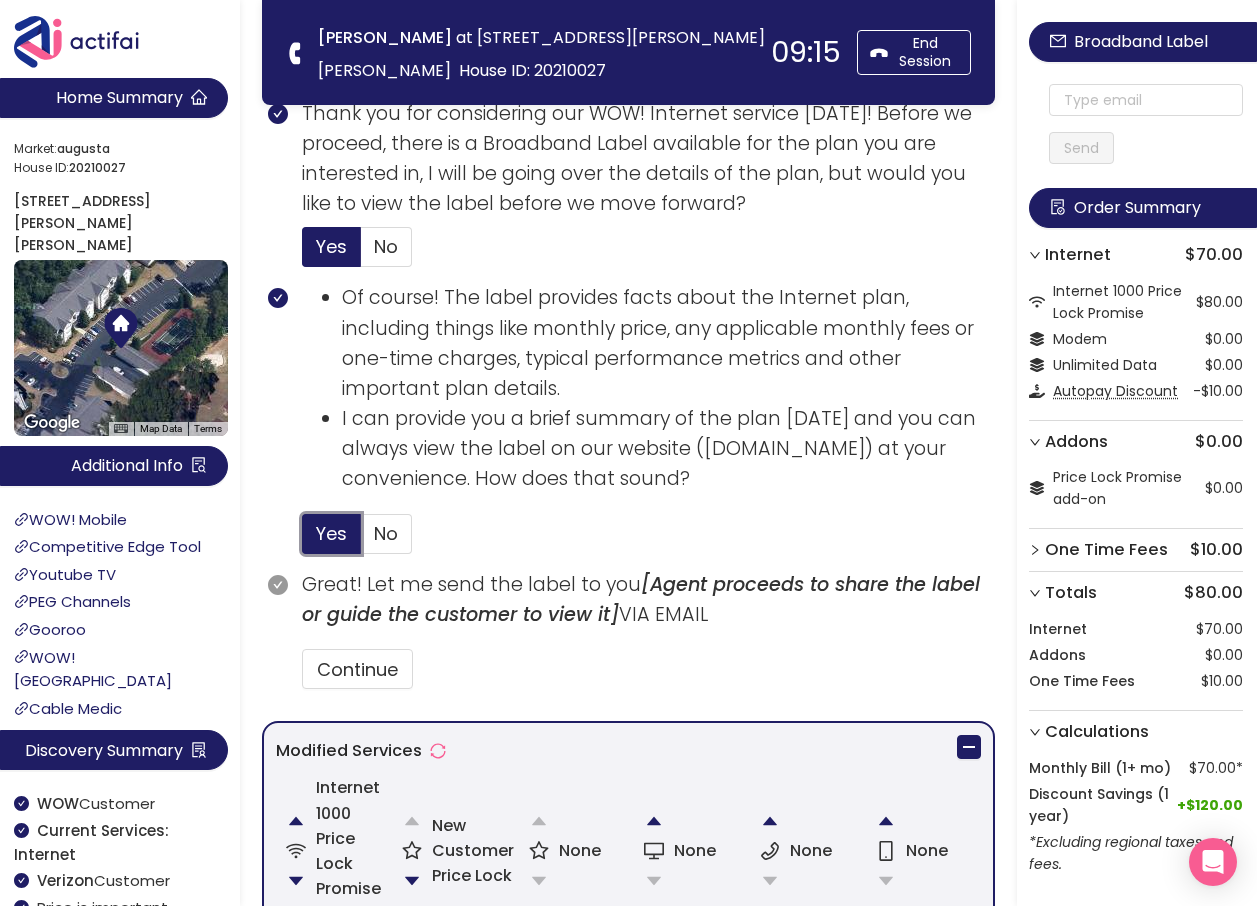 scroll, scrollTop: 1221, scrollLeft: 0, axis: vertical 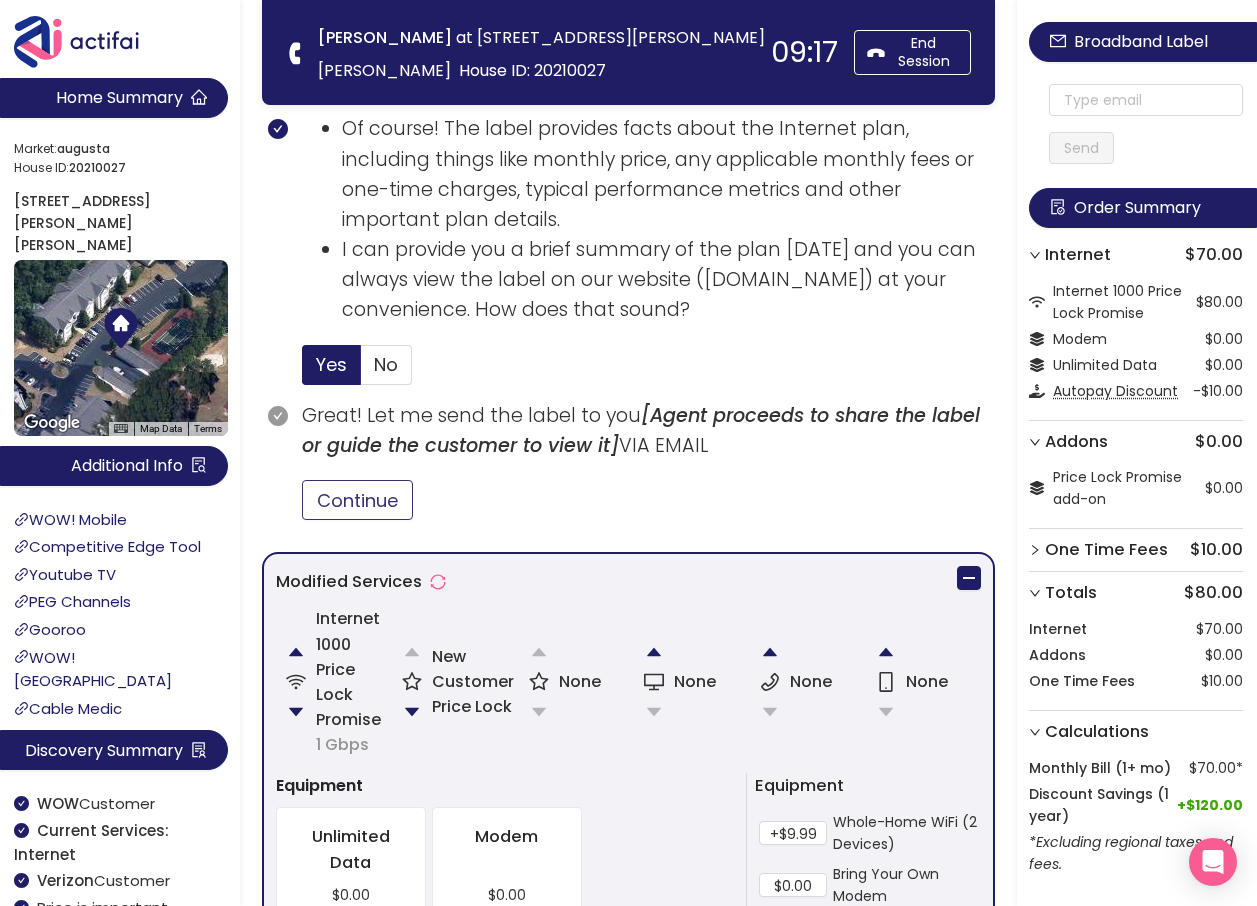 click on "Continue" at bounding box center [357, 500] 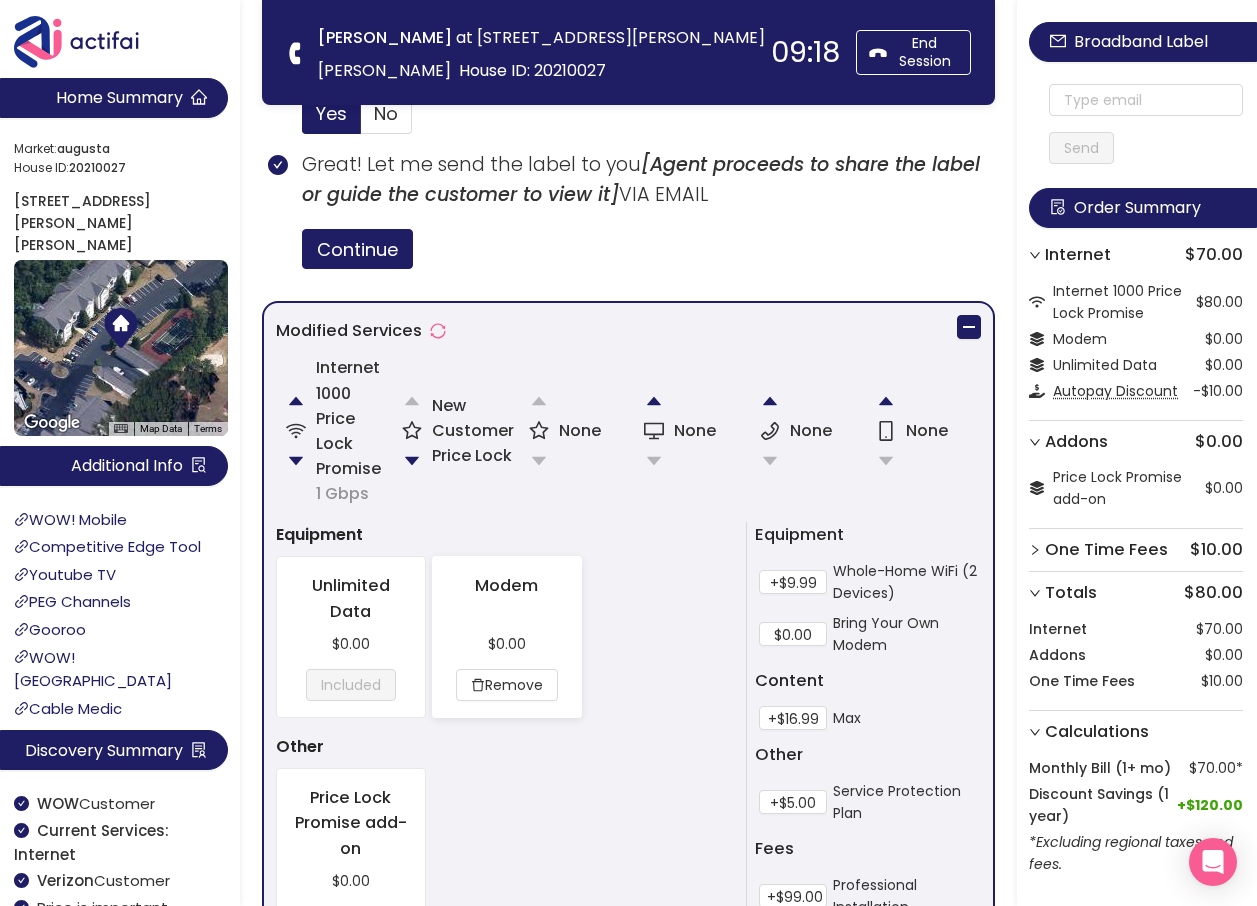 scroll, scrollTop: 1521, scrollLeft: 0, axis: vertical 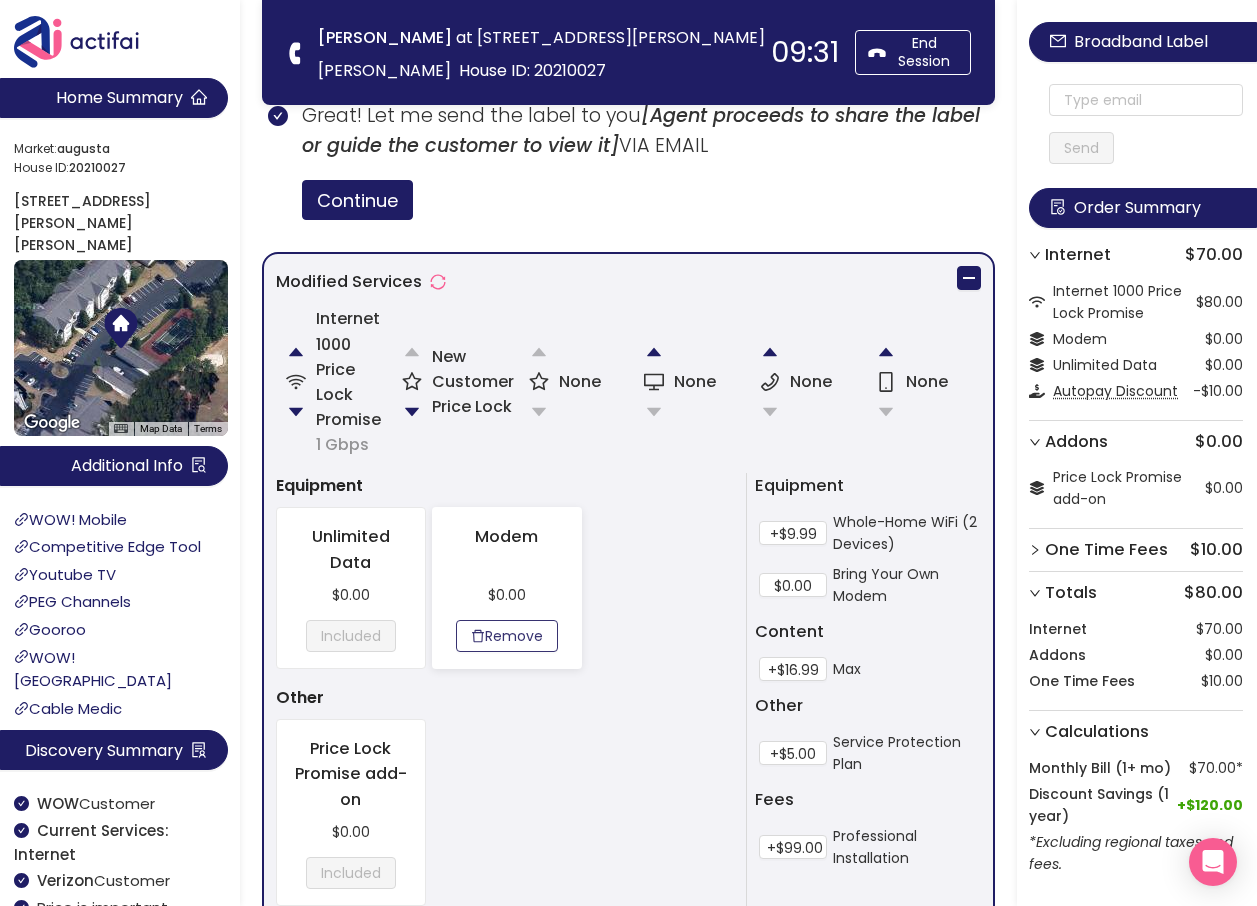 click on "Remove" at bounding box center (507, 636) 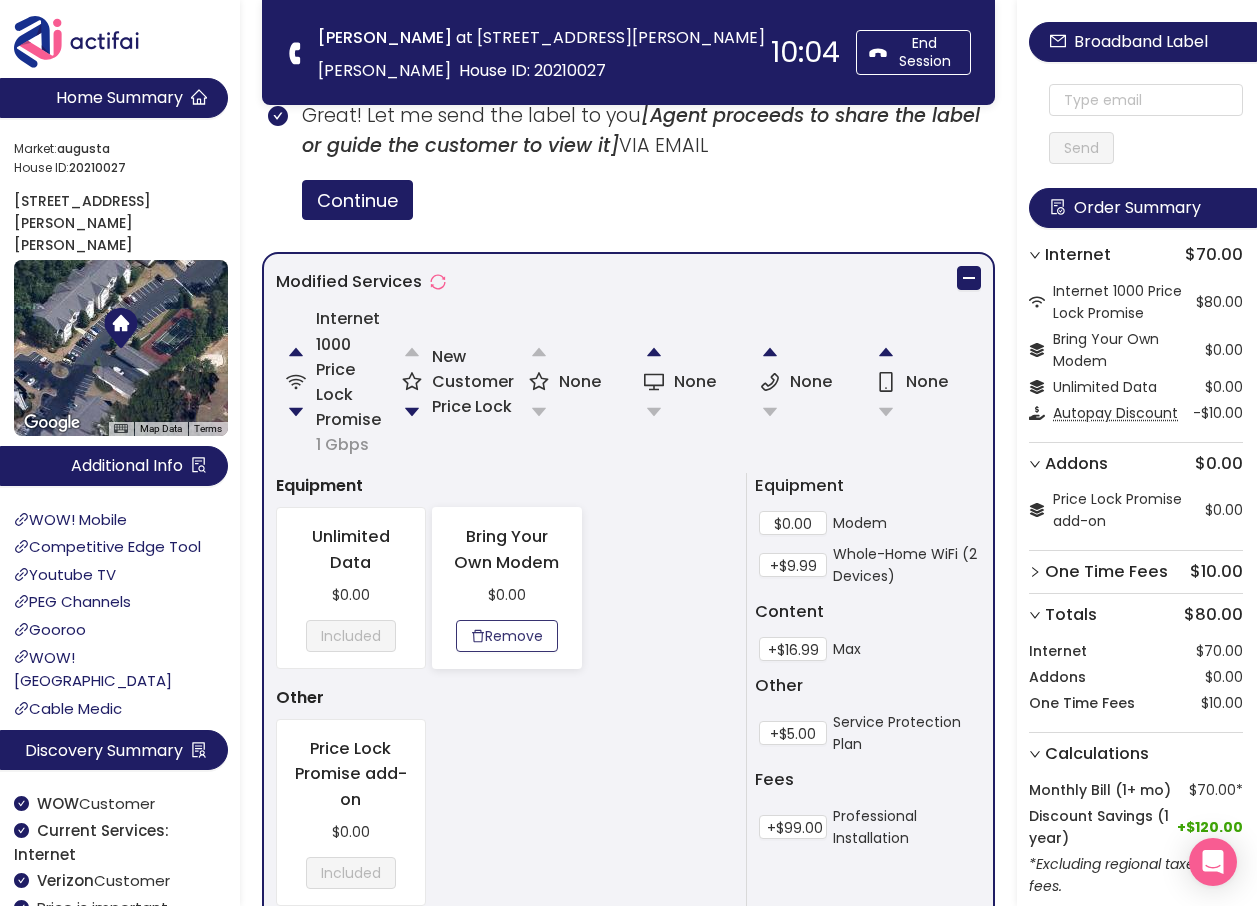 click on "Remove" at bounding box center [507, 636] 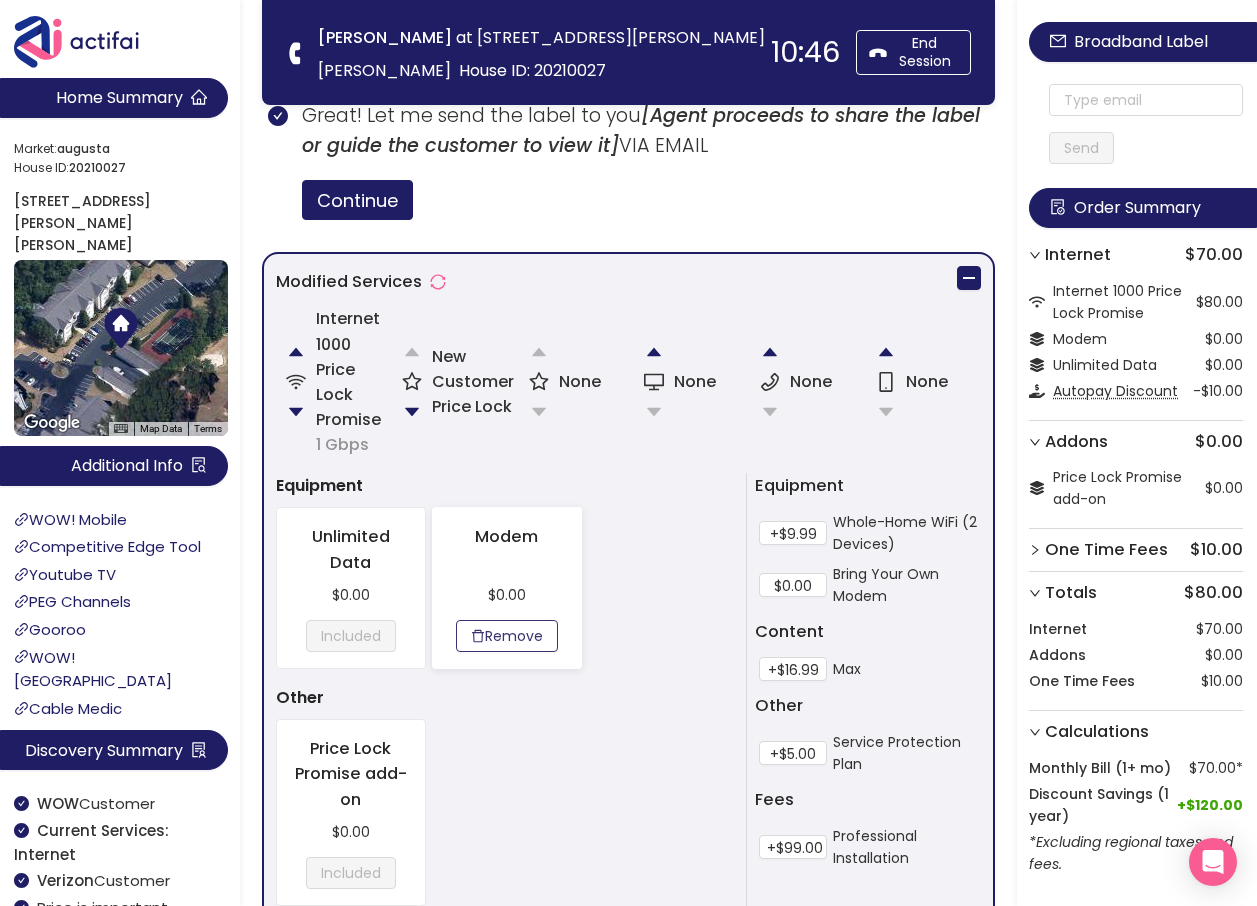 click on "Remove" at bounding box center [507, 636] 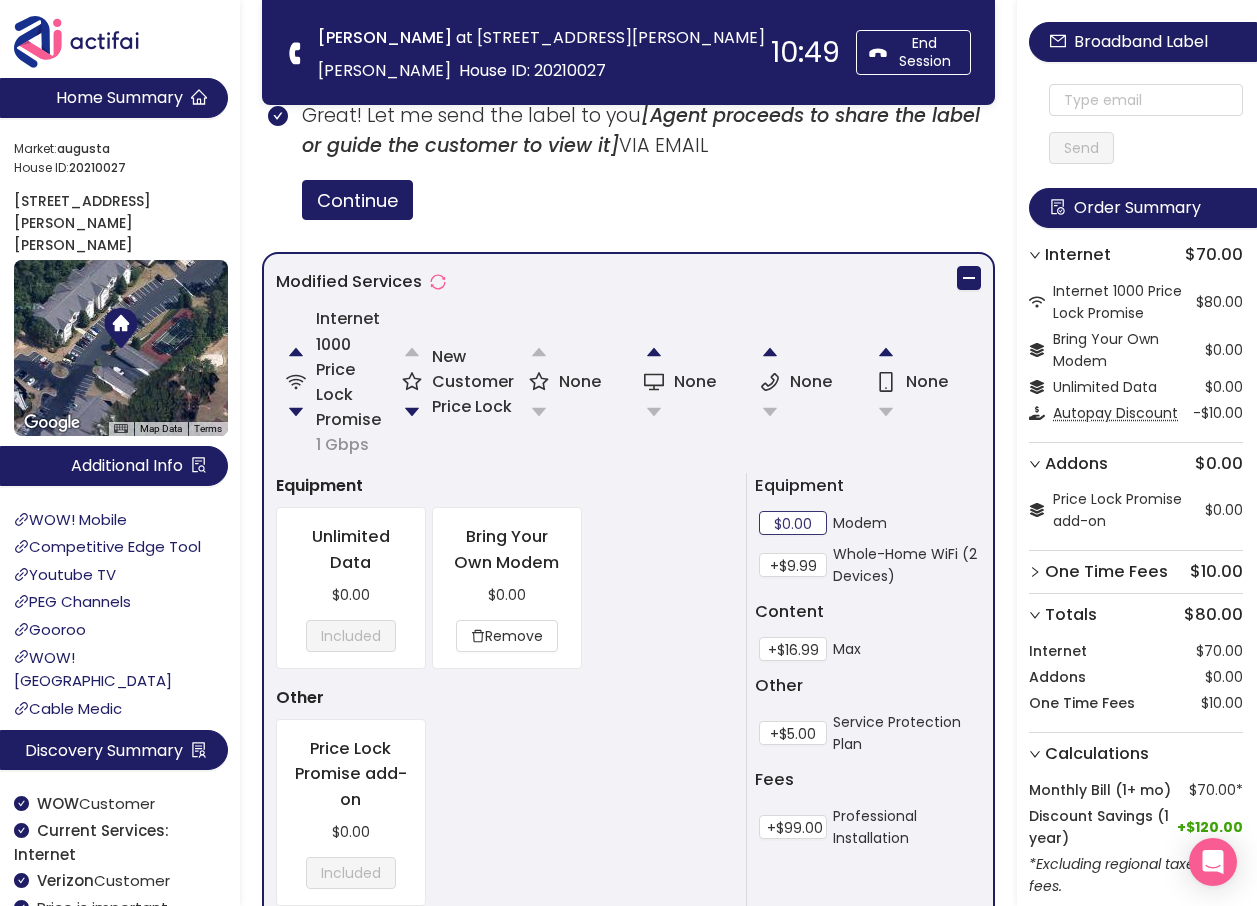 click on "$0.00" at bounding box center [793, 523] 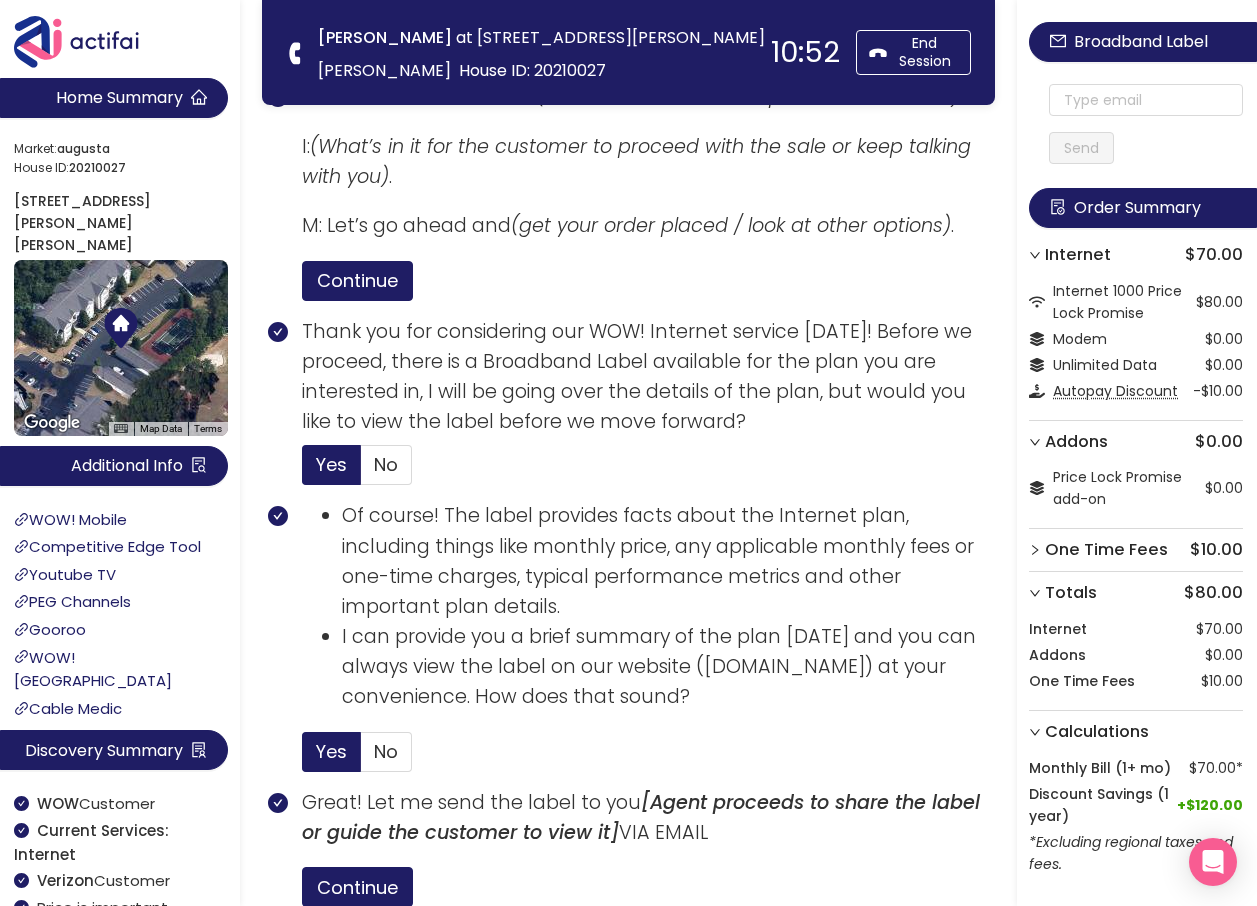 scroll, scrollTop: 821, scrollLeft: 0, axis: vertical 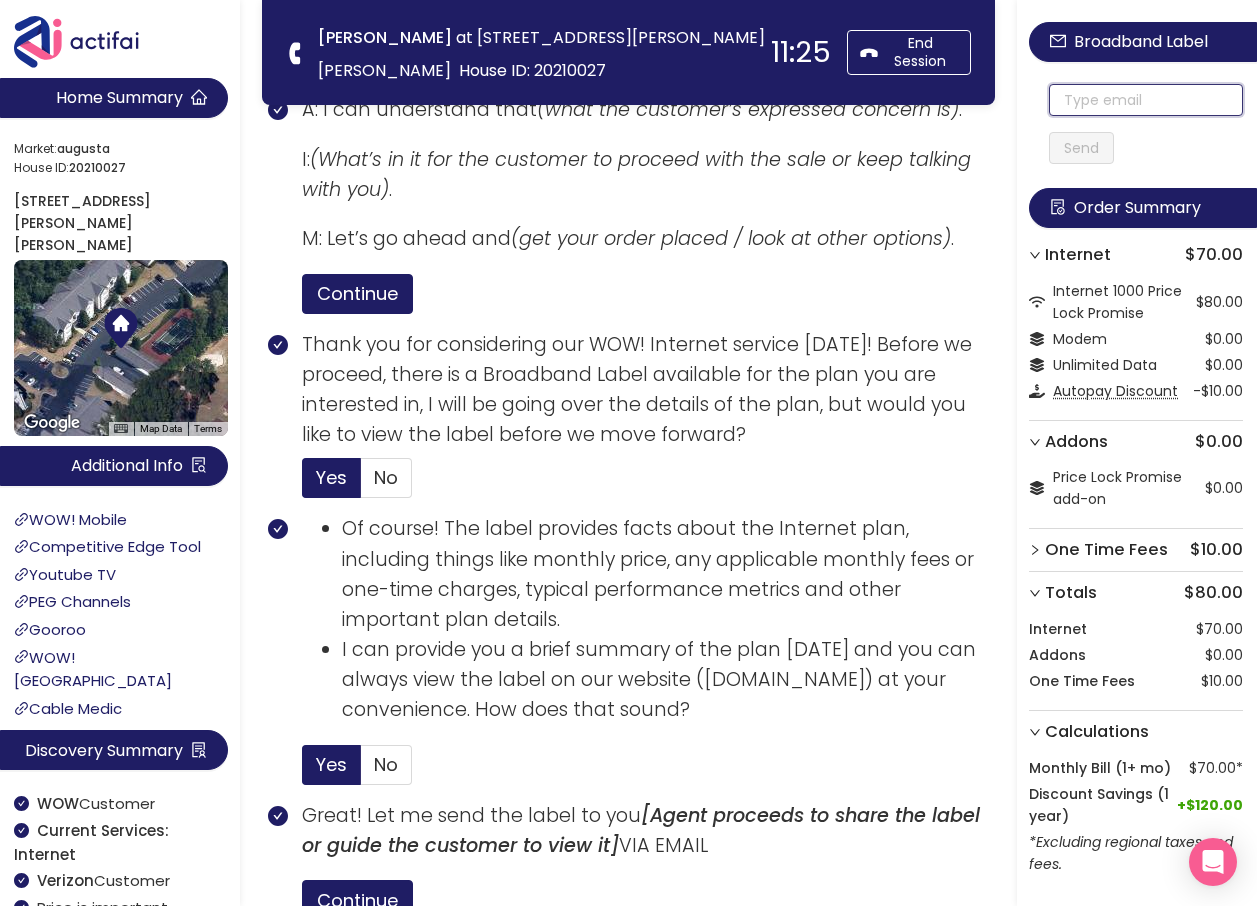 click 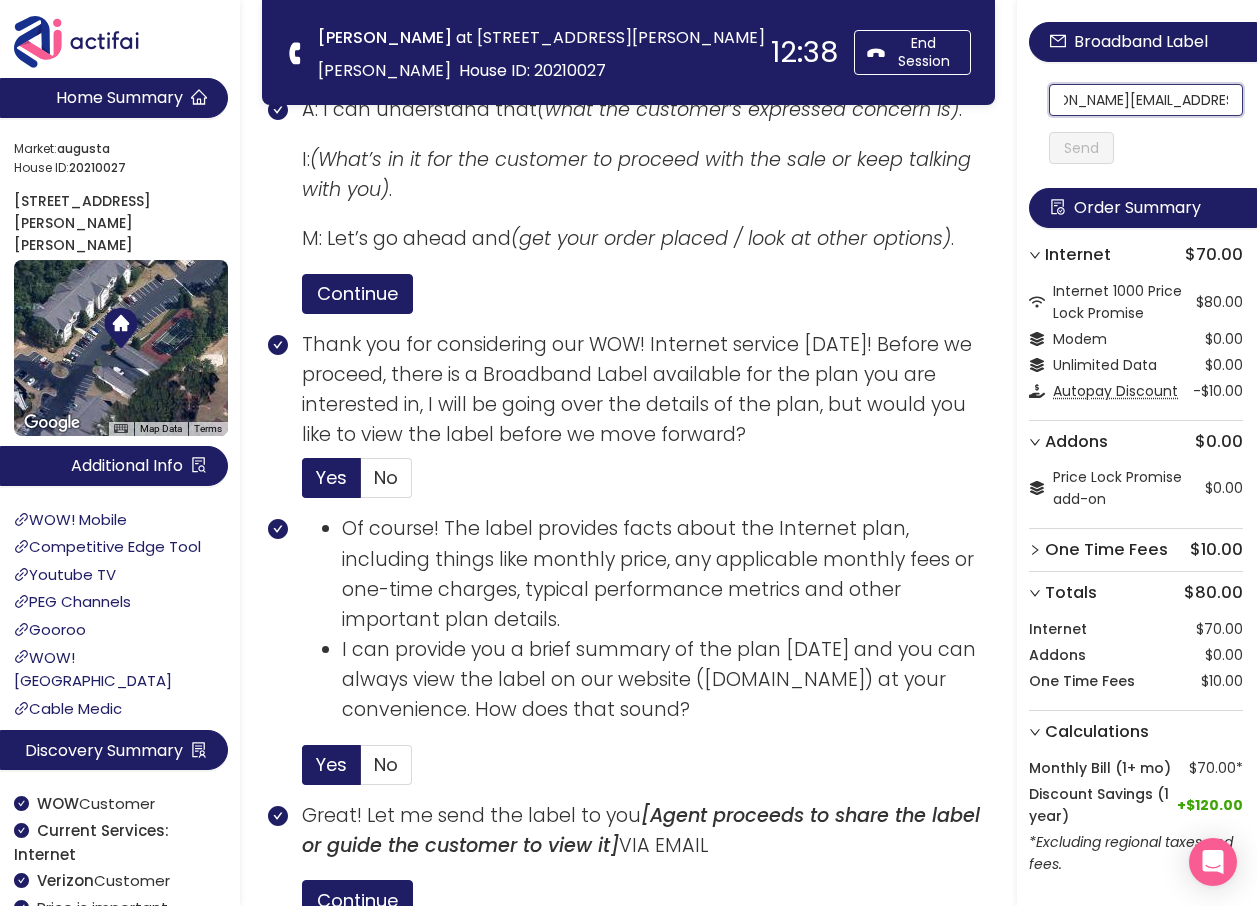 scroll, scrollTop: 0, scrollLeft: 56, axis: horizontal 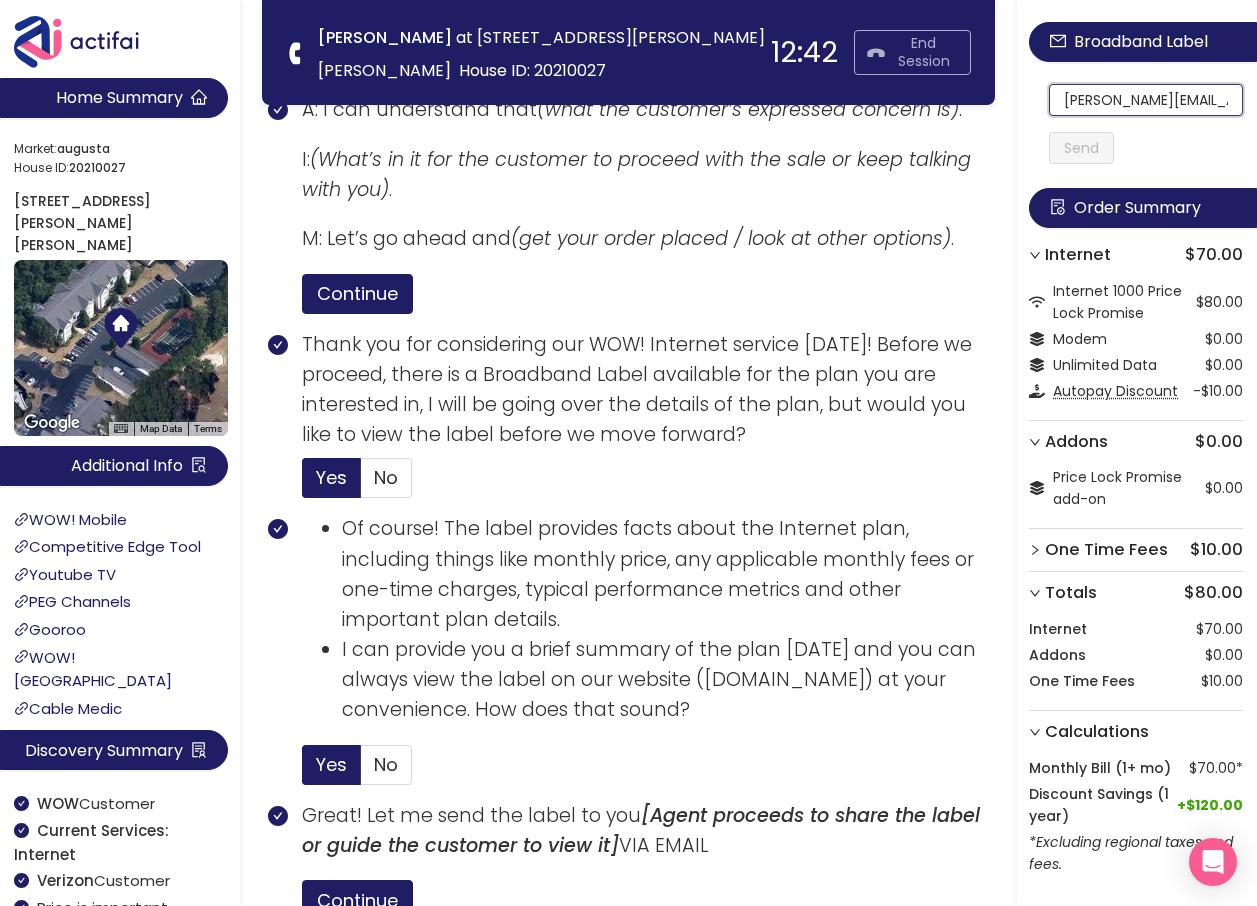 drag, startPoint x: 1200, startPoint y: 99, endPoint x: 961, endPoint y: 64, distance: 241.54916 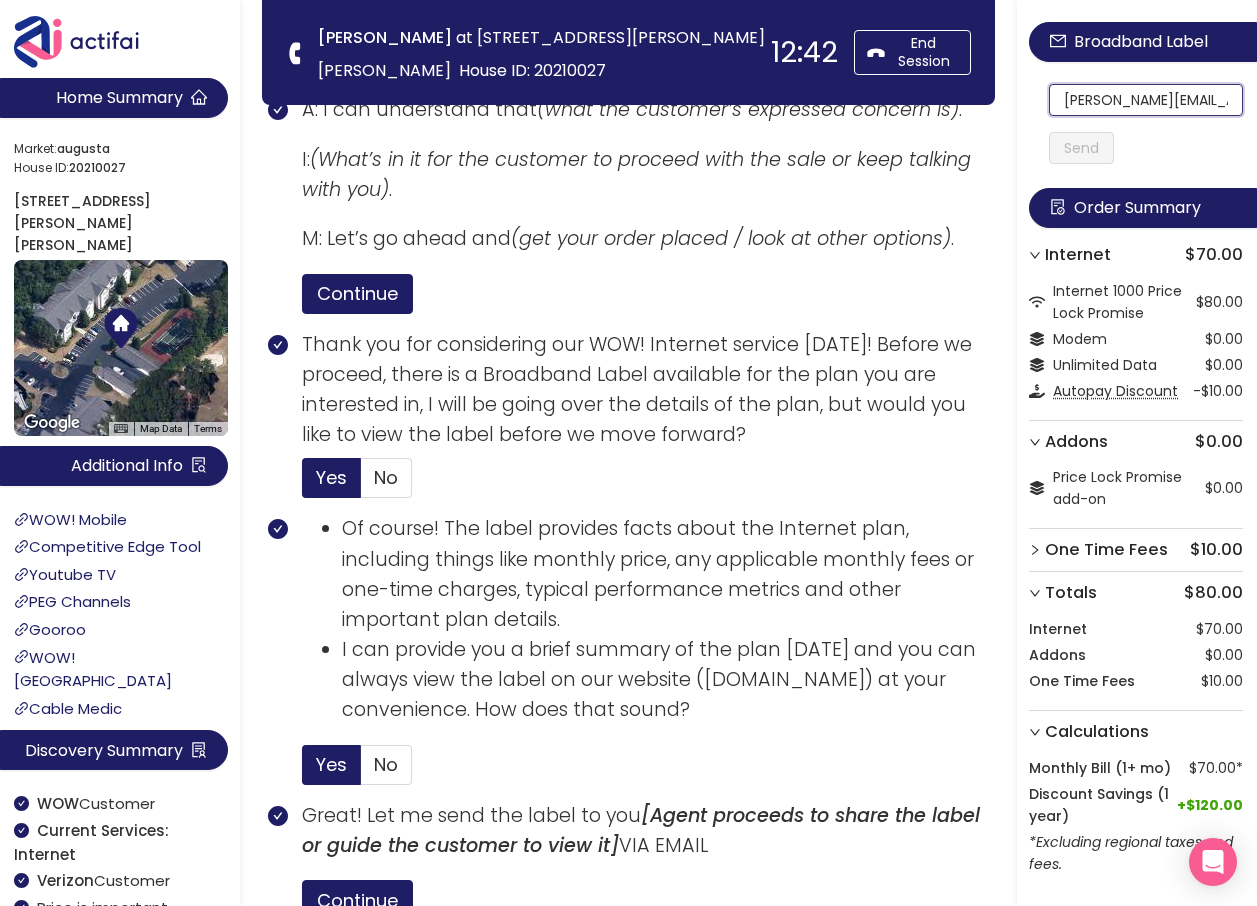 click on "[PERSON_NAME][EMAIL_ADDRESS][PERSON_NAME][DOMAIN_NAME]" 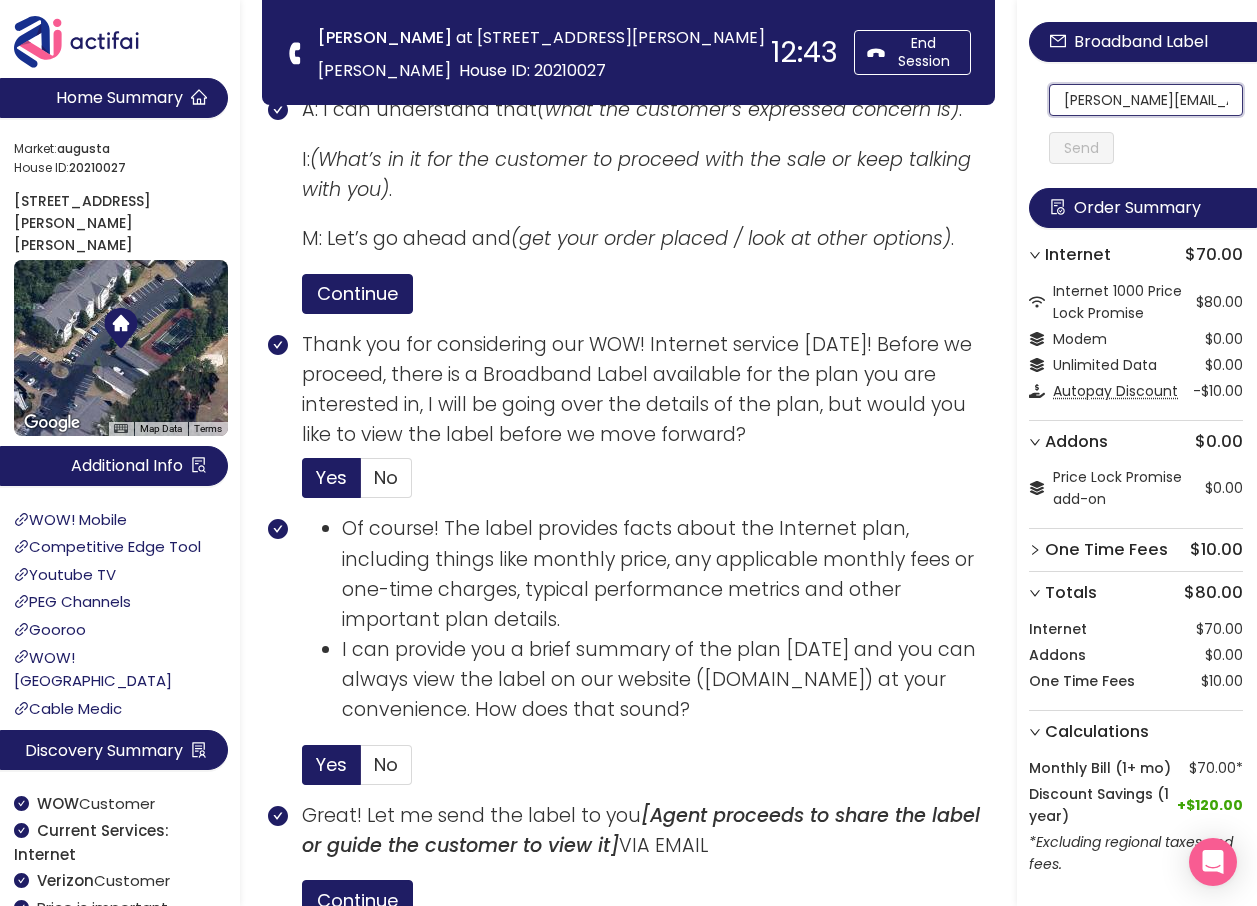 scroll, scrollTop: 0, scrollLeft: 57, axis: horizontal 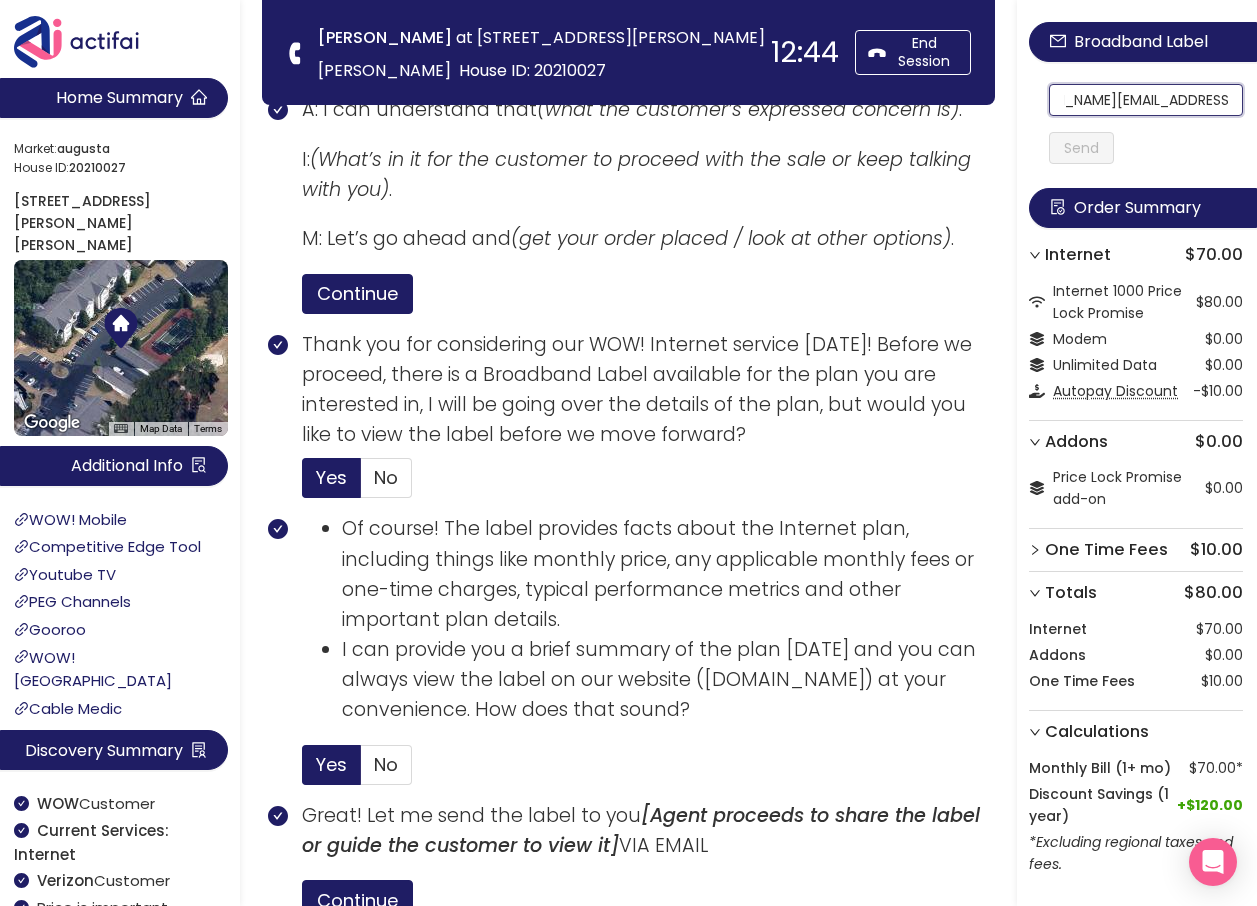 drag, startPoint x: 1071, startPoint y: 106, endPoint x: 1224, endPoint y: 126, distance: 154.30165 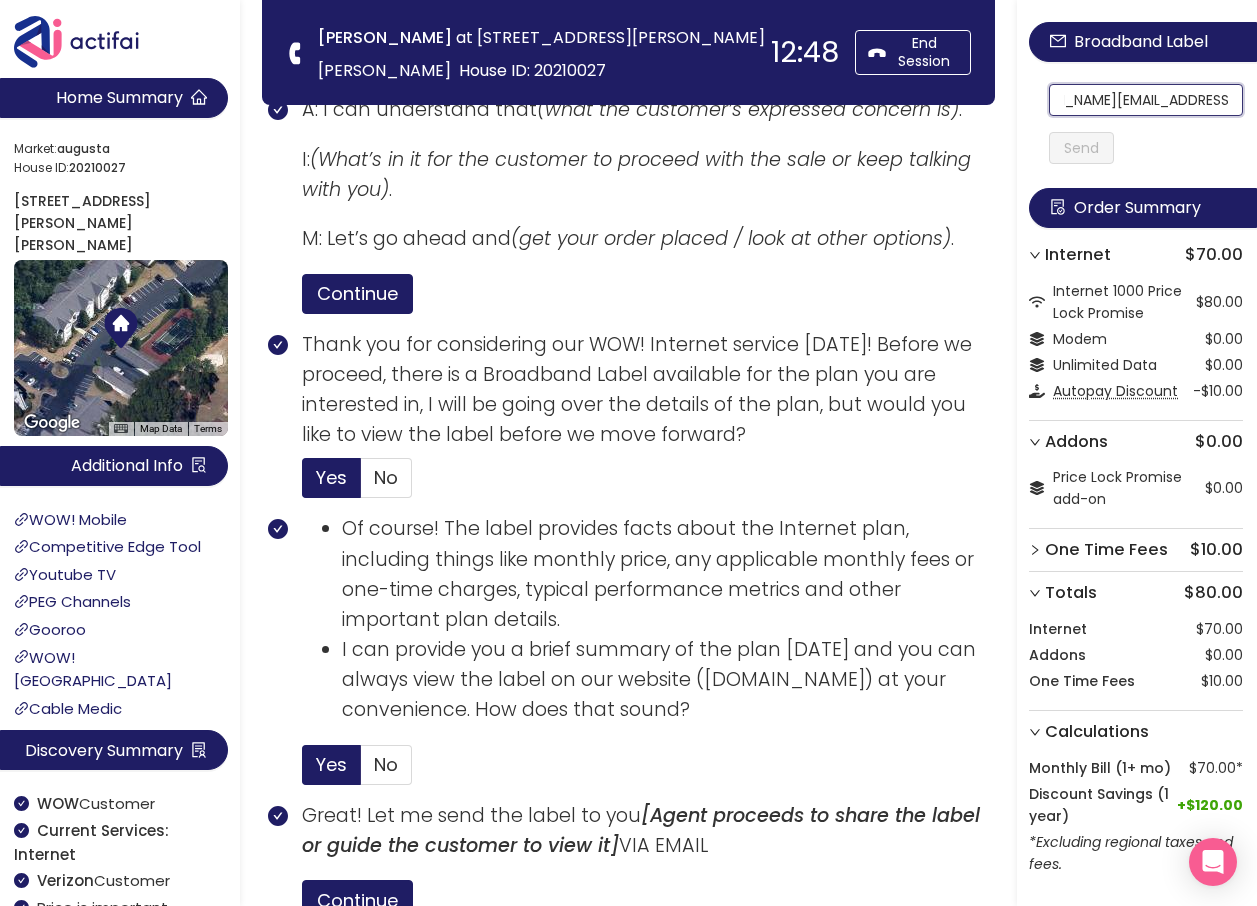 type on "[PERSON_NAME][EMAIL_ADDRESS][PERSON_NAME][DOMAIN_NAME]" 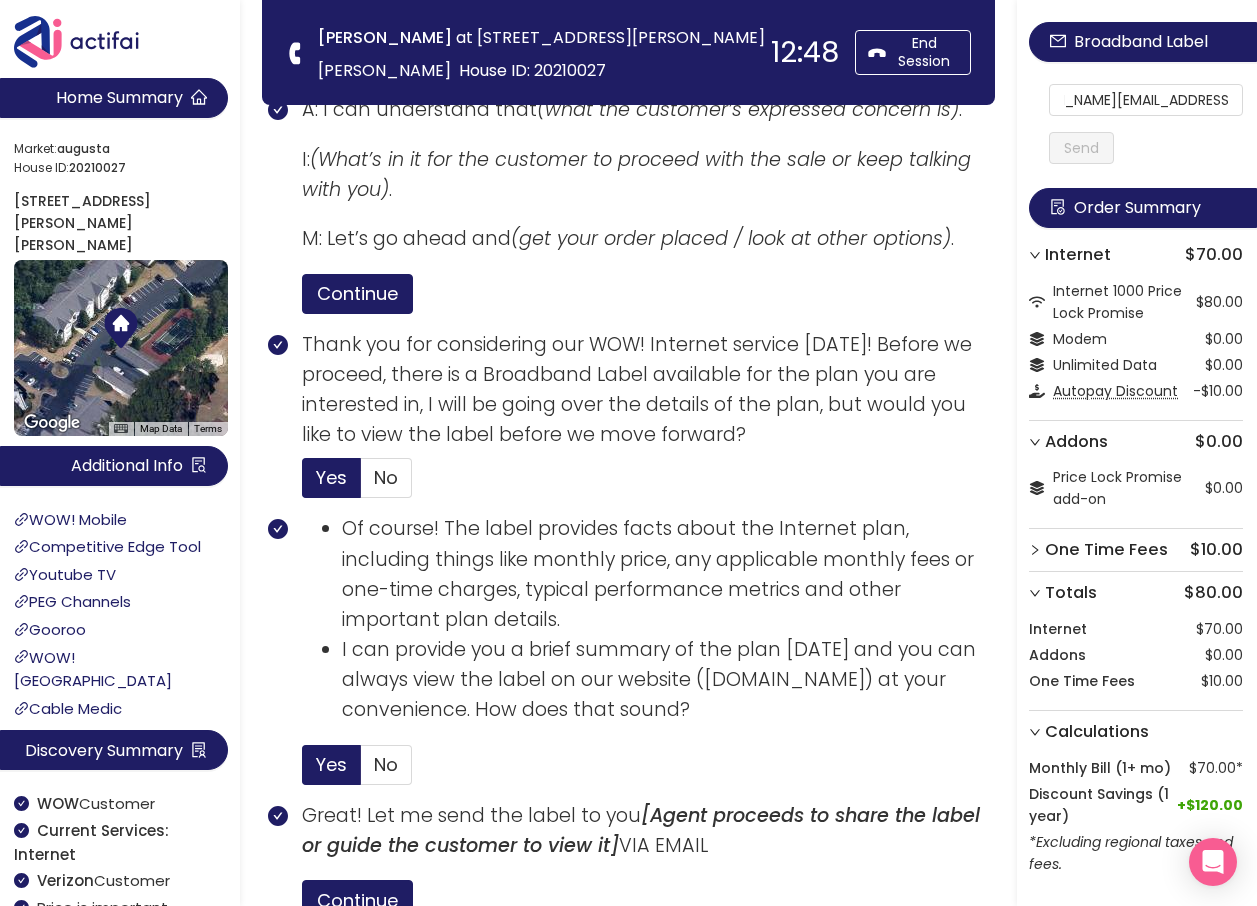 scroll, scrollTop: 0, scrollLeft: 0, axis: both 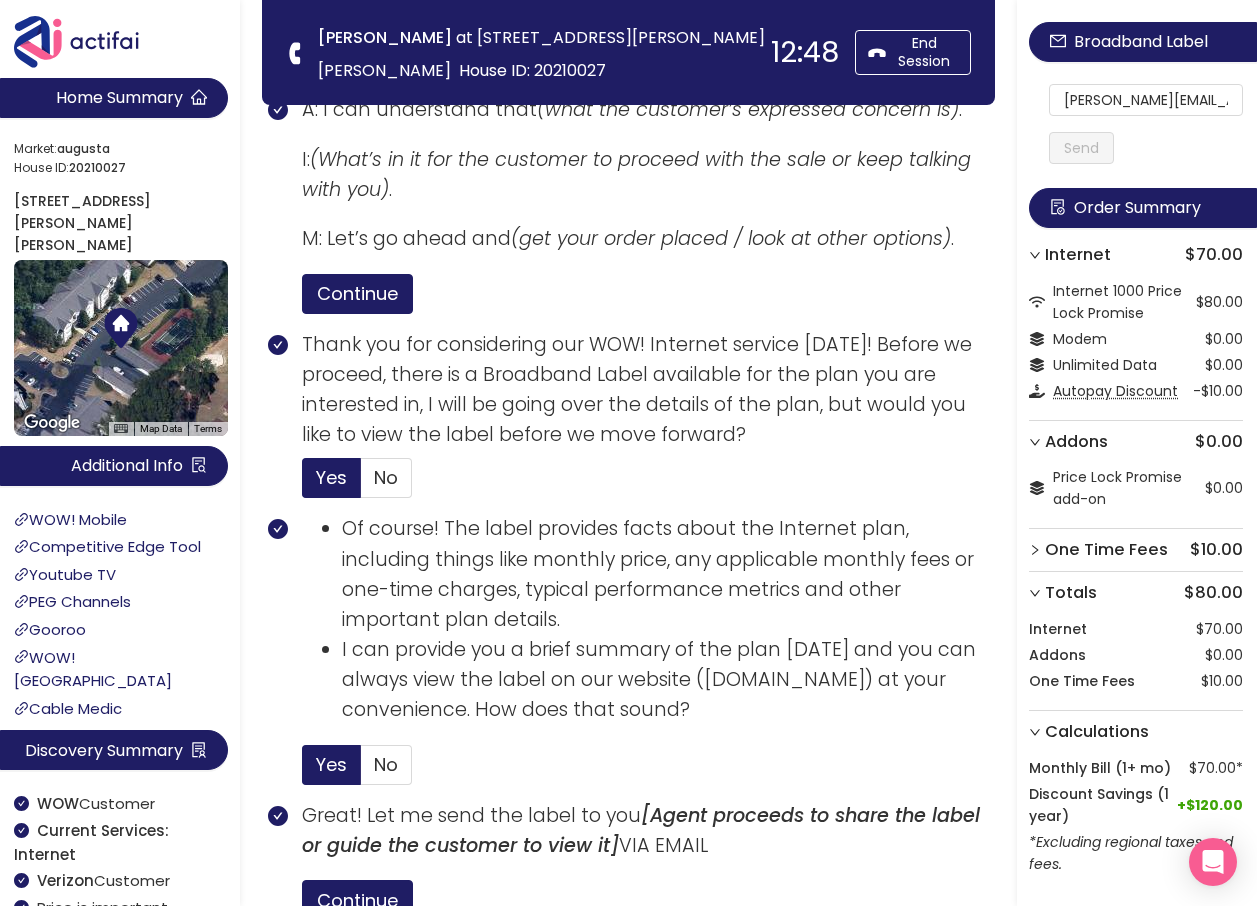 click on "Send" at bounding box center (1081, 148) 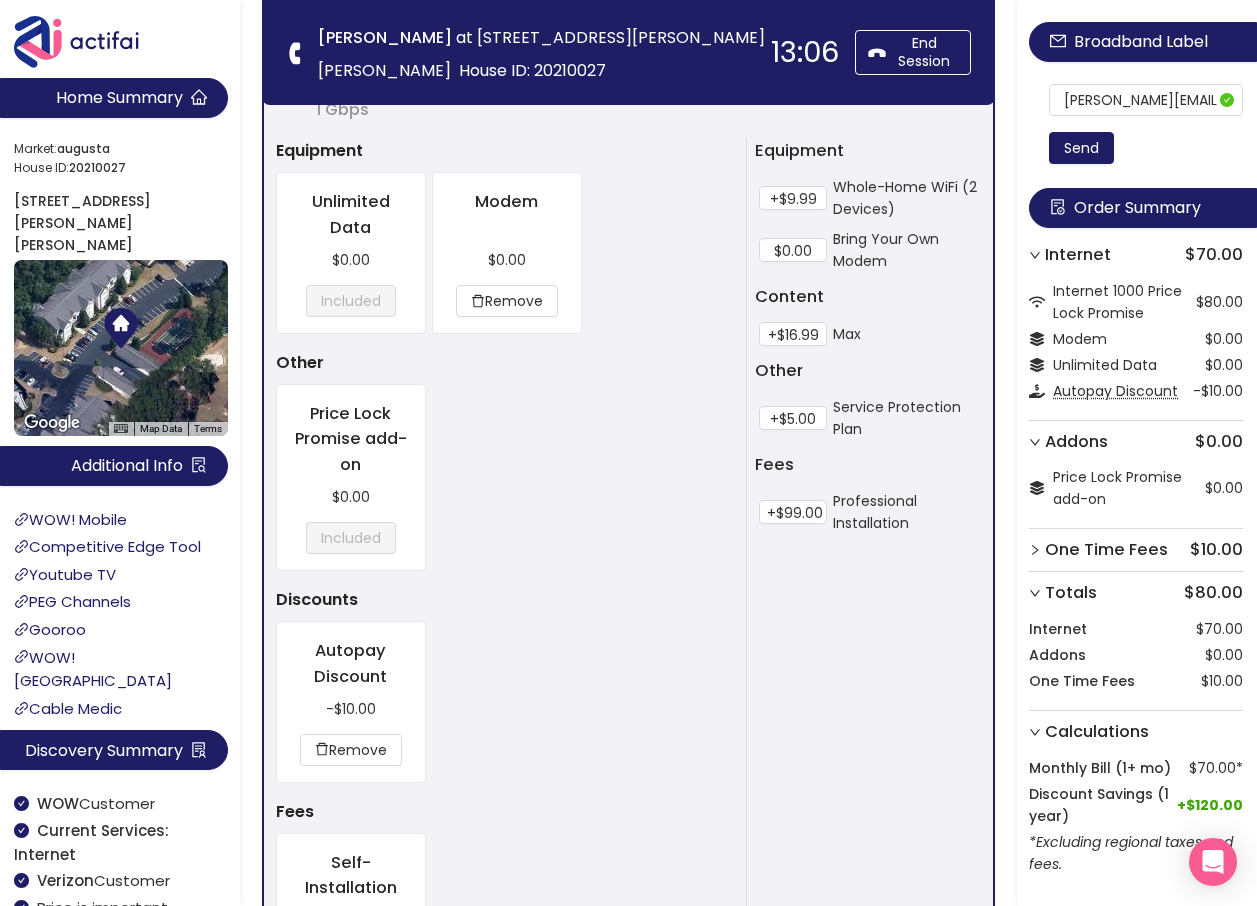 scroll, scrollTop: 2178, scrollLeft: 0, axis: vertical 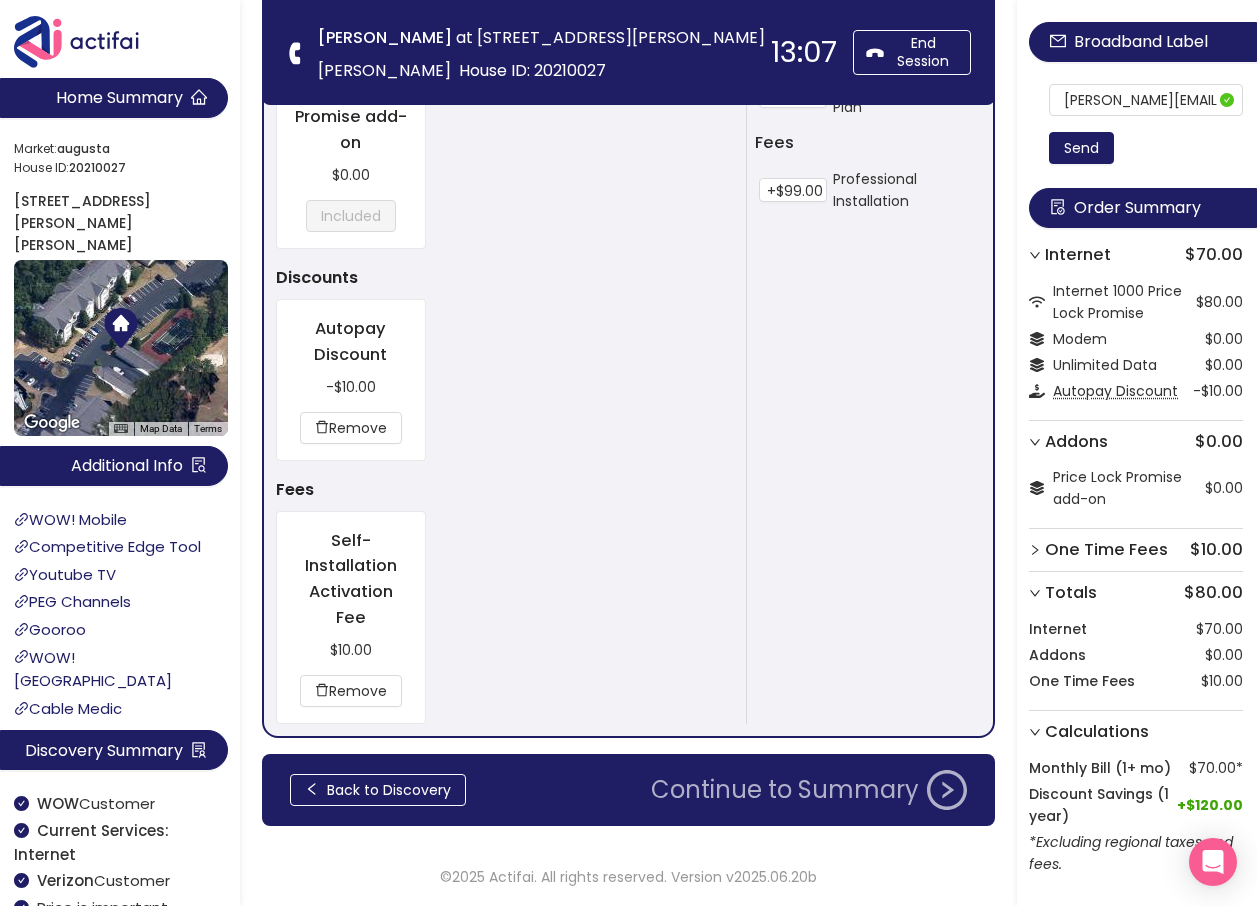 click on "Continue to Summary" 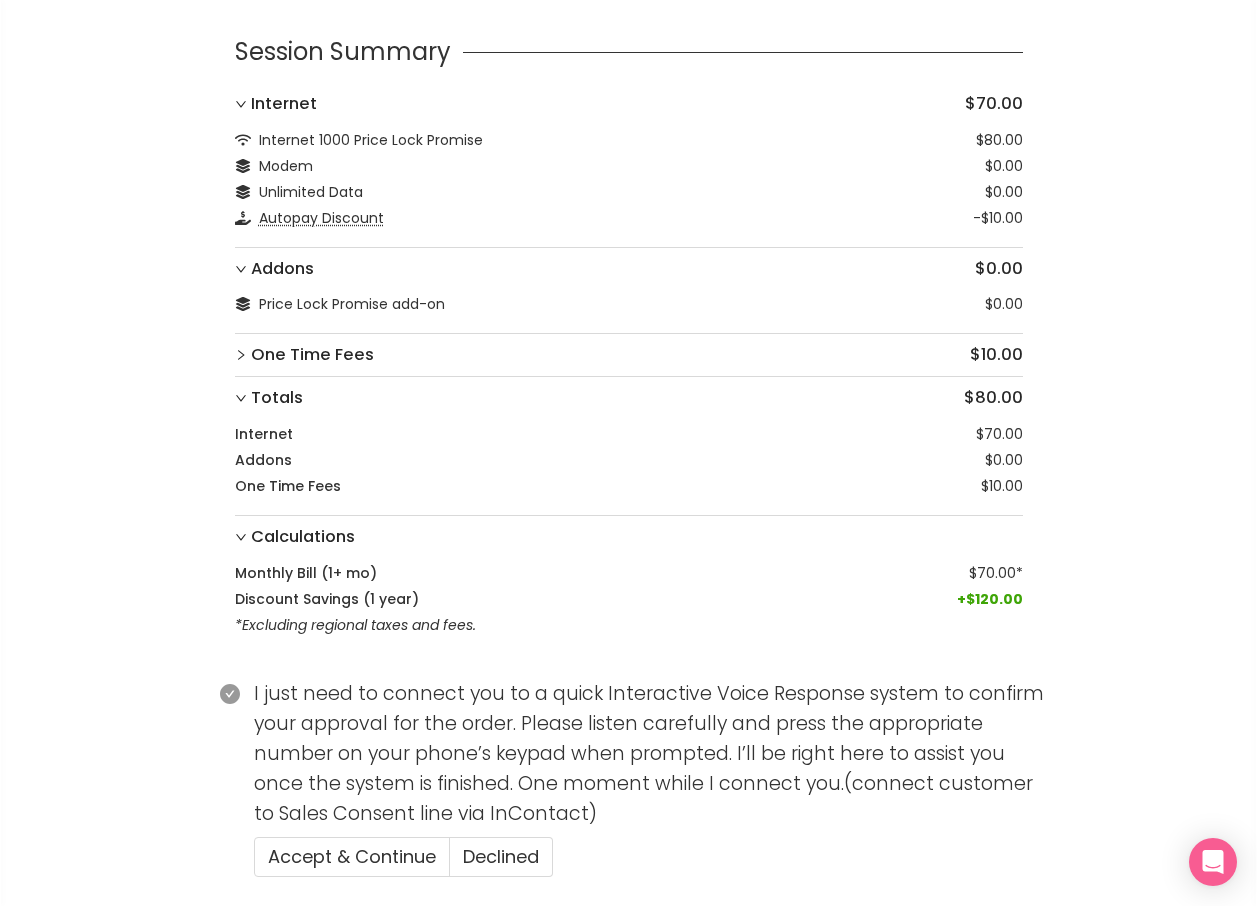 scroll, scrollTop: 245, scrollLeft: 0, axis: vertical 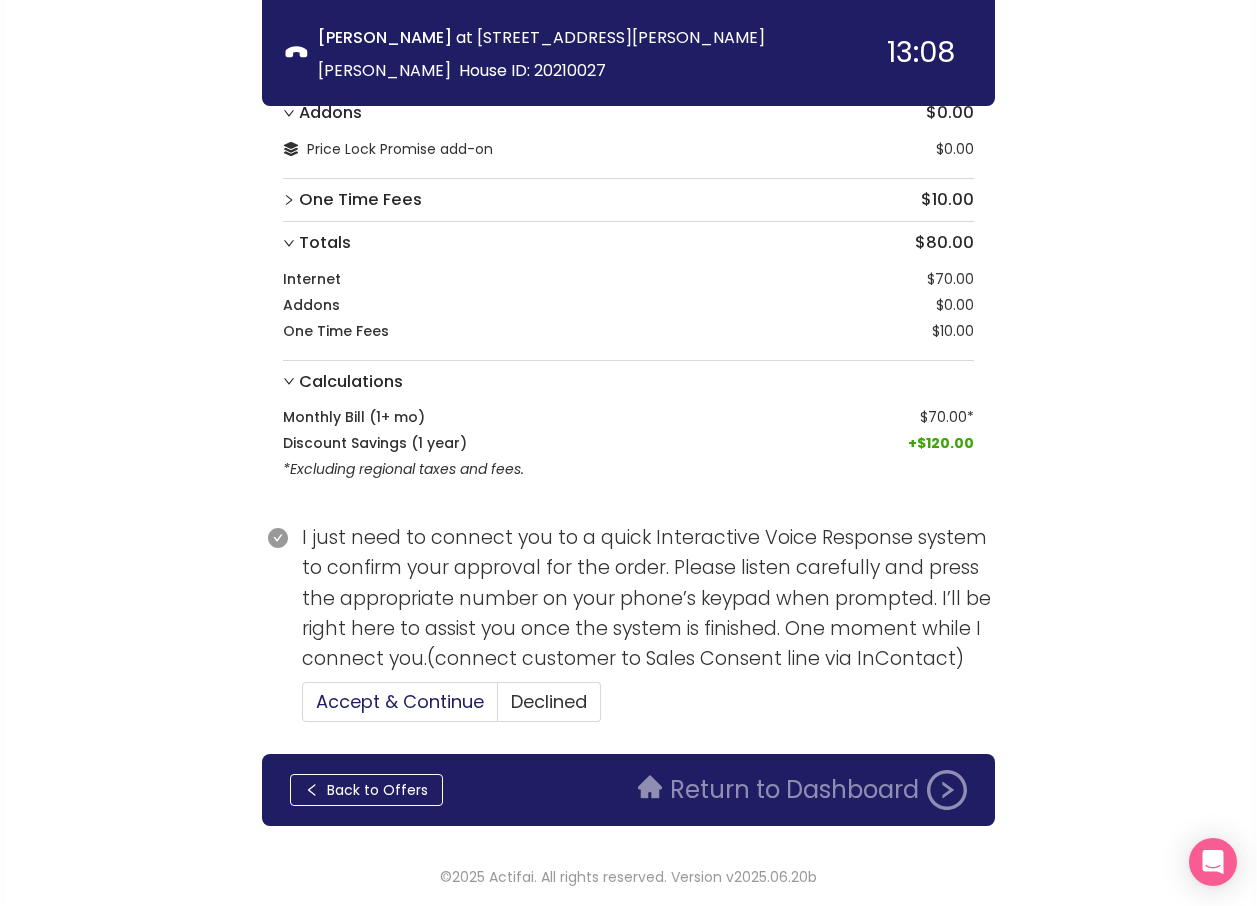 click on "Accept & Continue" at bounding box center [400, 701] 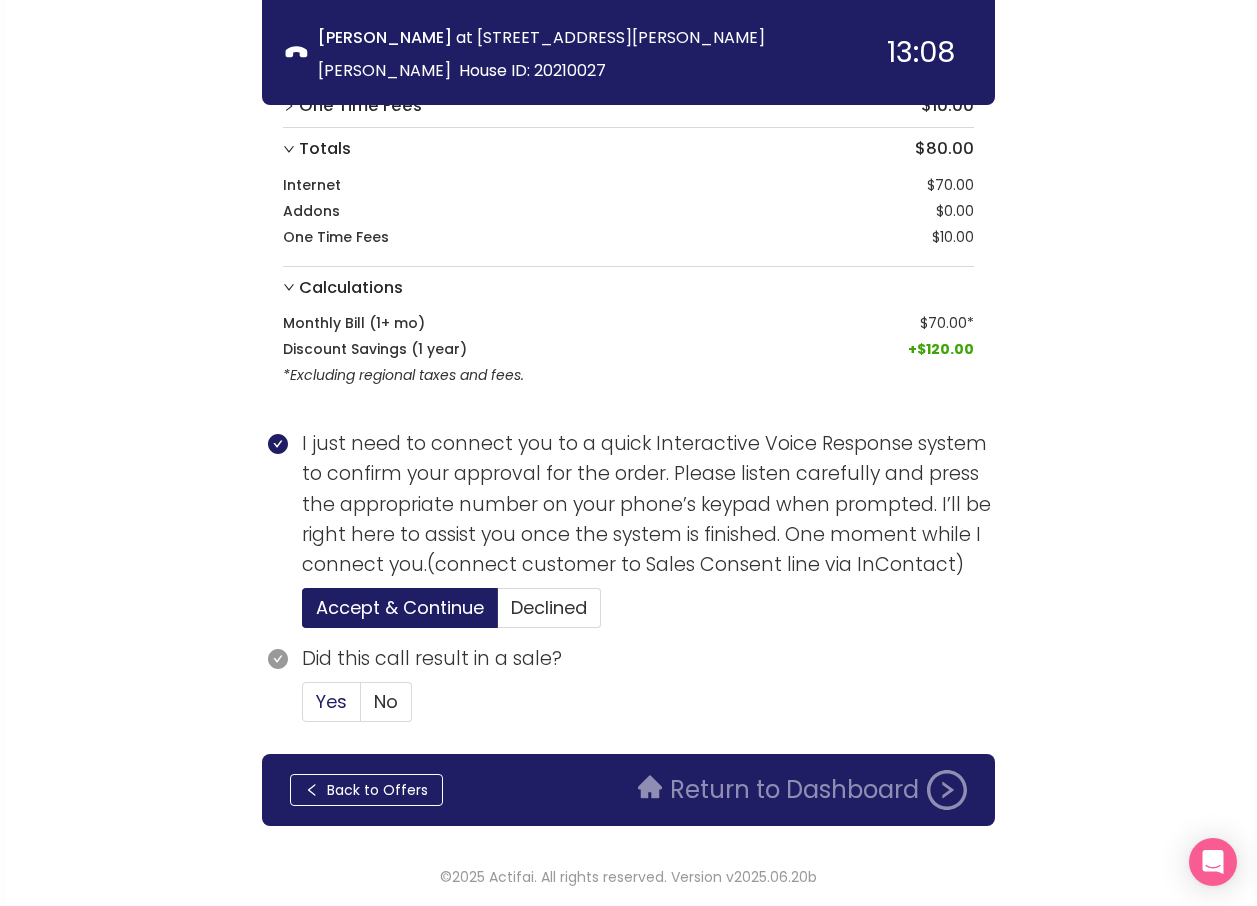 click on "Yes" at bounding box center (331, 701) 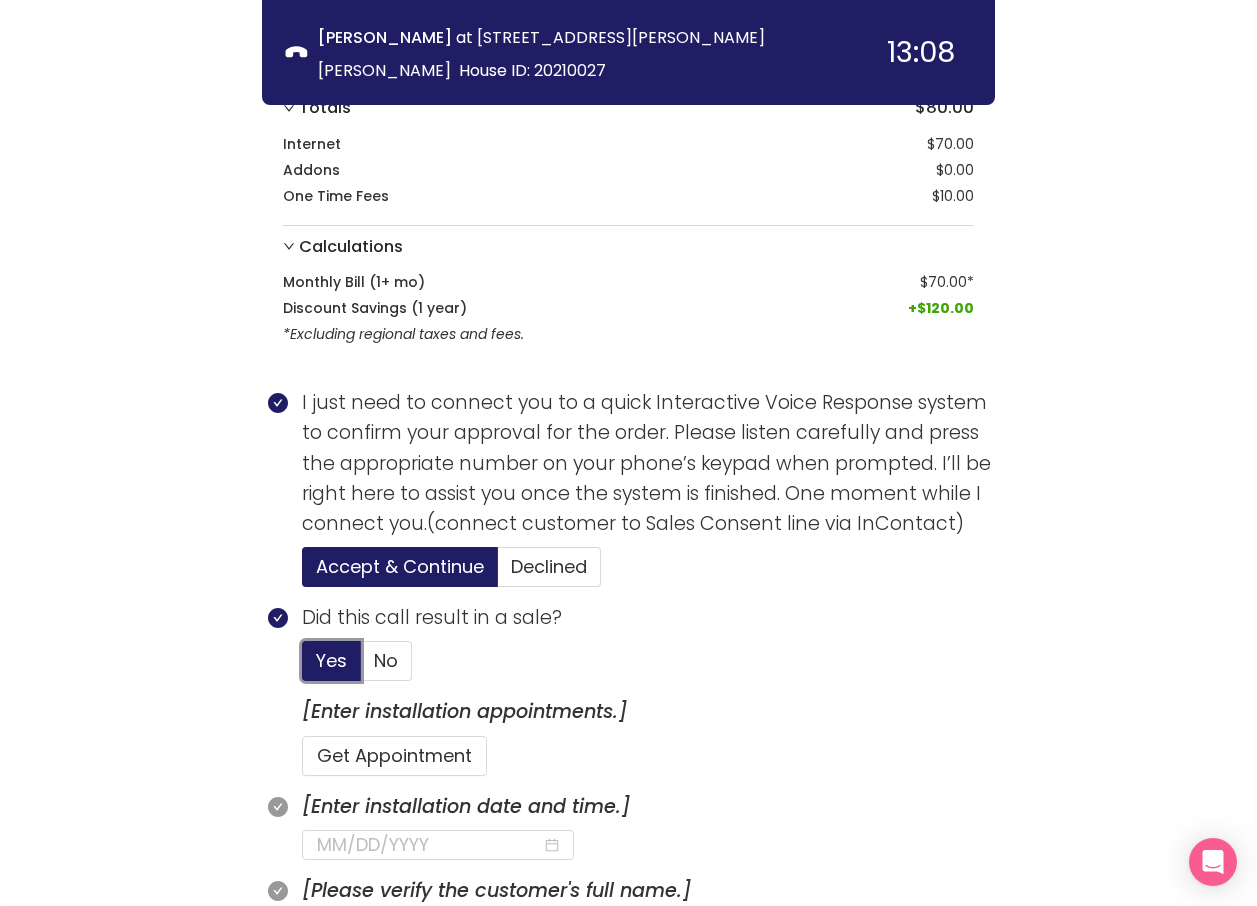 scroll, scrollTop: 939, scrollLeft: 0, axis: vertical 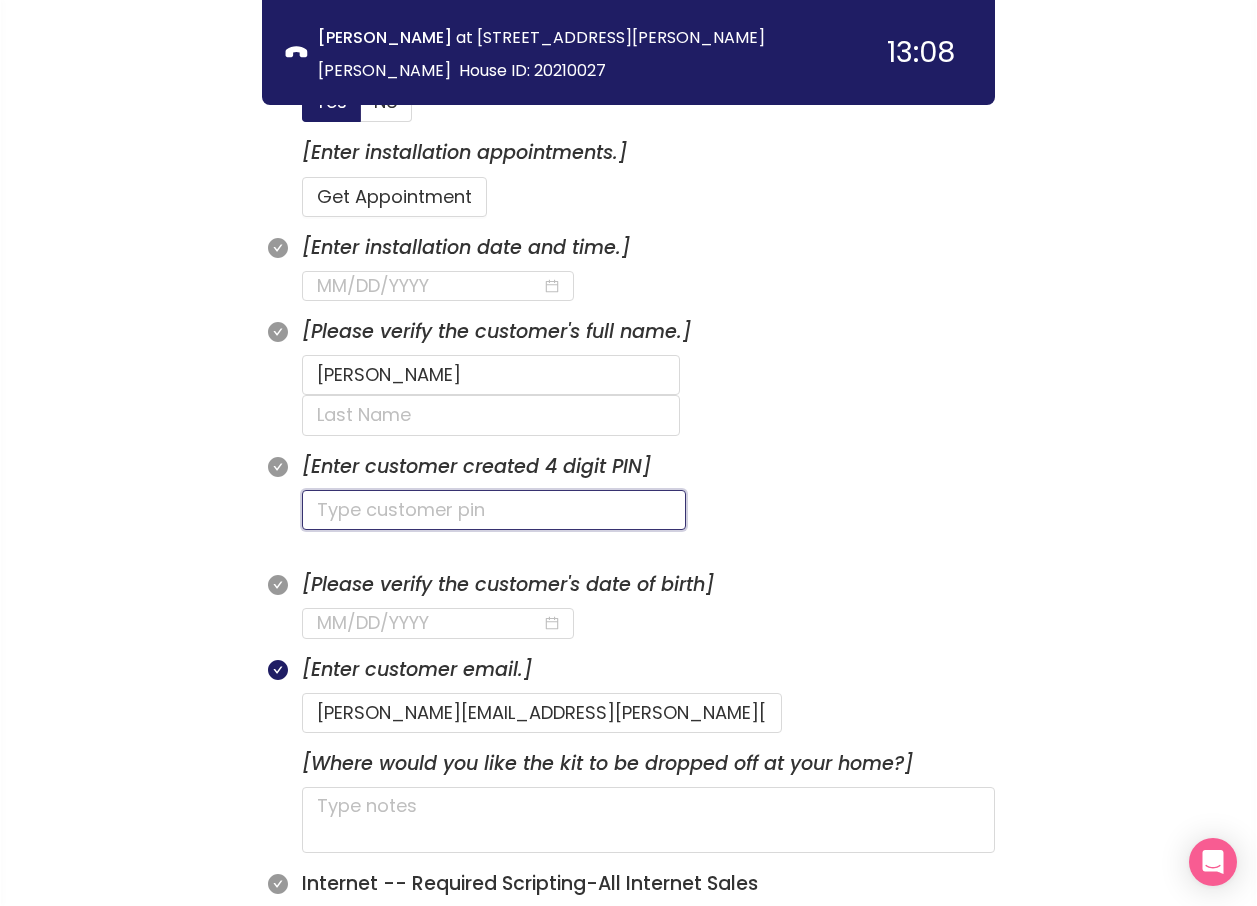 click 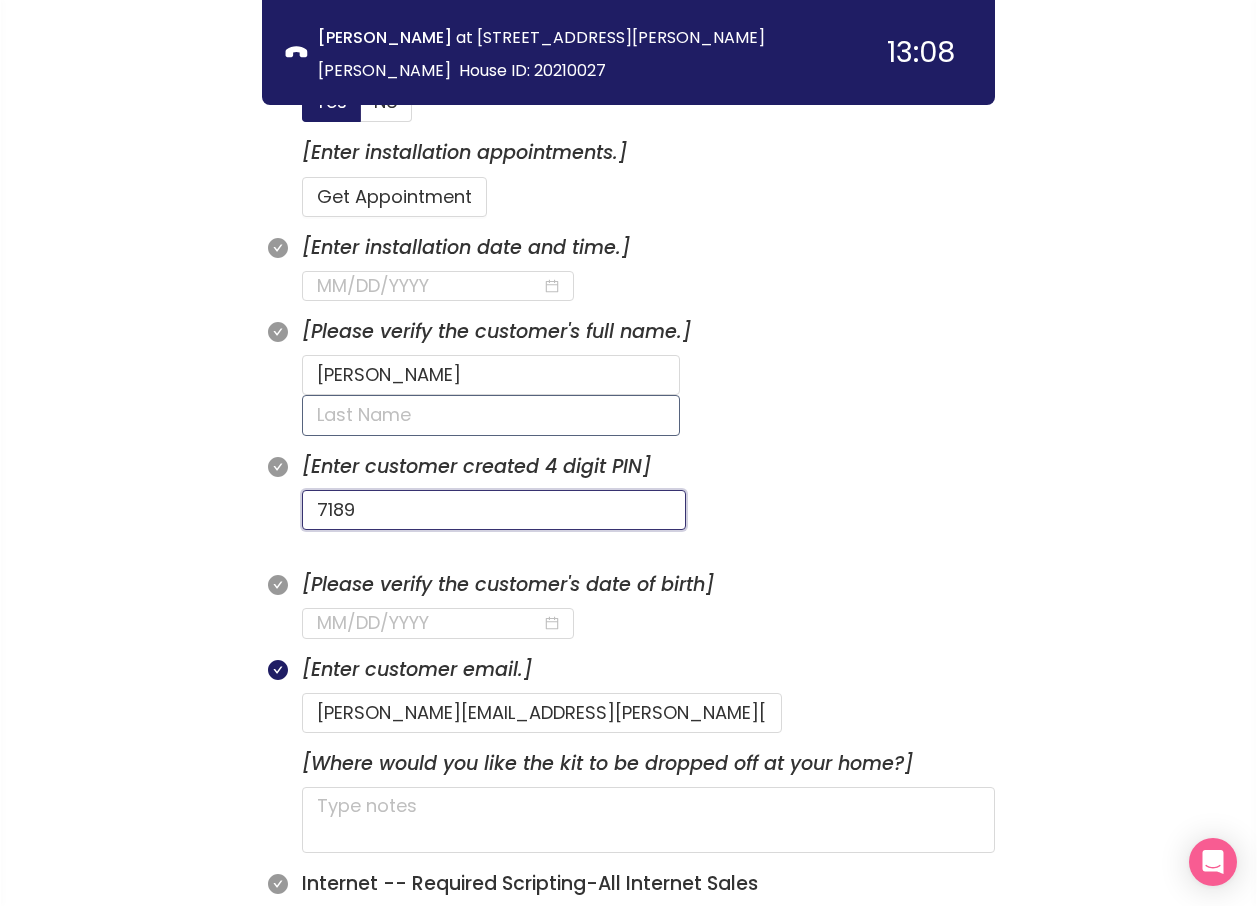 type on "7189" 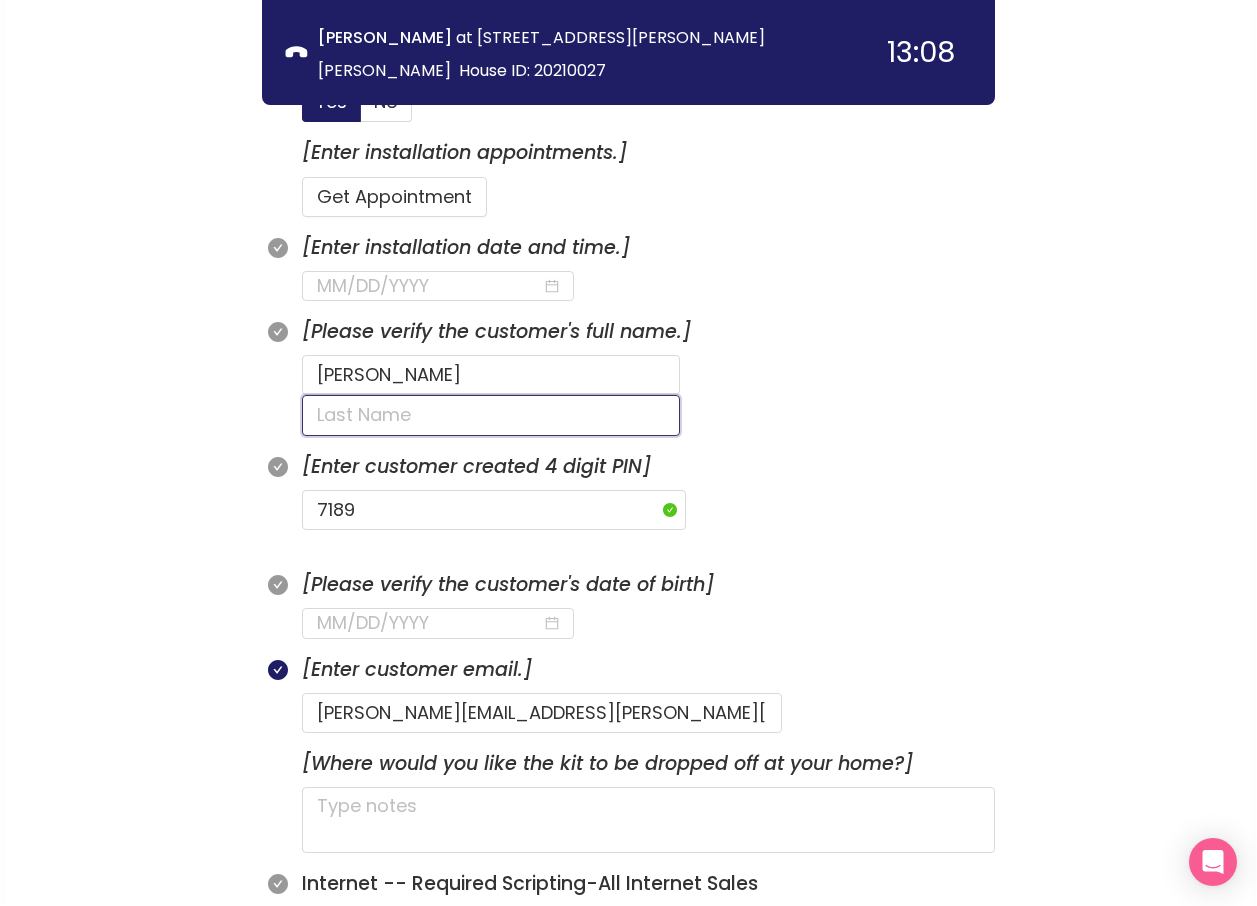 click 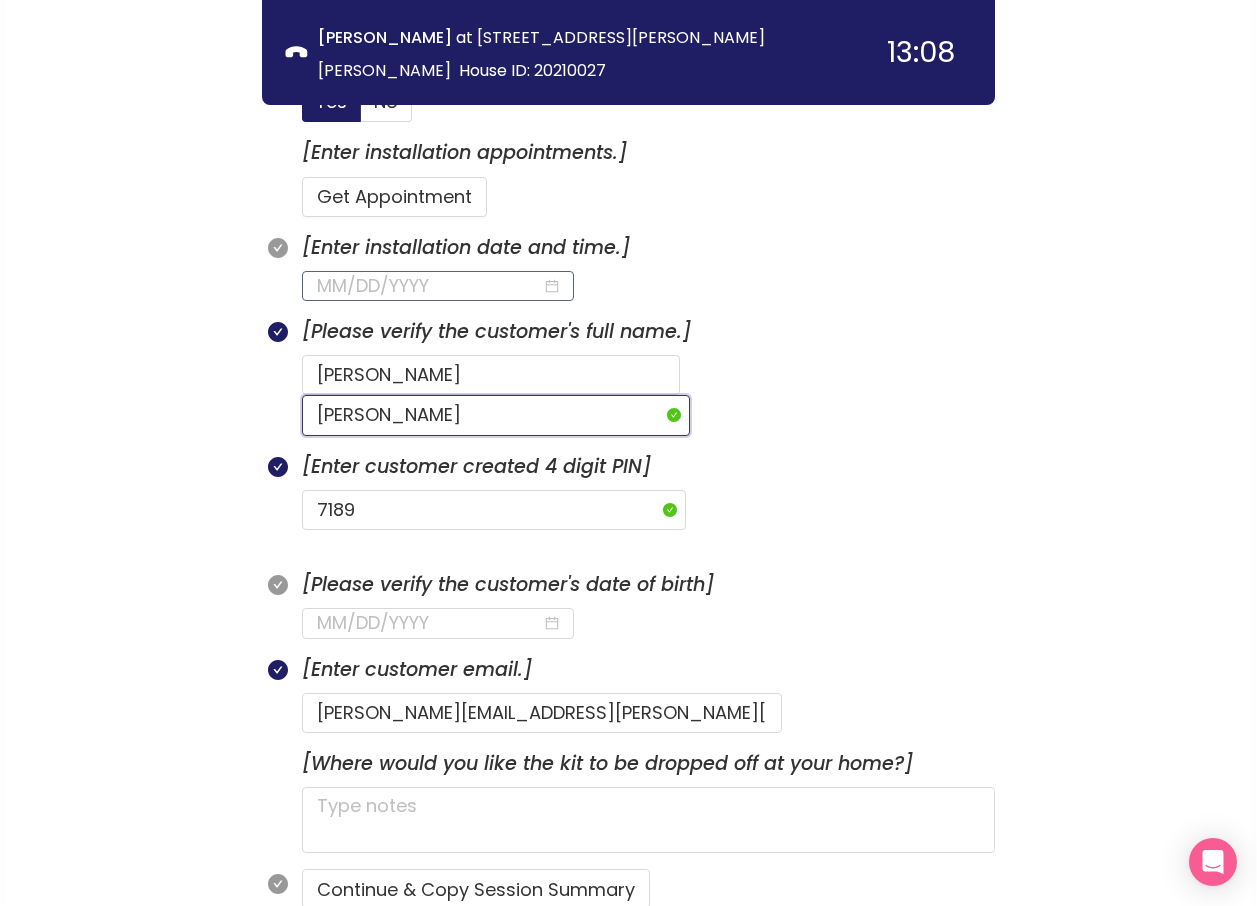 type on "[PERSON_NAME]" 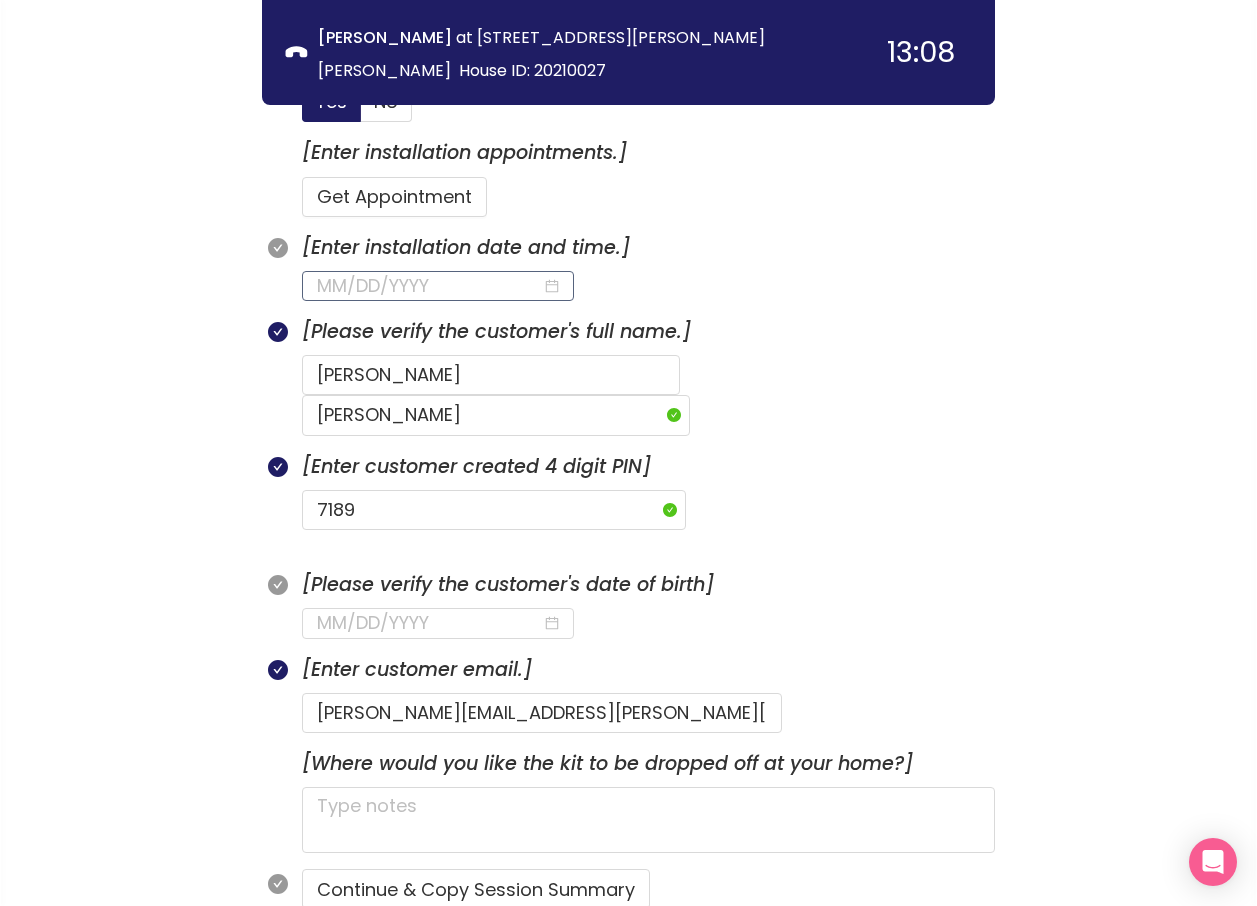 click at bounding box center [429, 286] 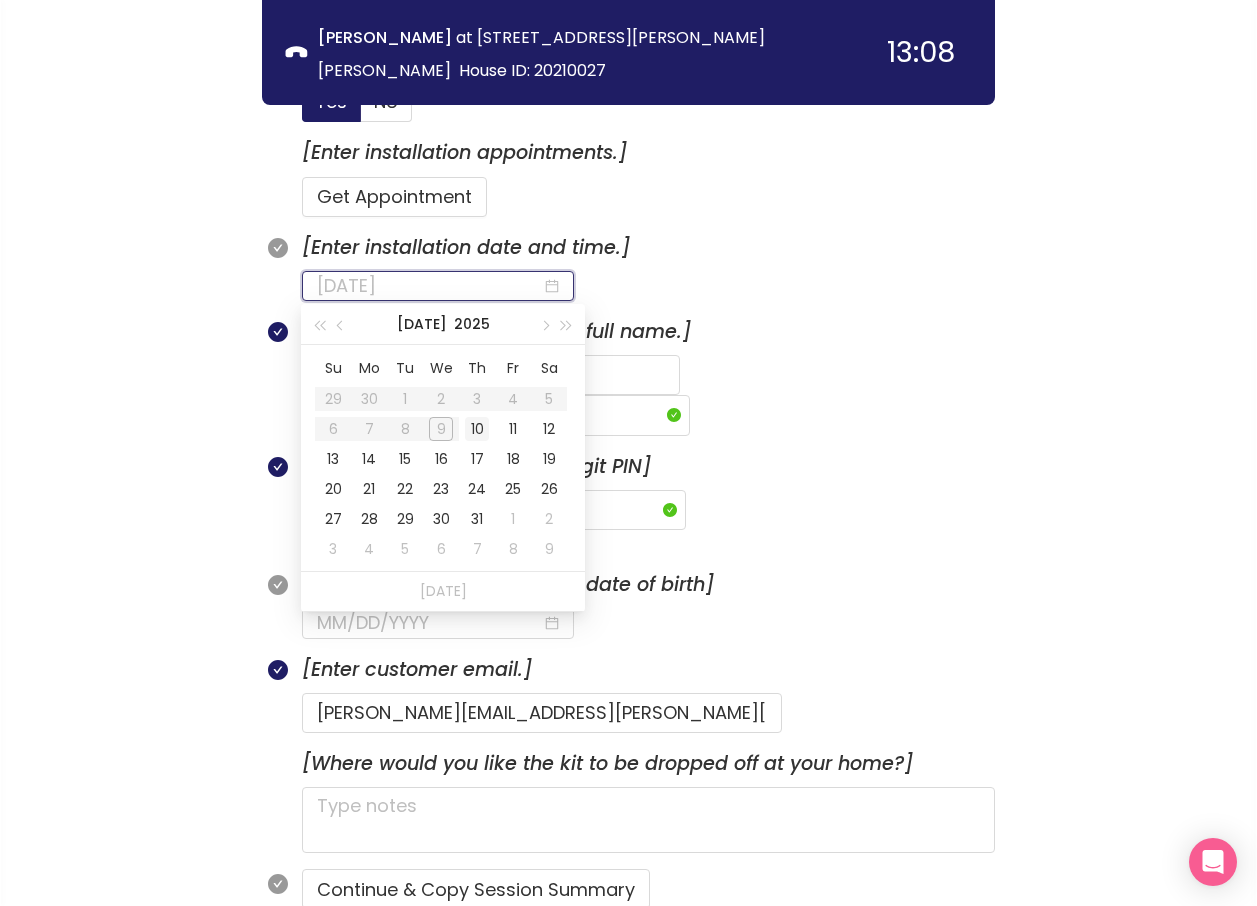 type on "[DATE]" 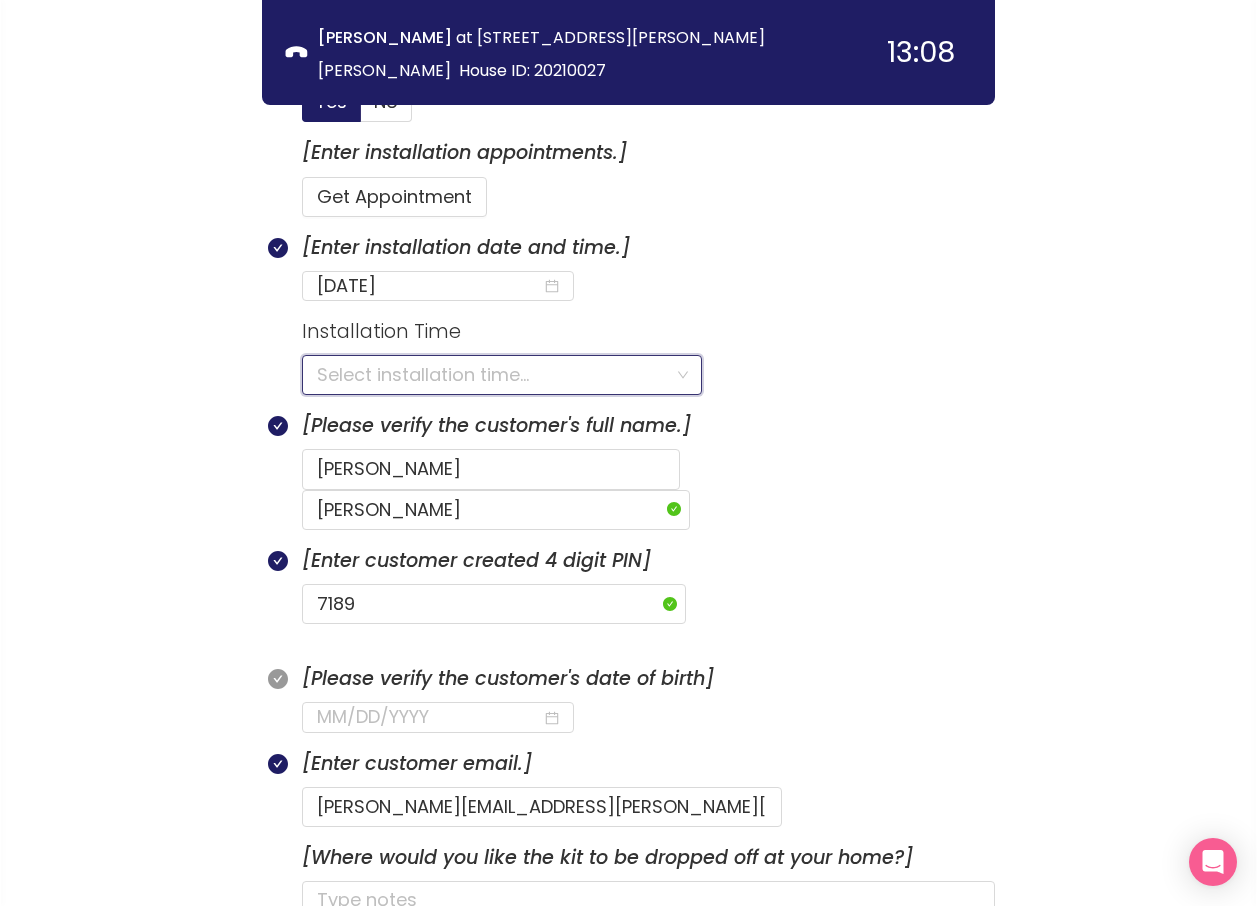 click at bounding box center (495, 375) 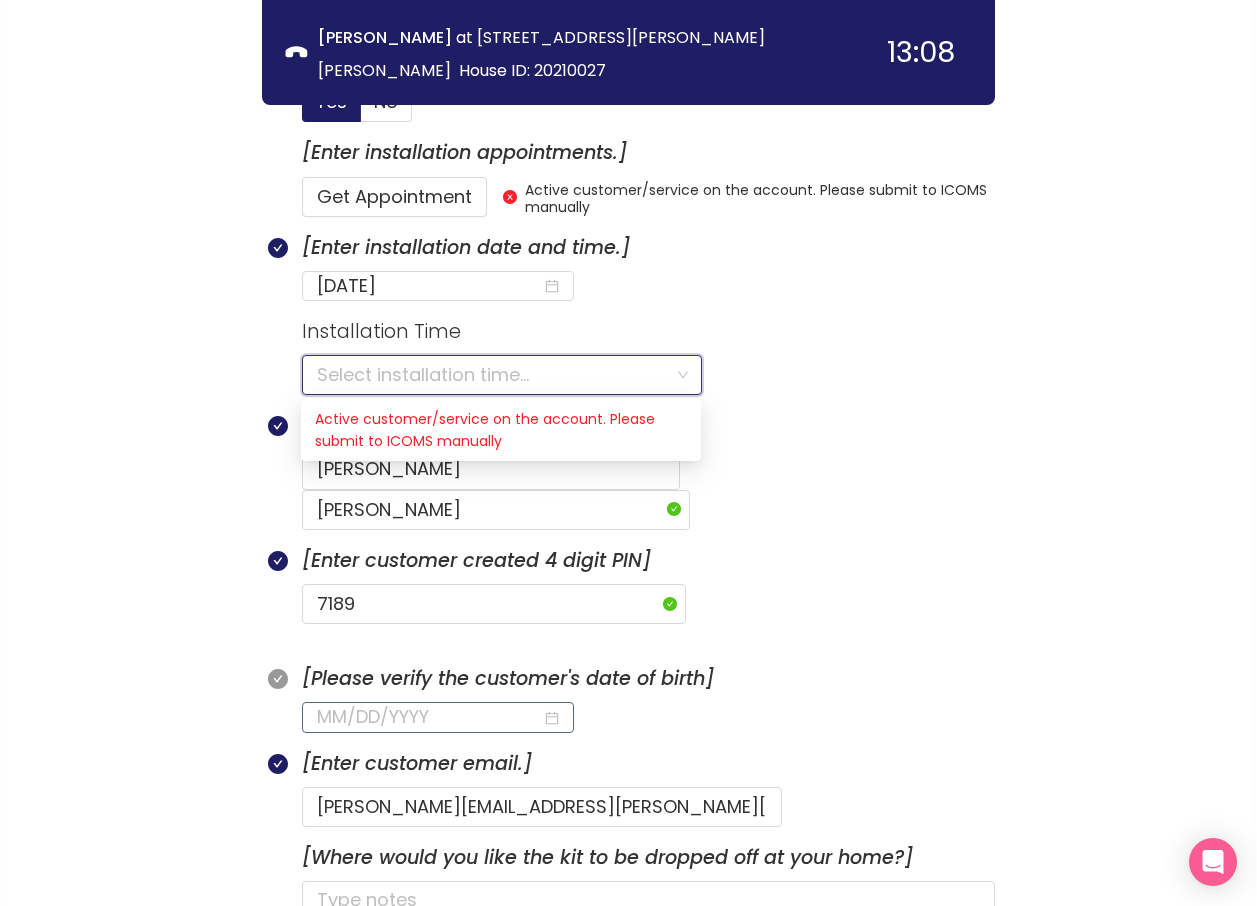 click at bounding box center (429, 717) 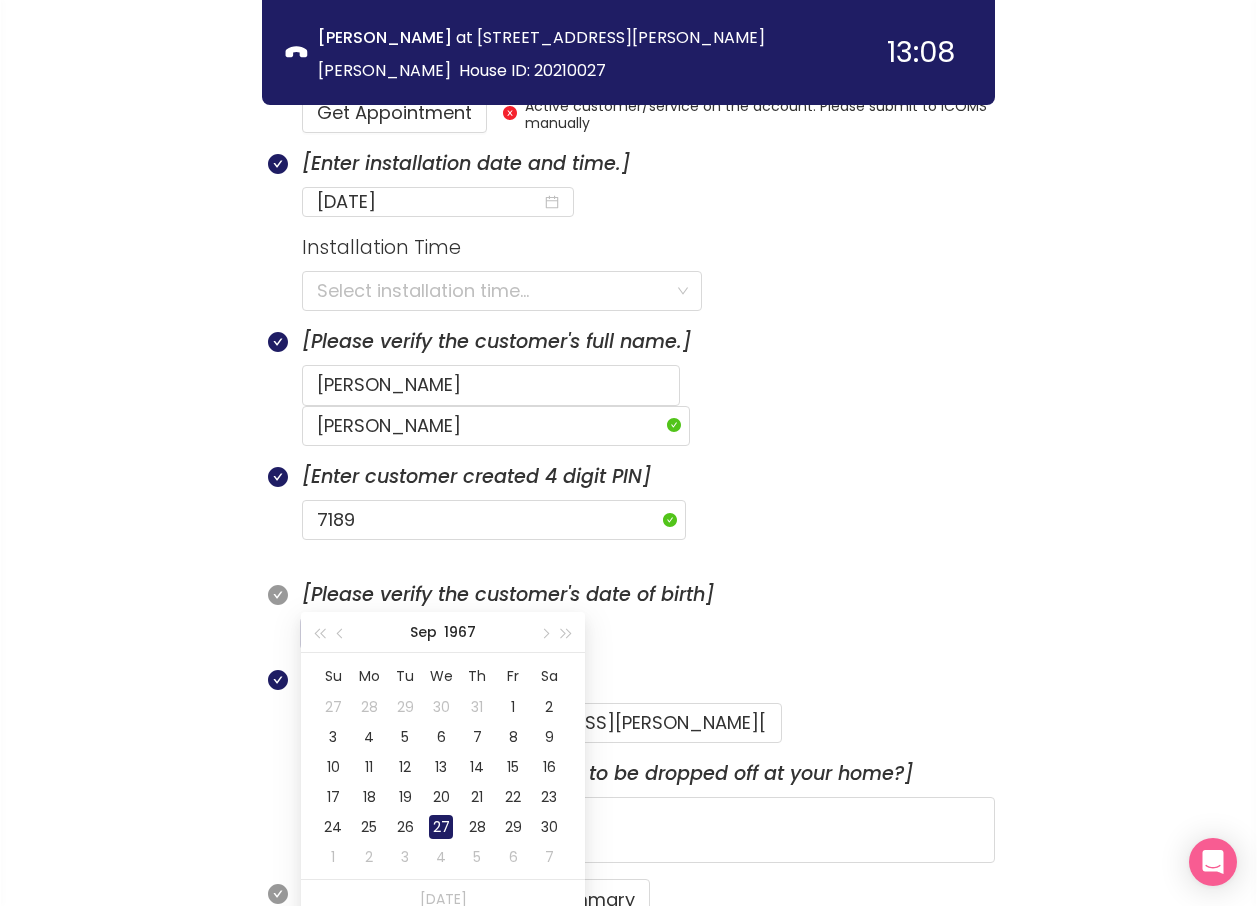 scroll, scrollTop: 1139, scrollLeft: 0, axis: vertical 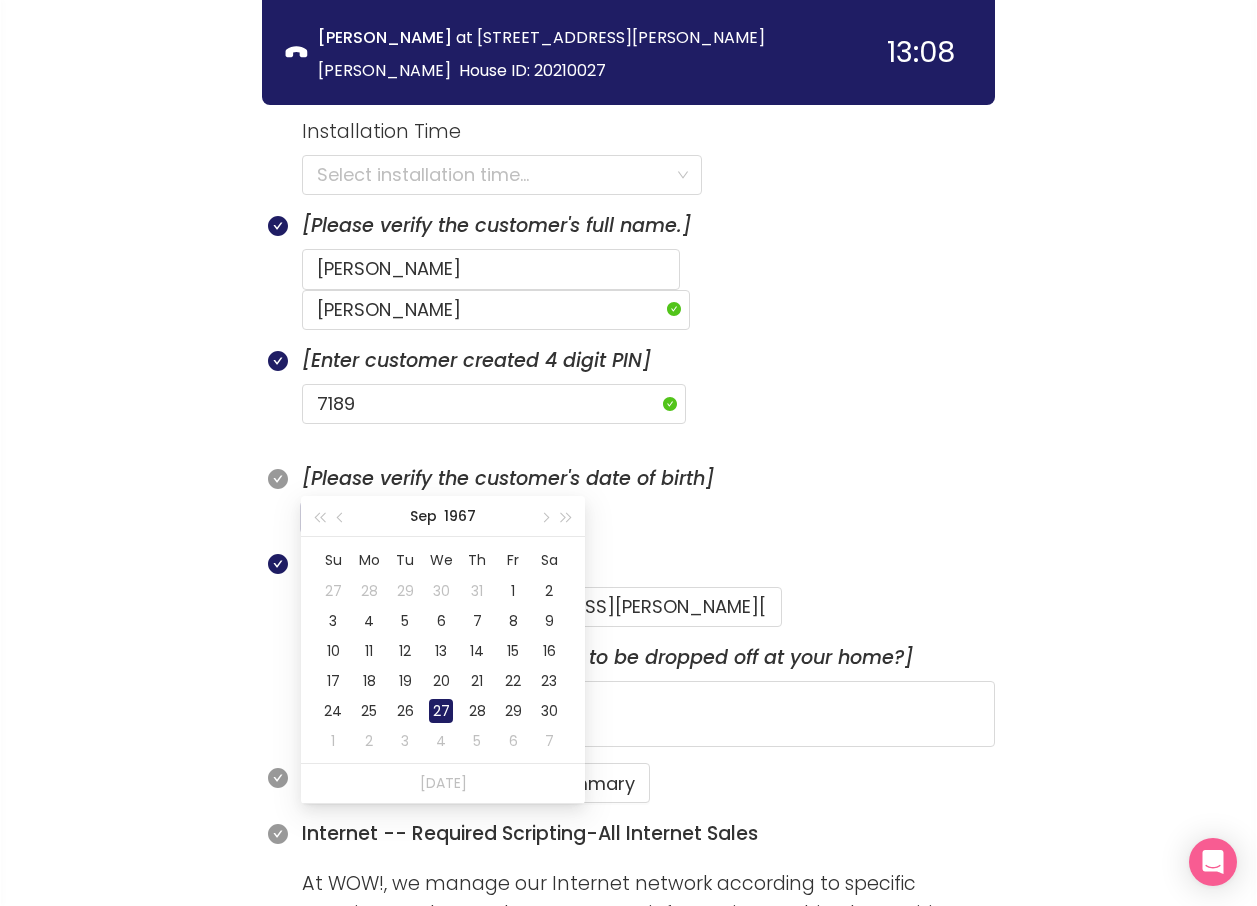 click on "27" at bounding box center (441, 711) 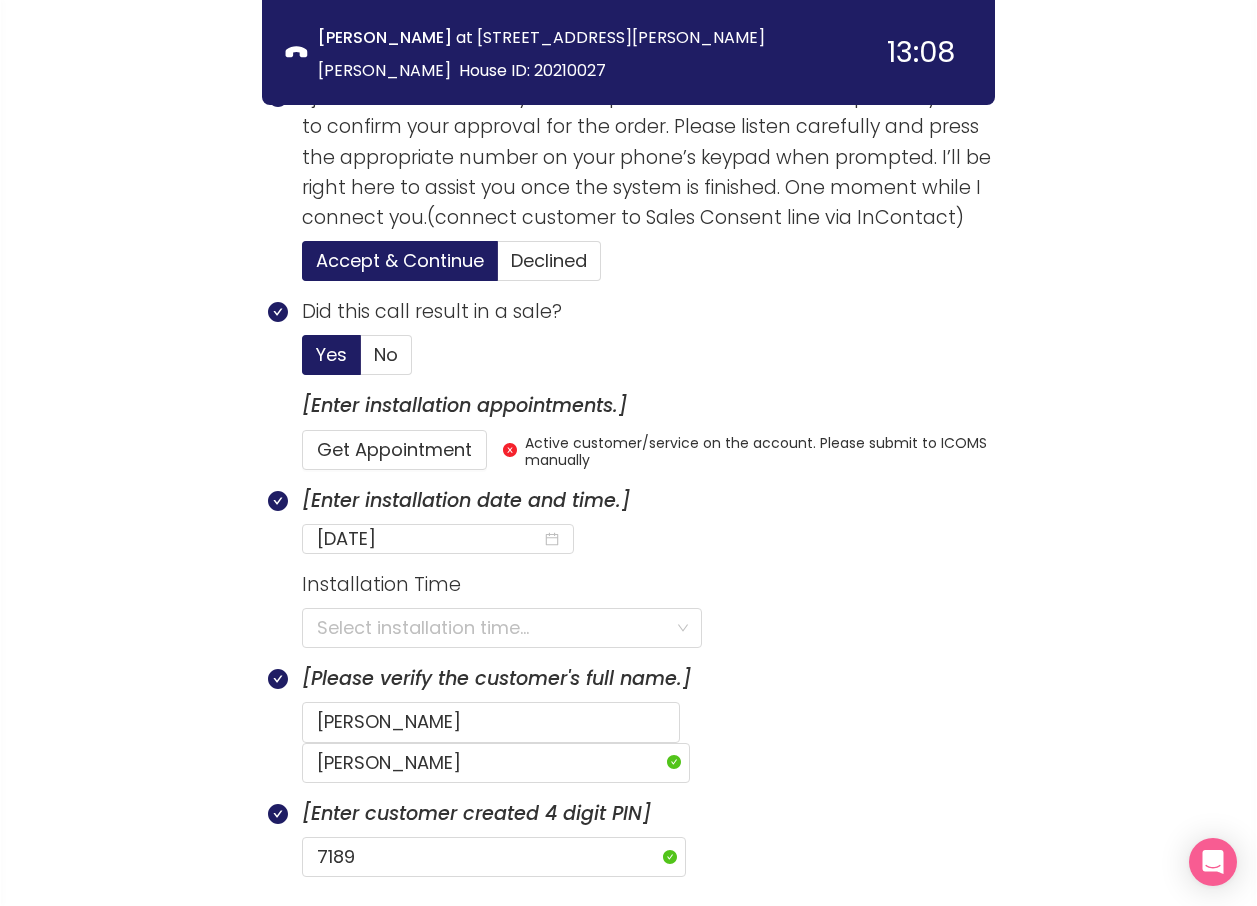 scroll, scrollTop: 539, scrollLeft: 0, axis: vertical 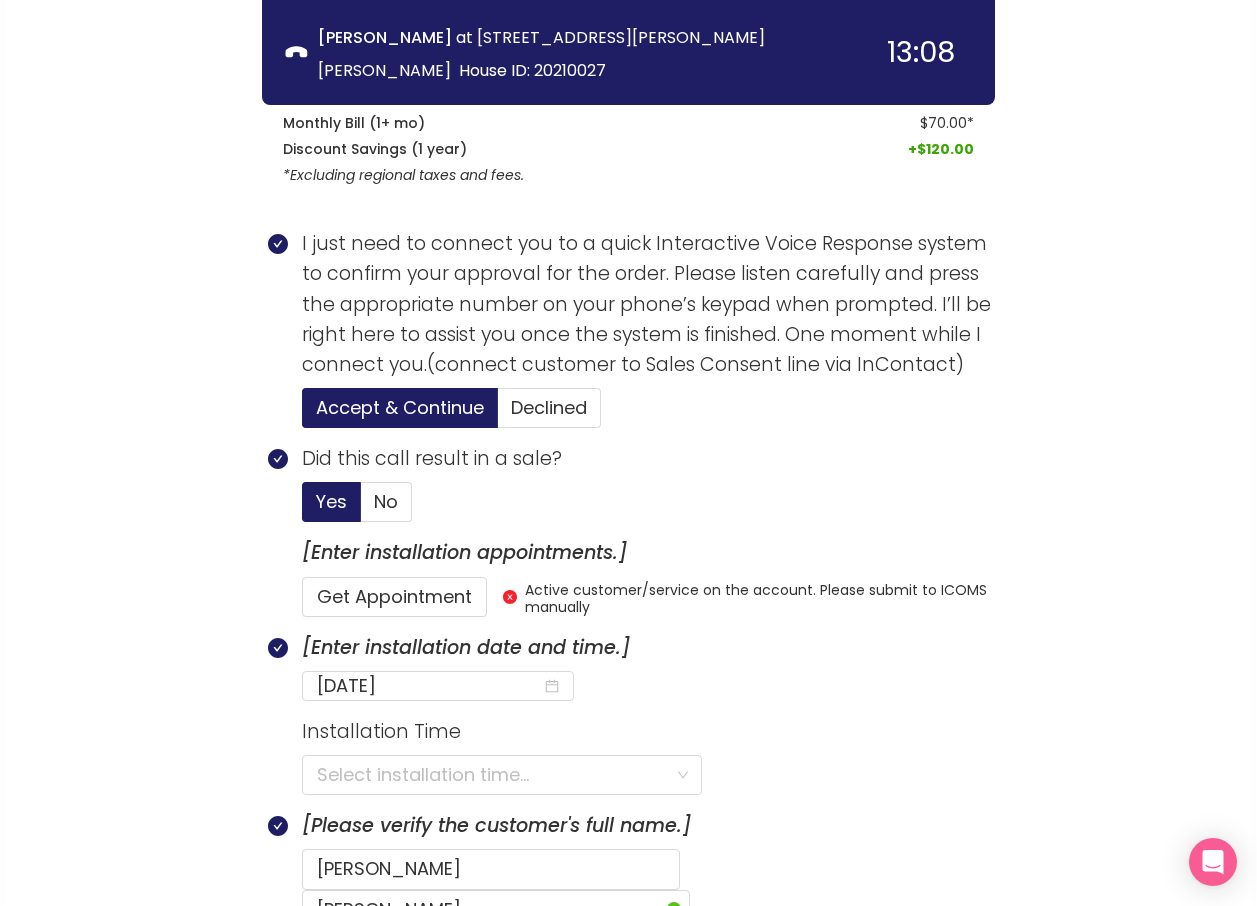 type on "[DATE]" 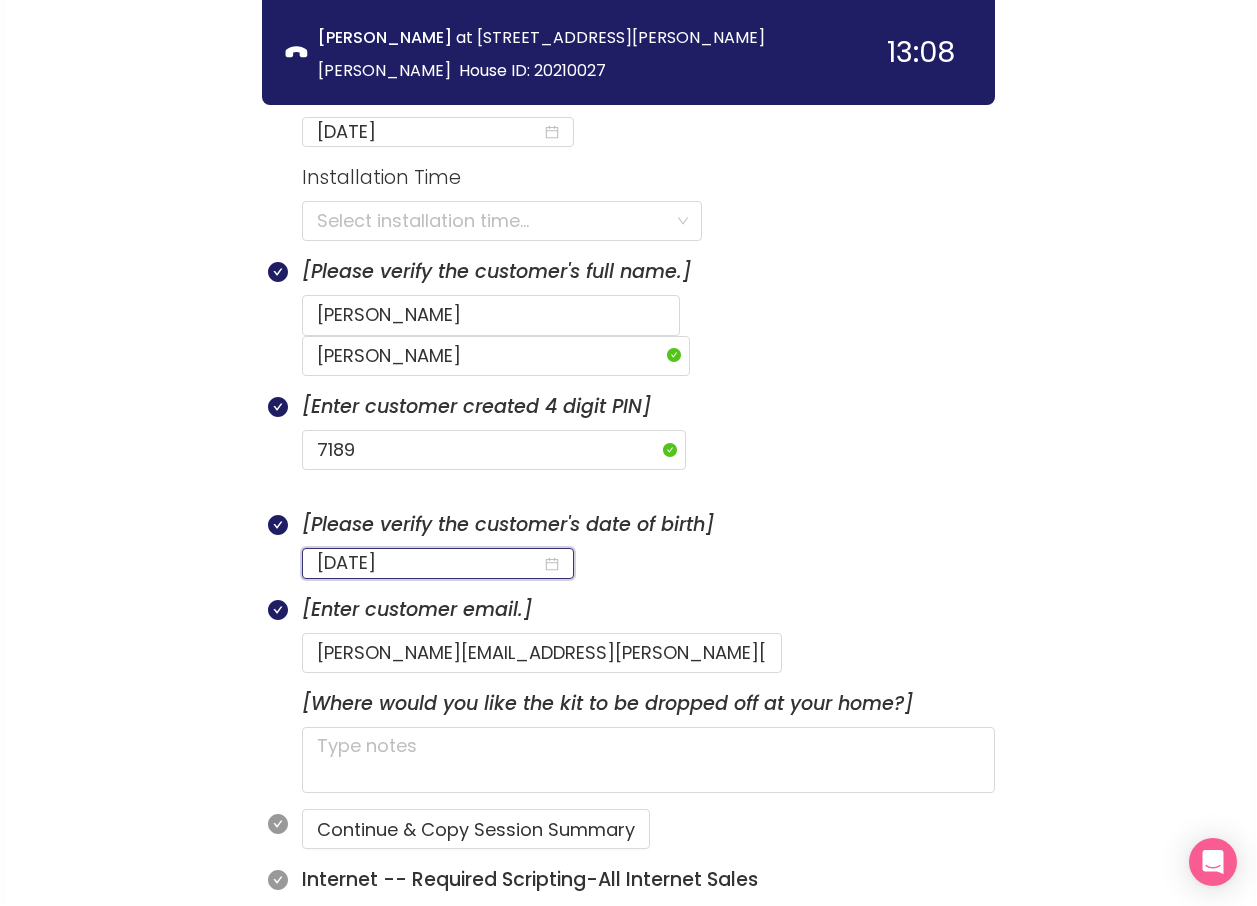 scroll, scrollTop: 1100, scrollLeft: 0, axis: vertical 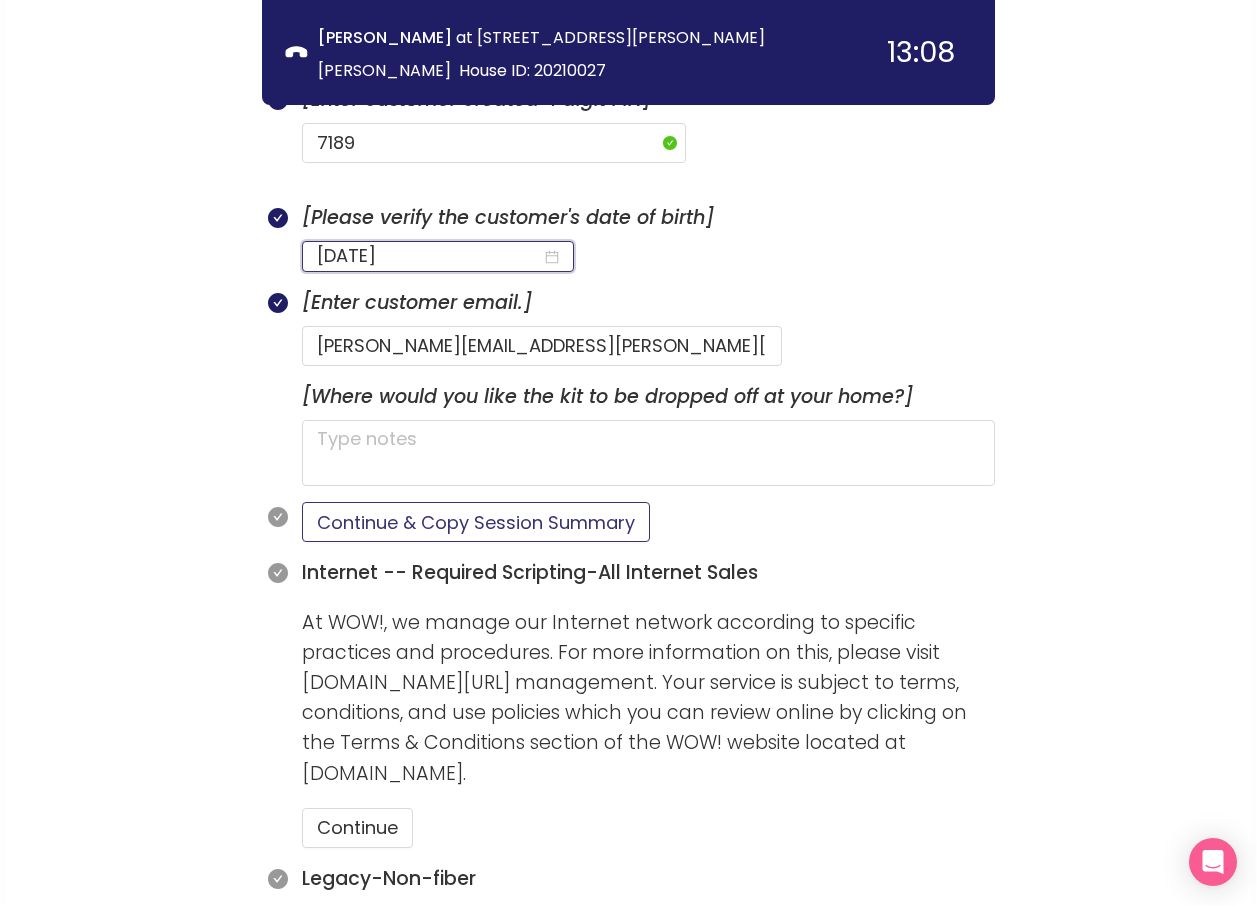 click on "Continue & Copy Session Summary" at bounding box center (476, 522) 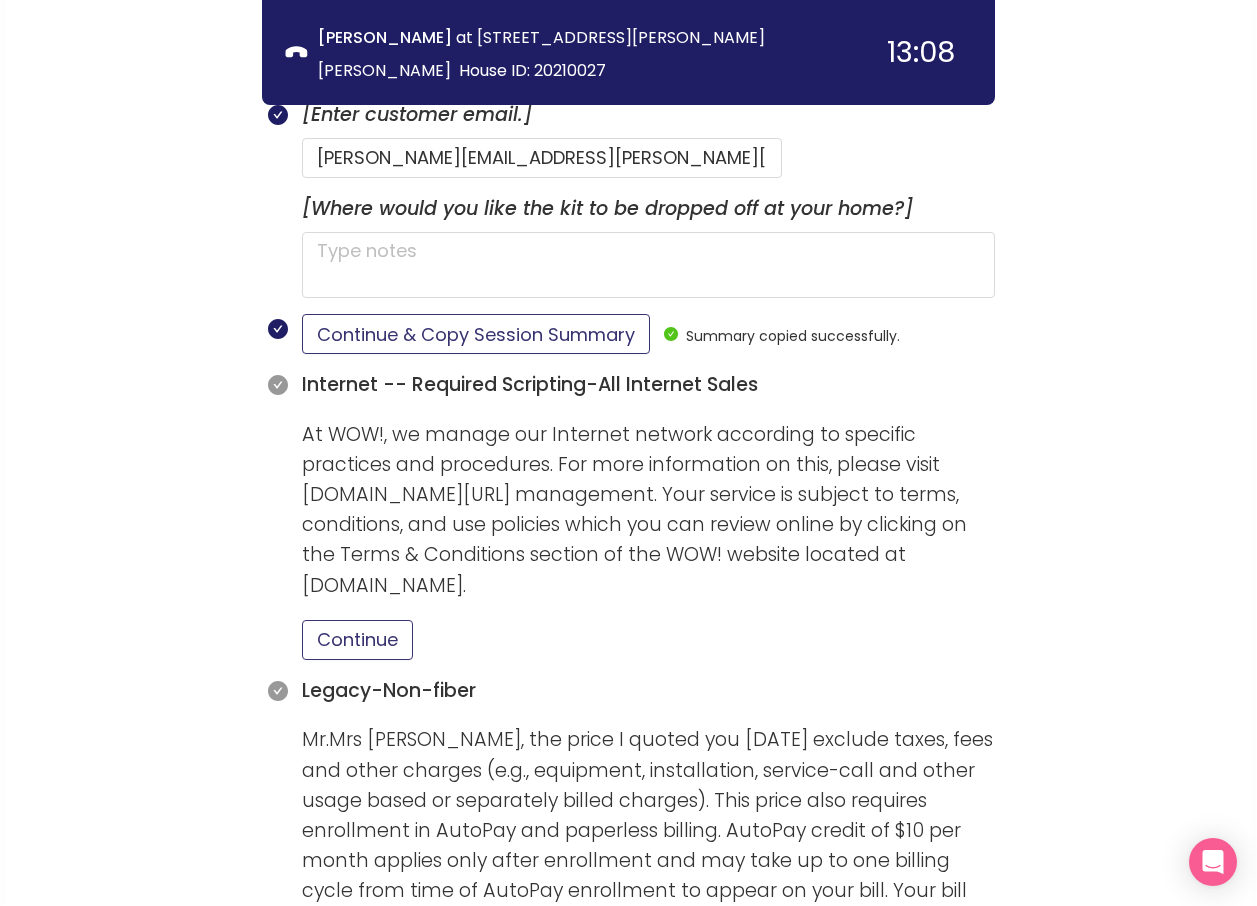scroll, scrollTop: 1600, scrollLeft: 0, axis: vertical 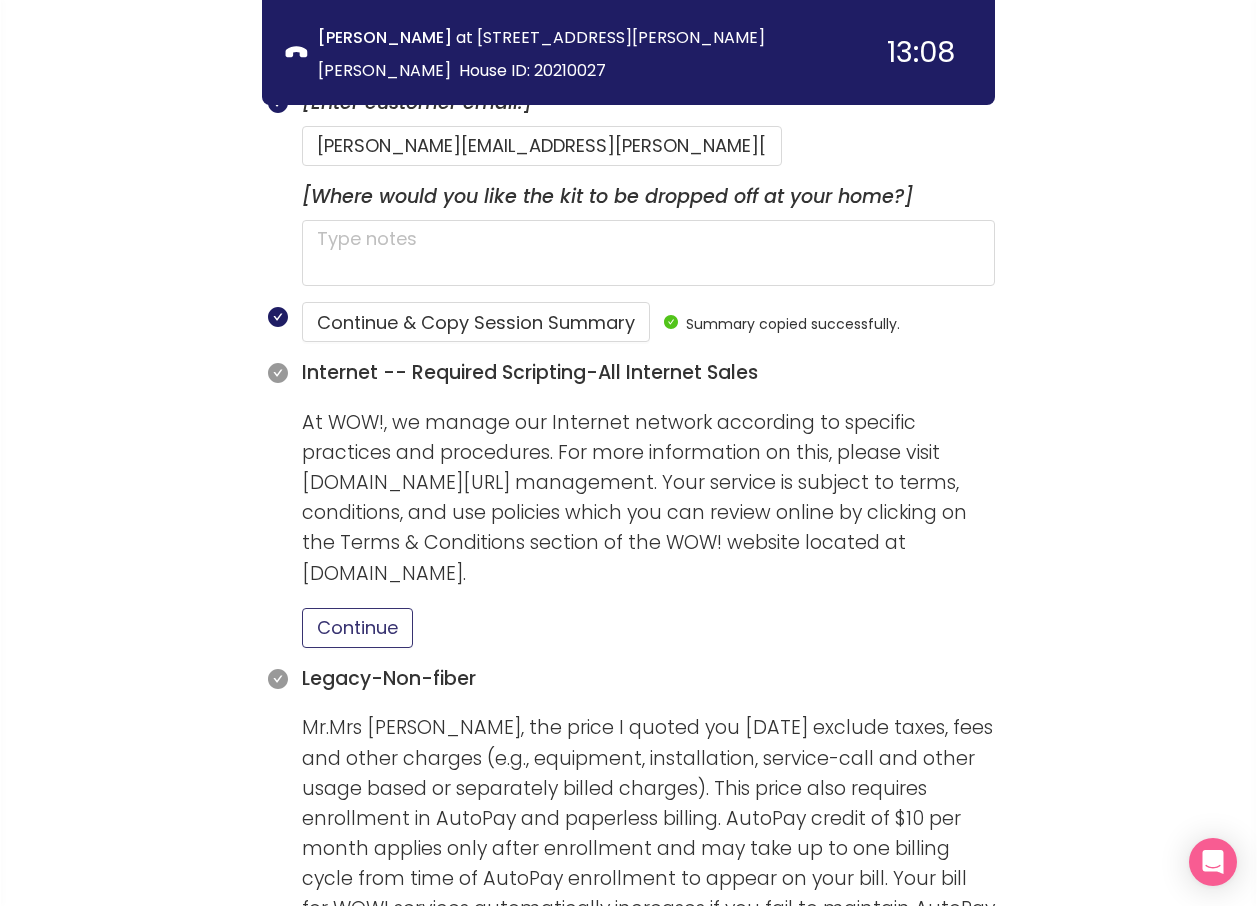 click on "Continue" at bounding box center [357, 628] 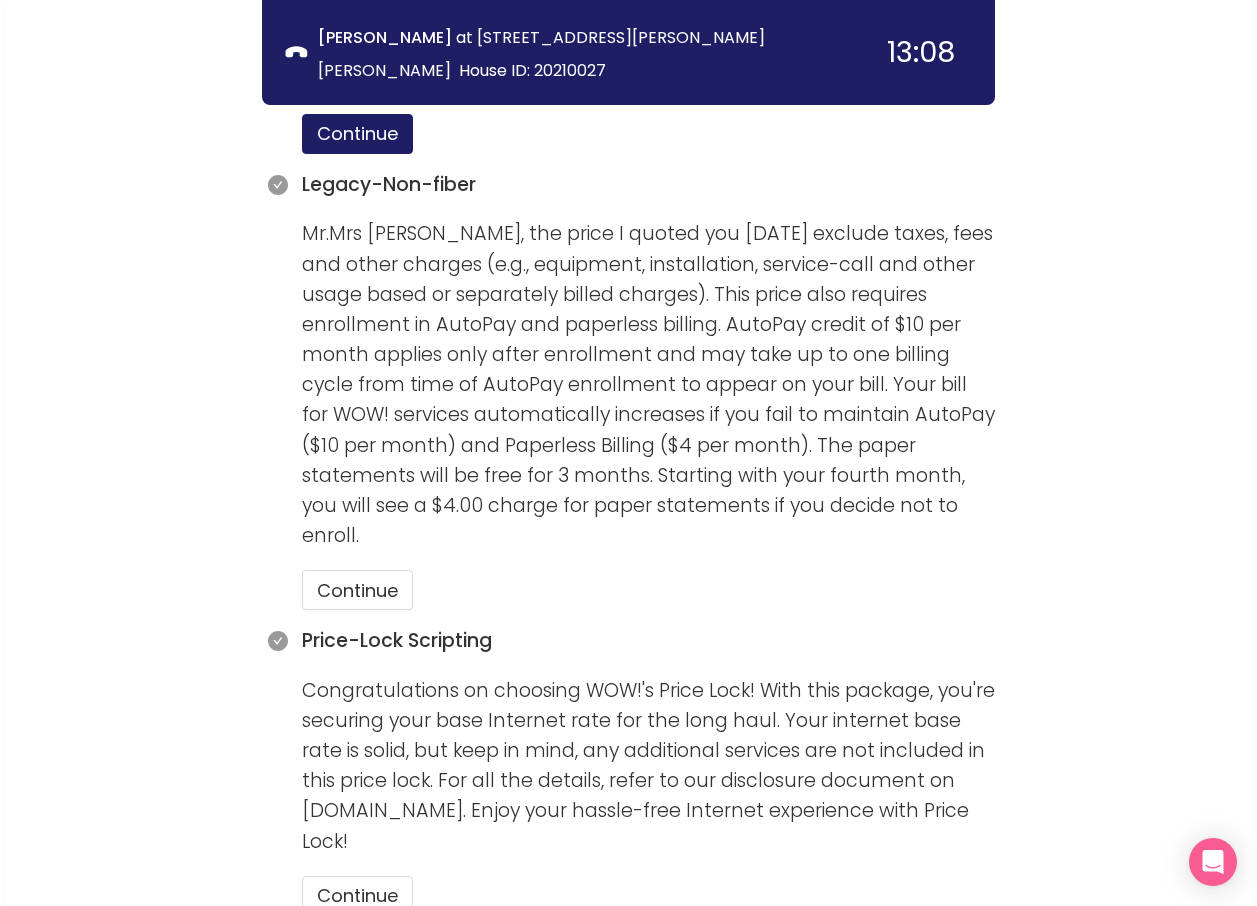 scroll, scrollTop: 2100, scrollLeft: 0, axis: vertical 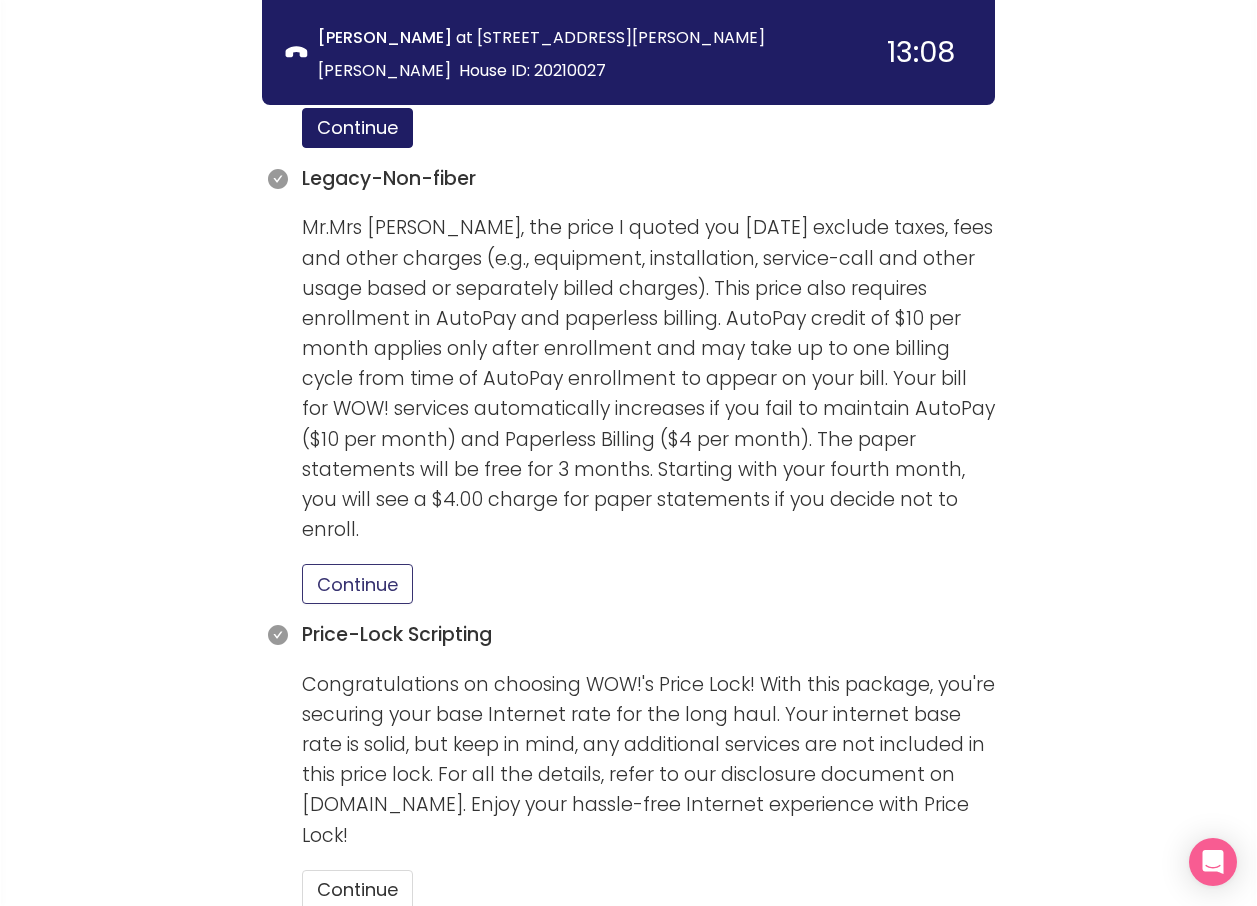 click on "Continue" at bounding box center (357, 584) 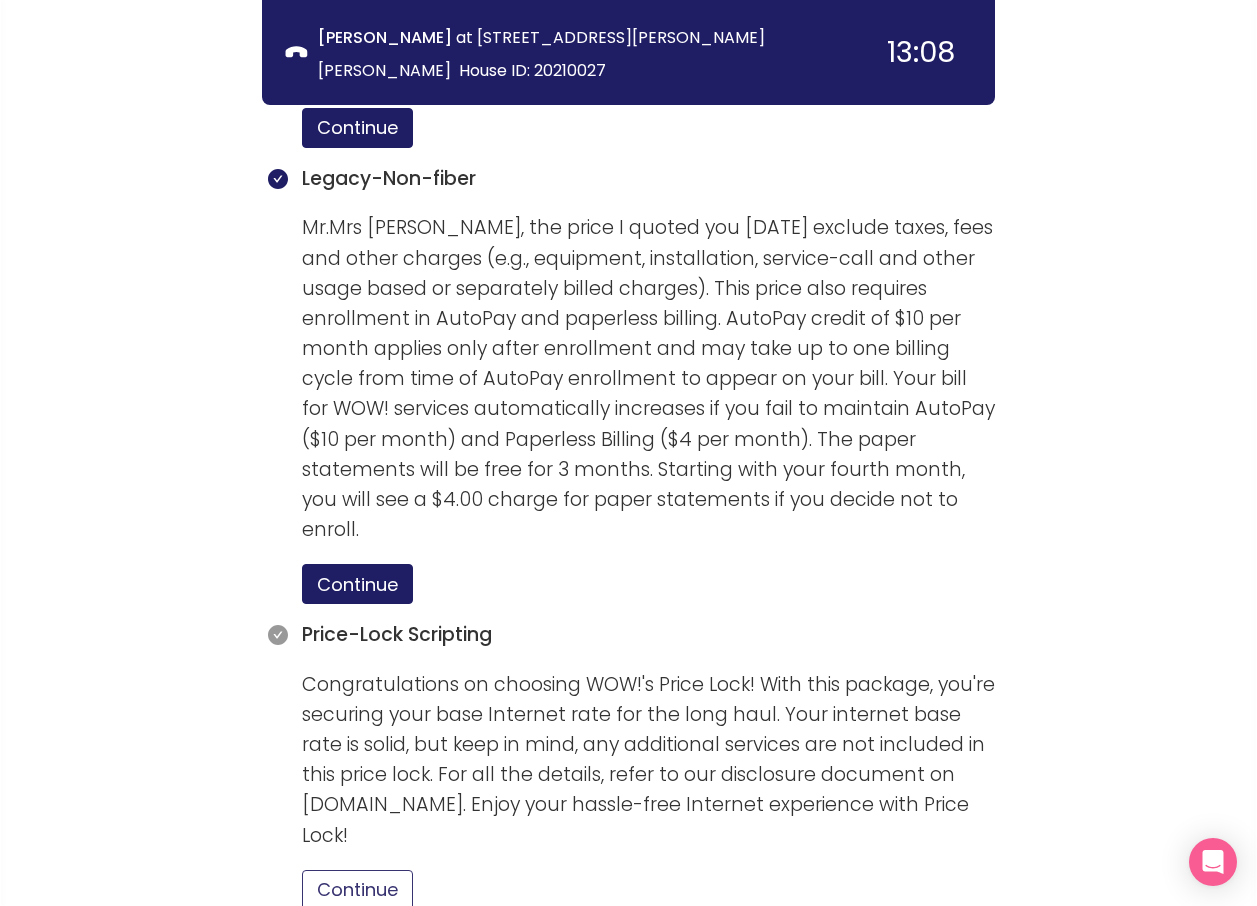 click on "Continue" at bounding box center (357, 890) 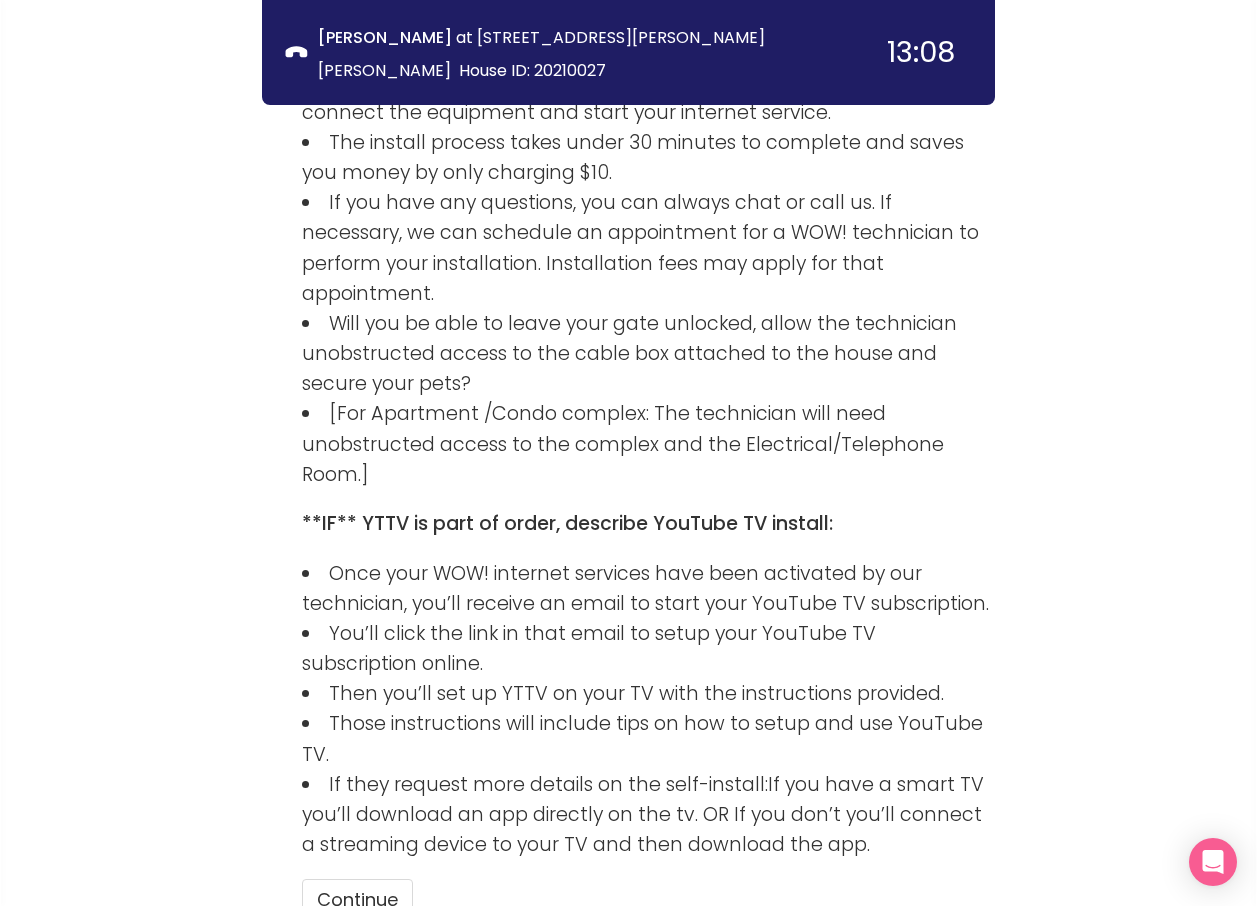 scroll, scrollTop: 3400, scrollLeft: 0, axis: vertical 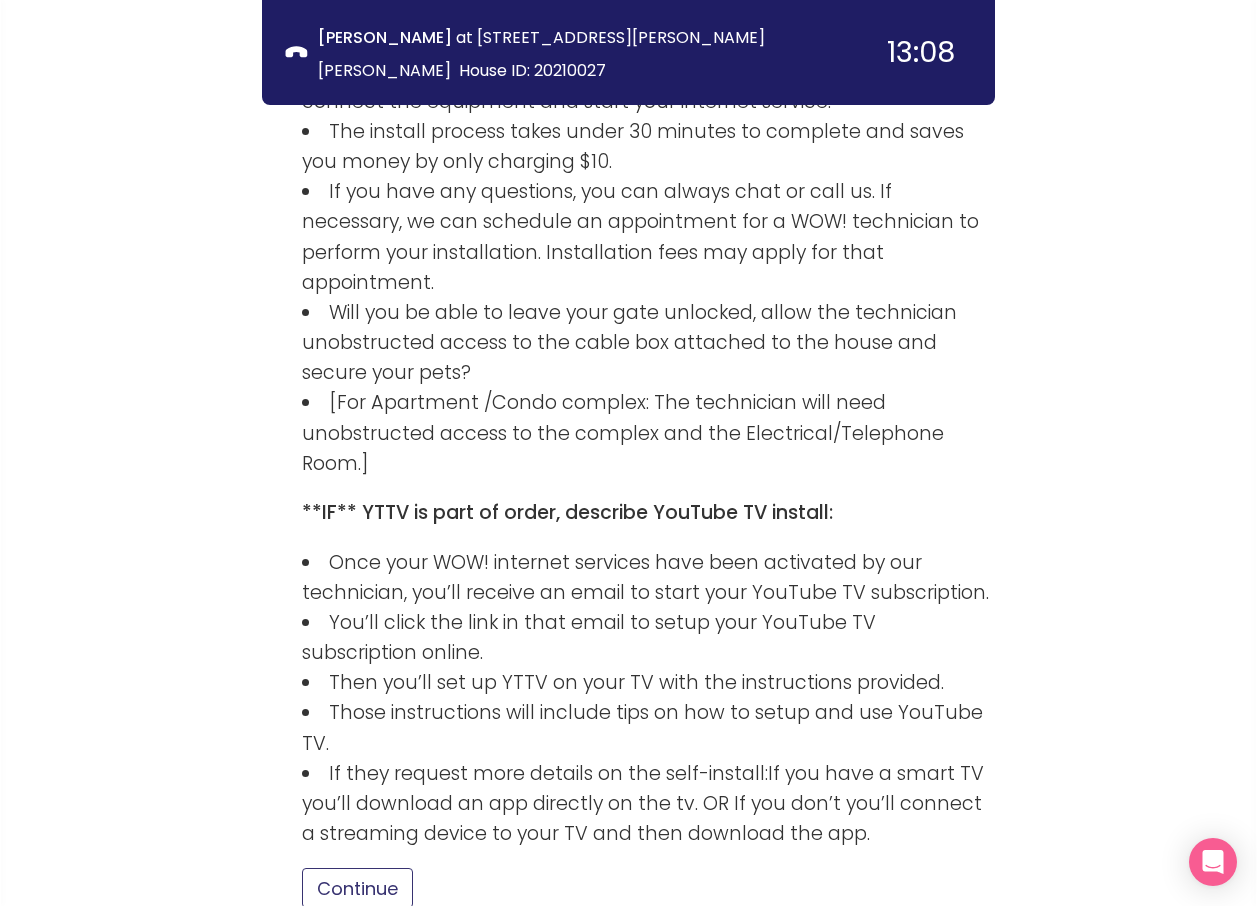 click on "Continue" at bounding box center [357, 888] 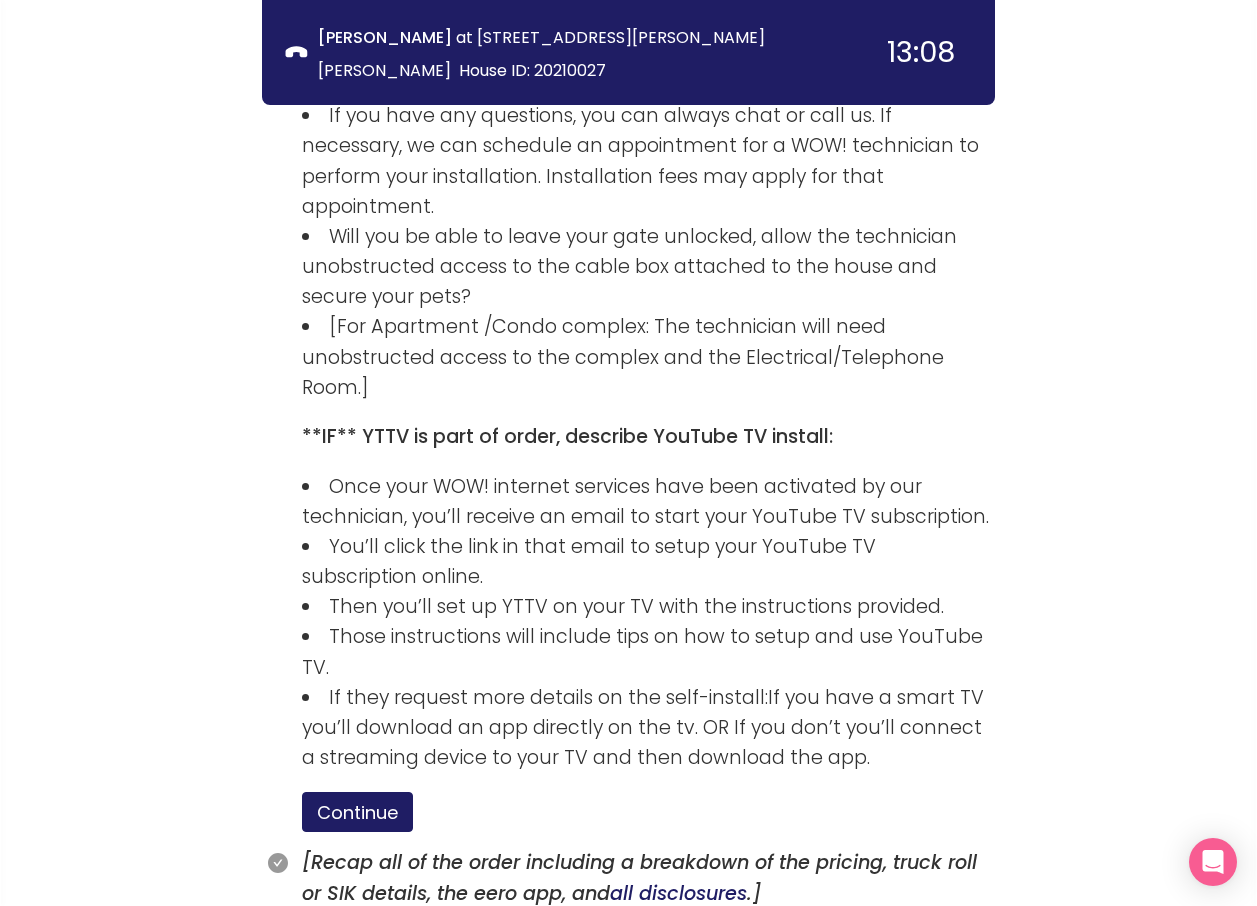 scroll, scrollTop: 3621, scrollLeft: 0, axis: vertical 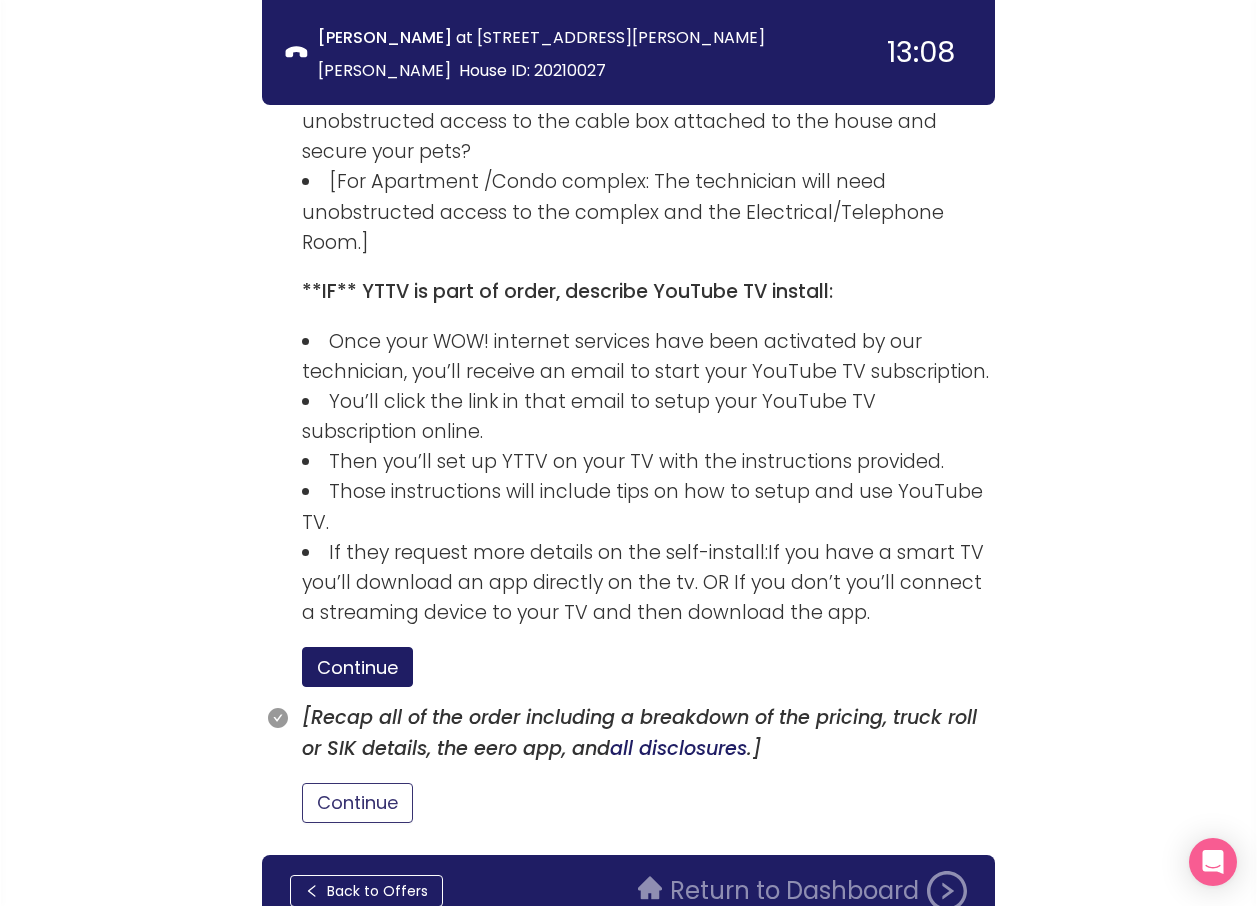 click on "Continue" at bounding box center (357, 803) 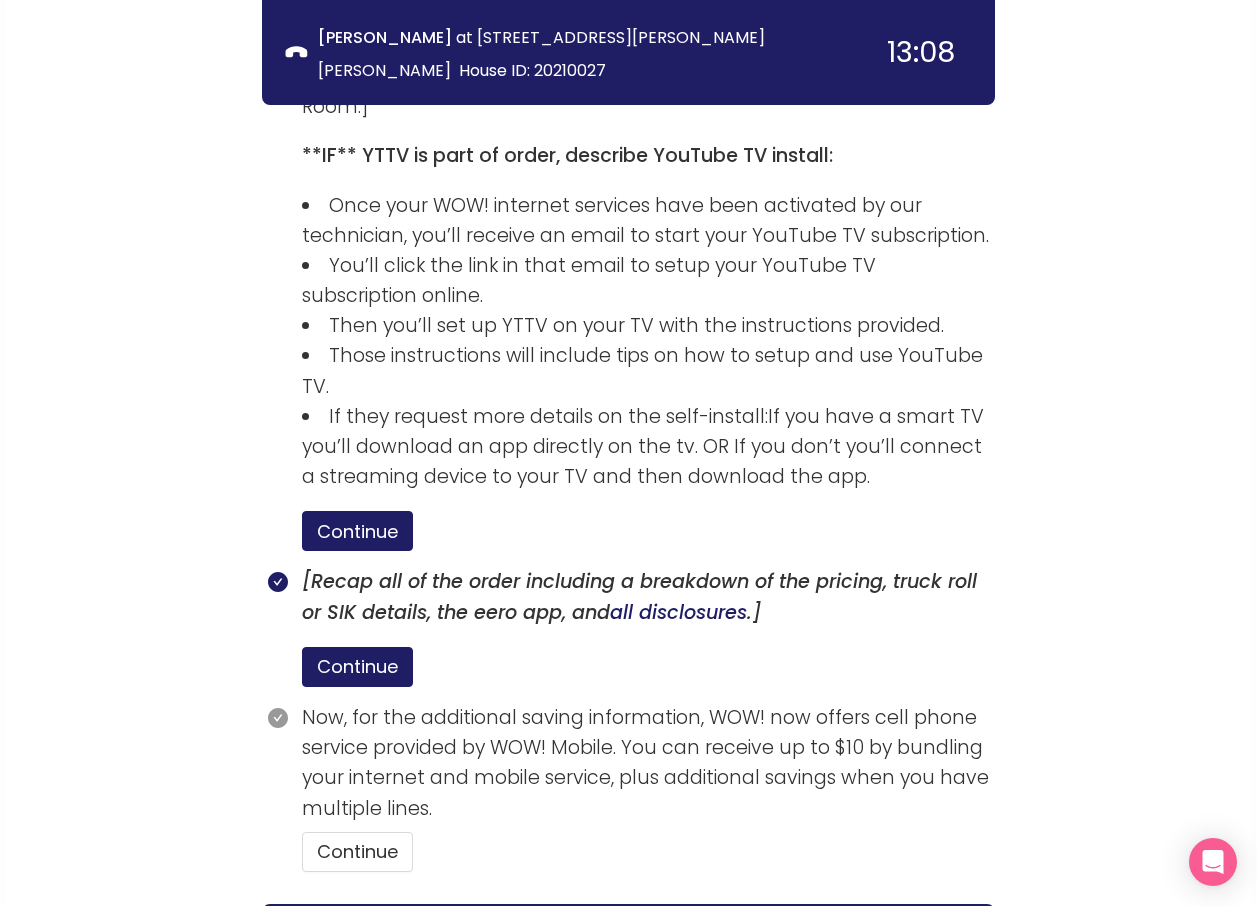 scroll, scrollTop: 3806, scrollLeft: 0, axis: vertical 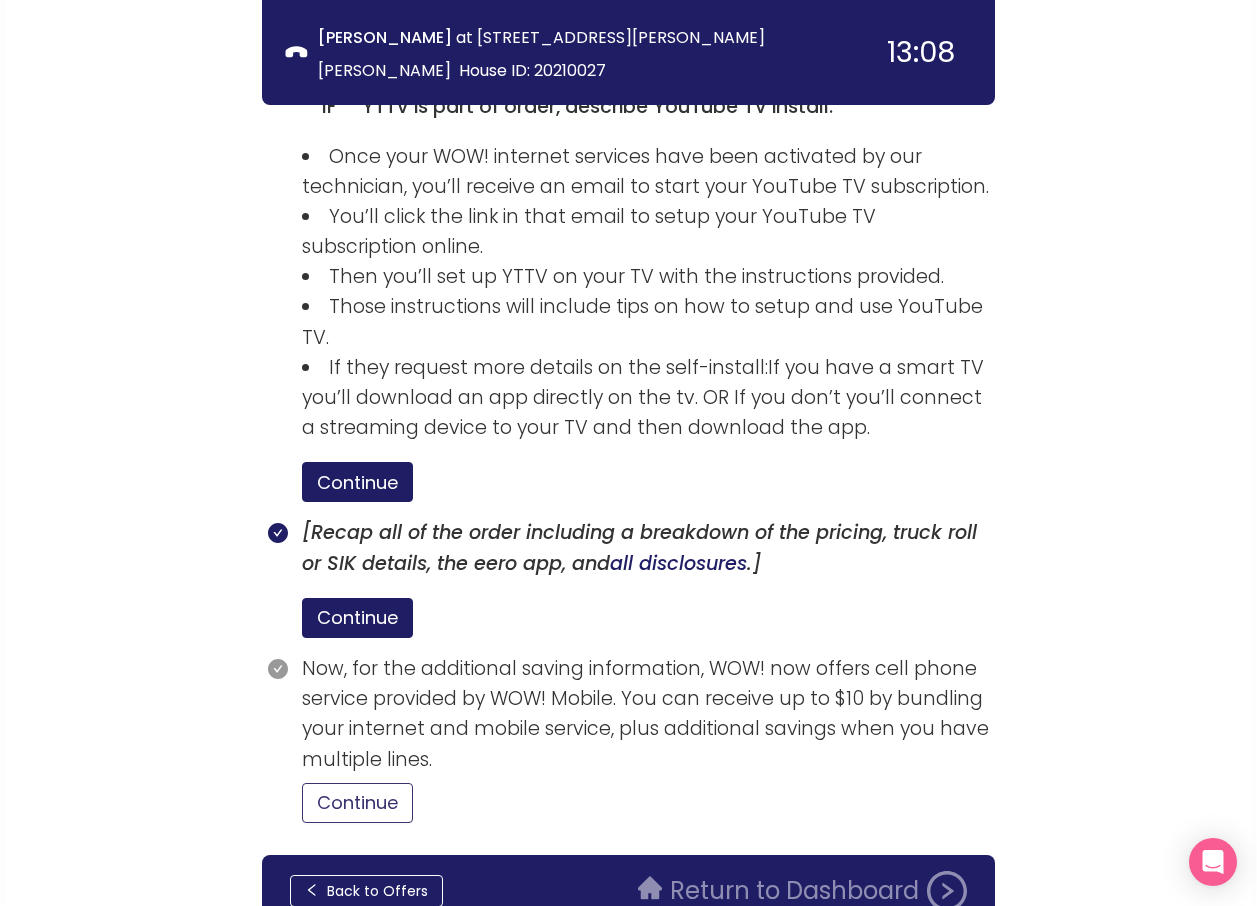 click on "Continue" at bounding box center (357, 803) 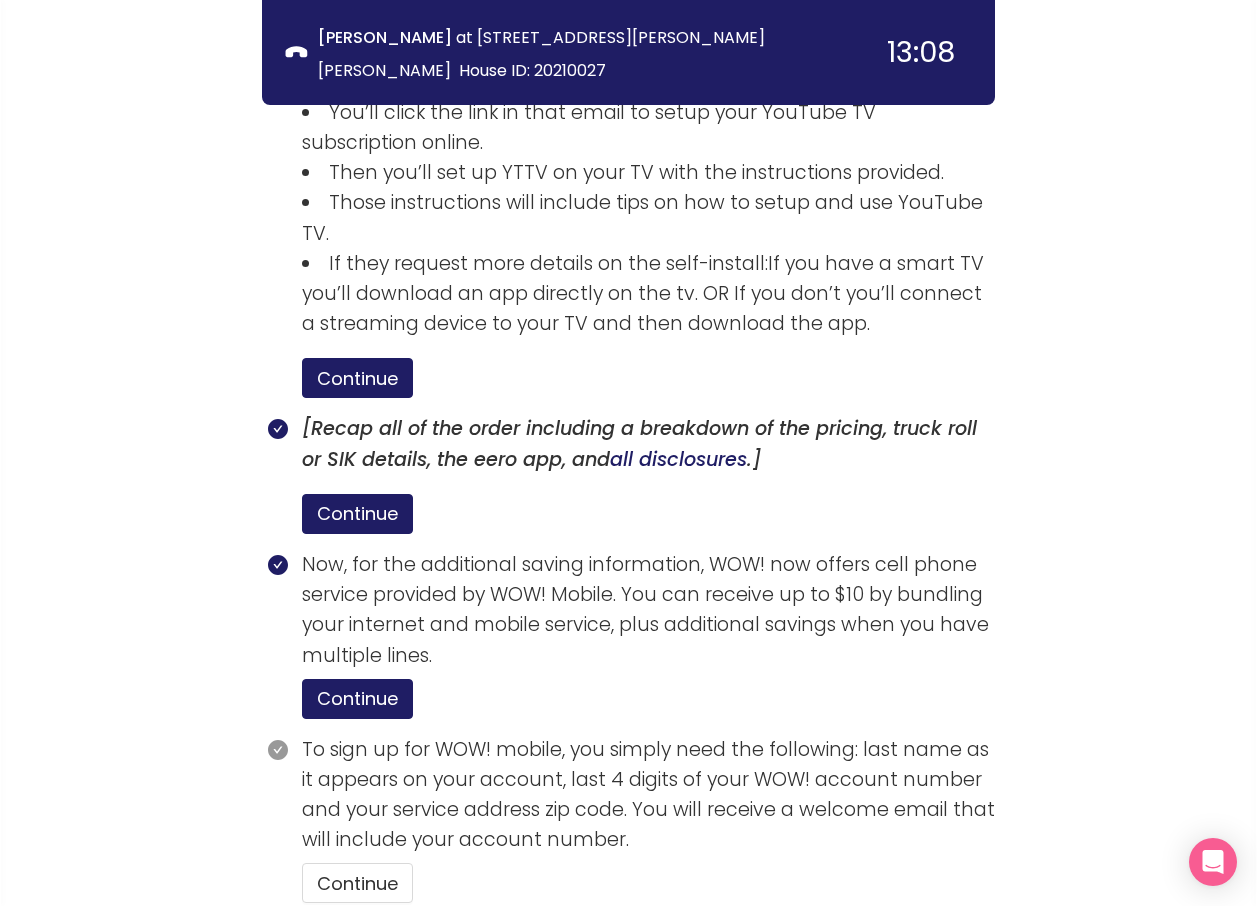 scroll, scrollTop: 3991, scrollLeft: 0, axis: vertical 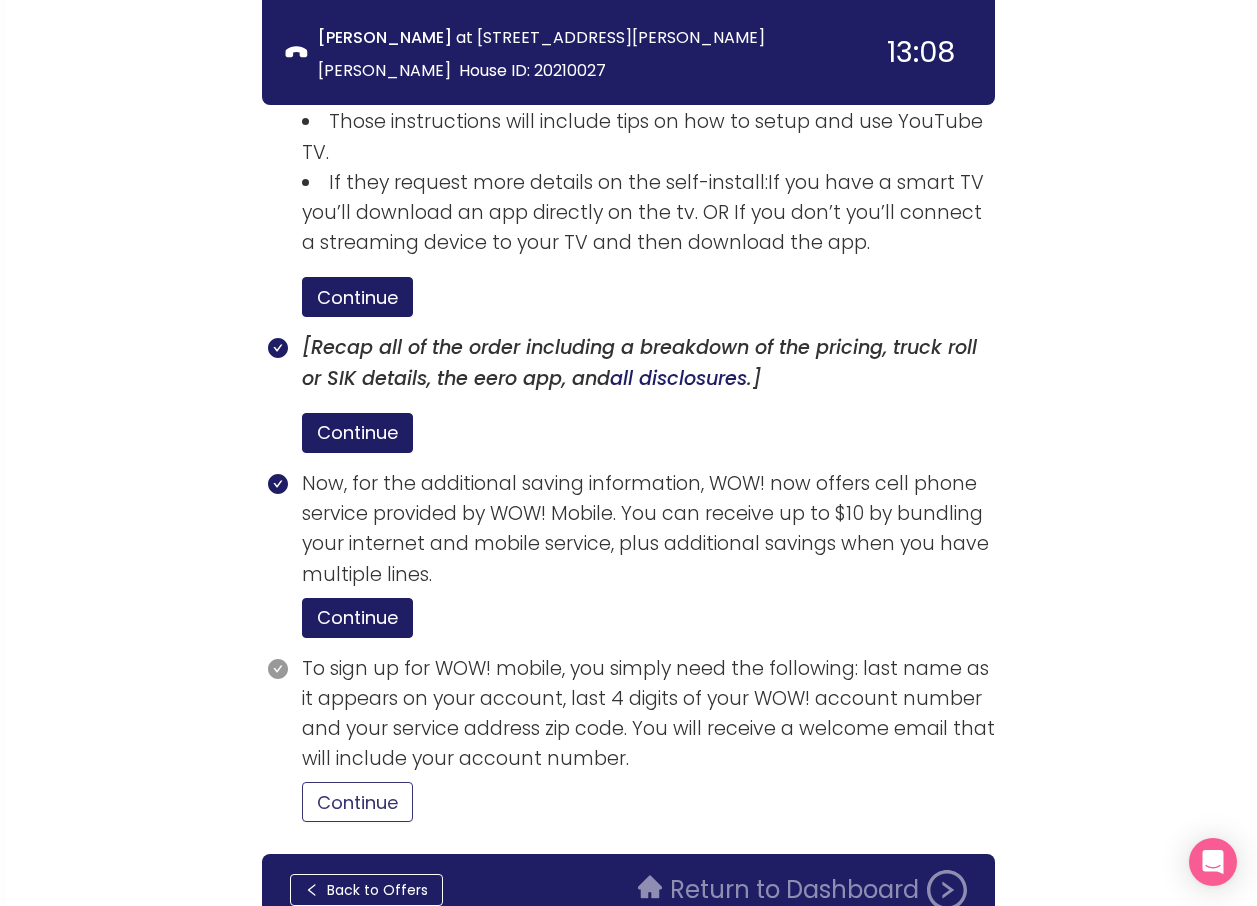 click on "Continue" at bounding box center [357, 802] 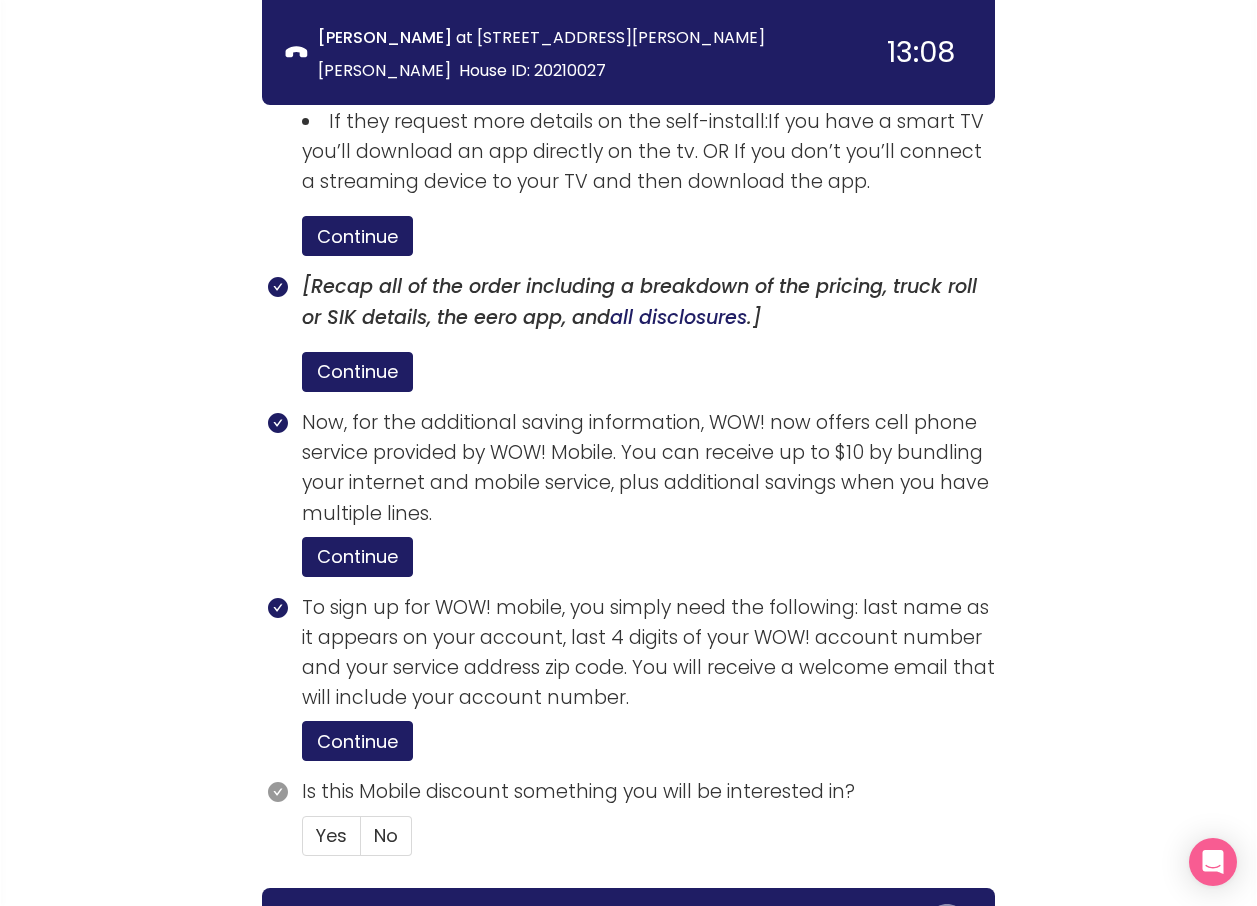 scroll, scrollTop: 4085, scrollLeft: 0, axis: vertical 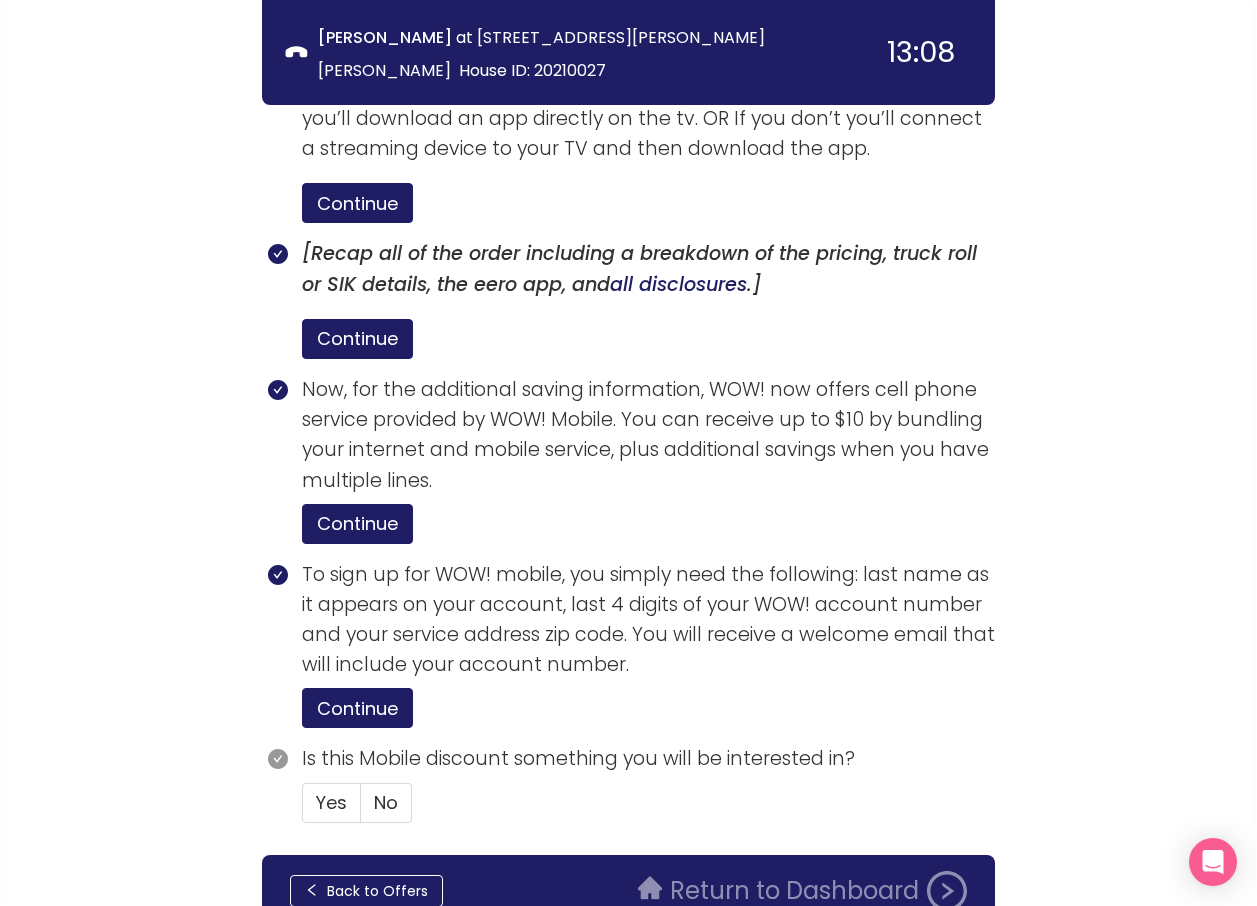 drag, startPoint x: 370, startPoint y: 693, endPoint x: 443, endPoint y: 700, distance: 73.33485 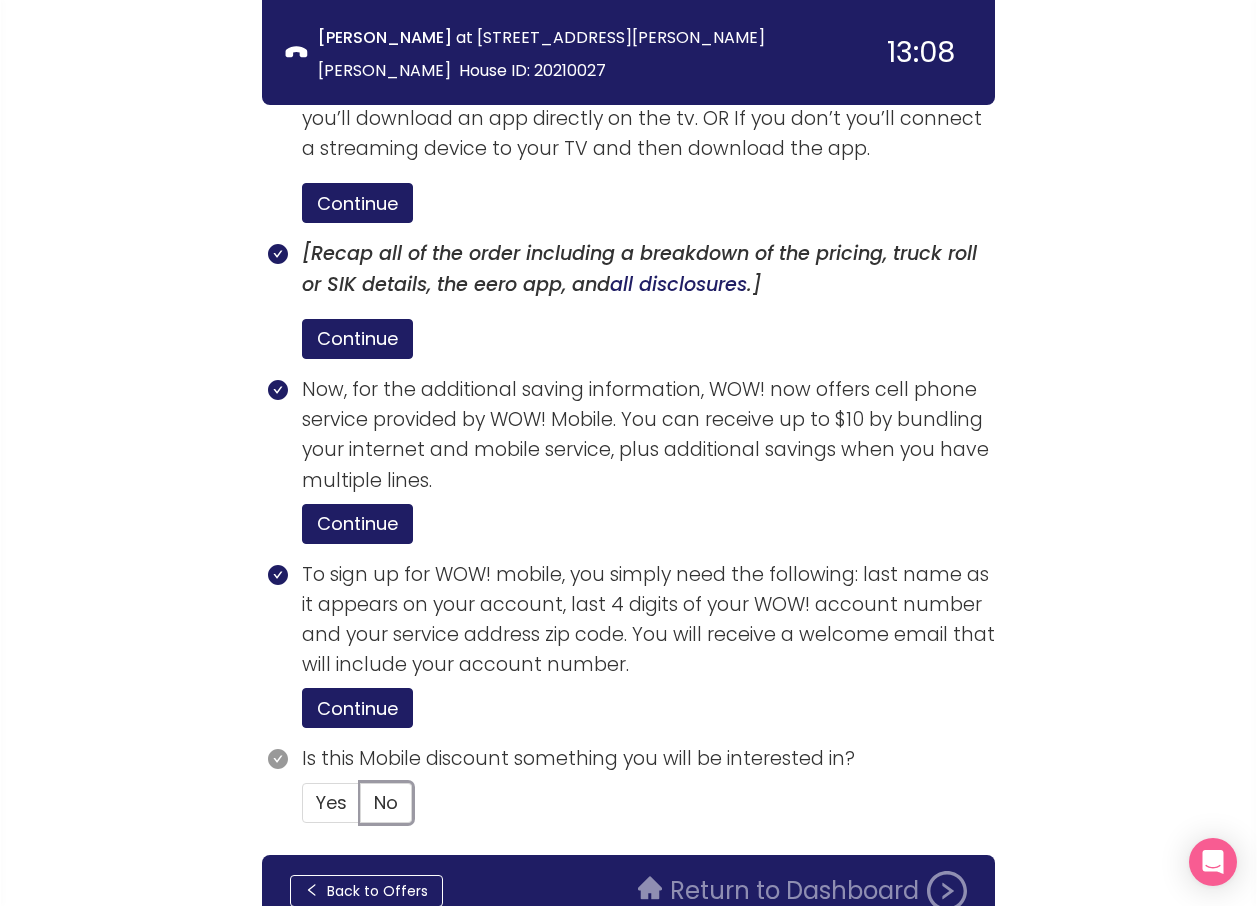 click on "No" at bounding box center (361, 809) 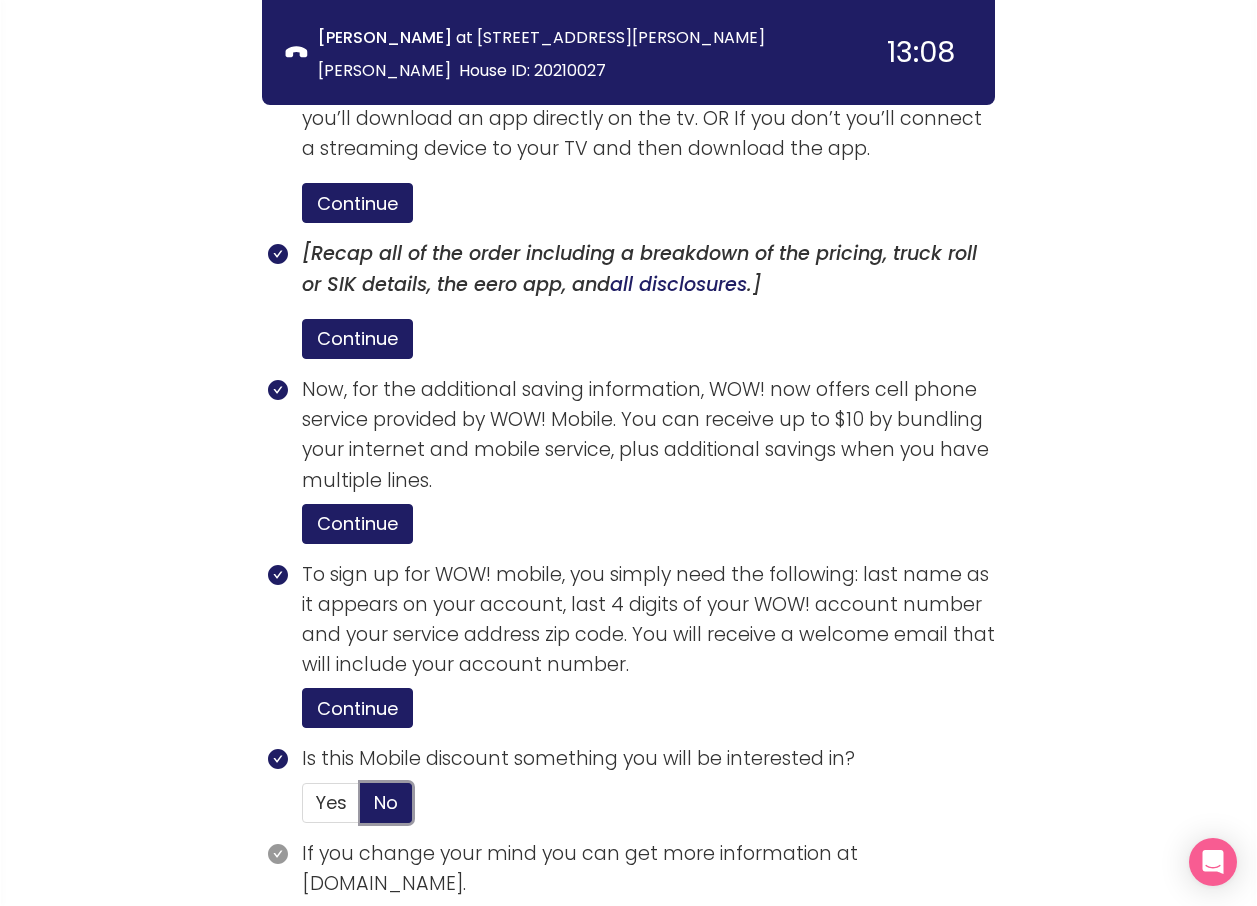 scroll, scrollTop: 4209, scrollLeft: 0, axis: vertical 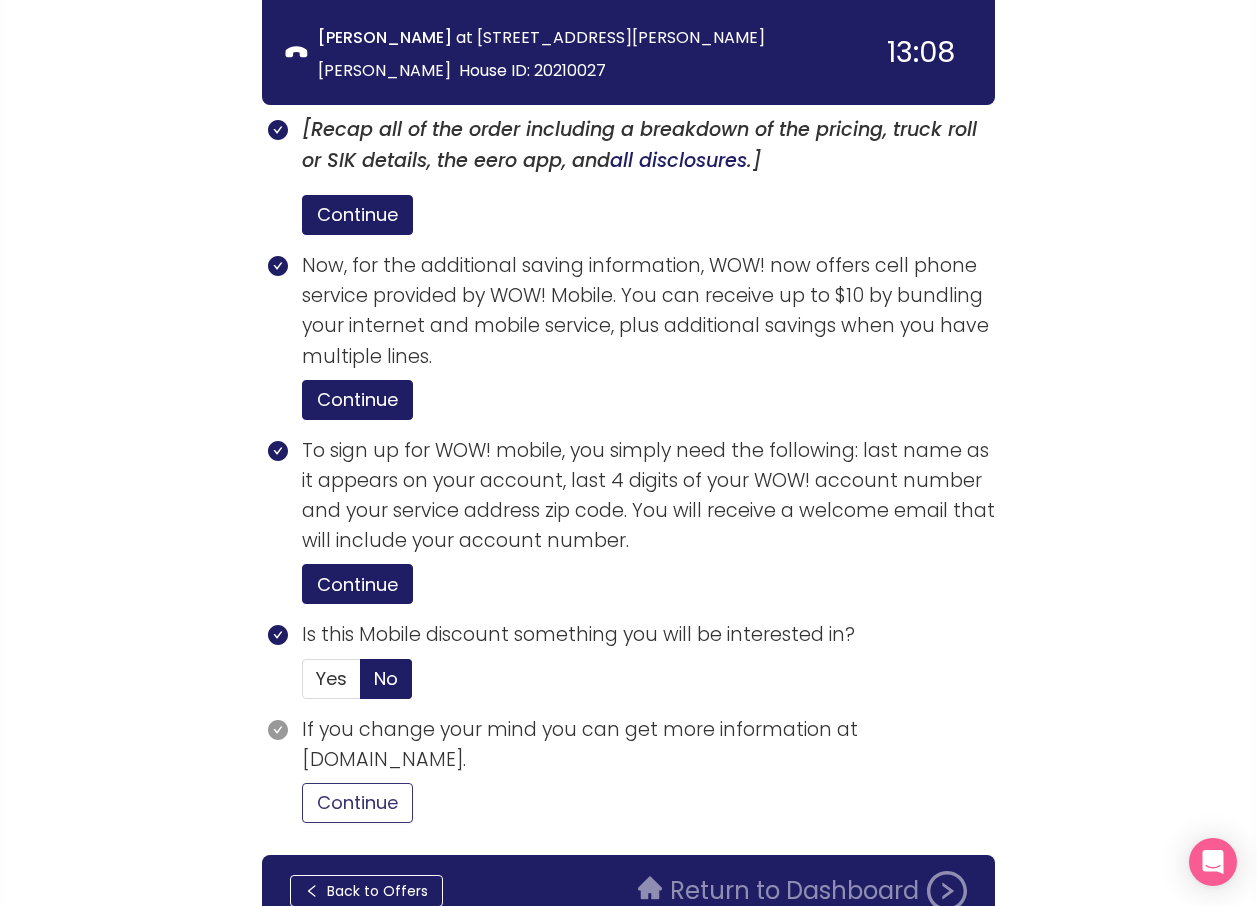 click on "Continue" at bounding box center [357, 803] 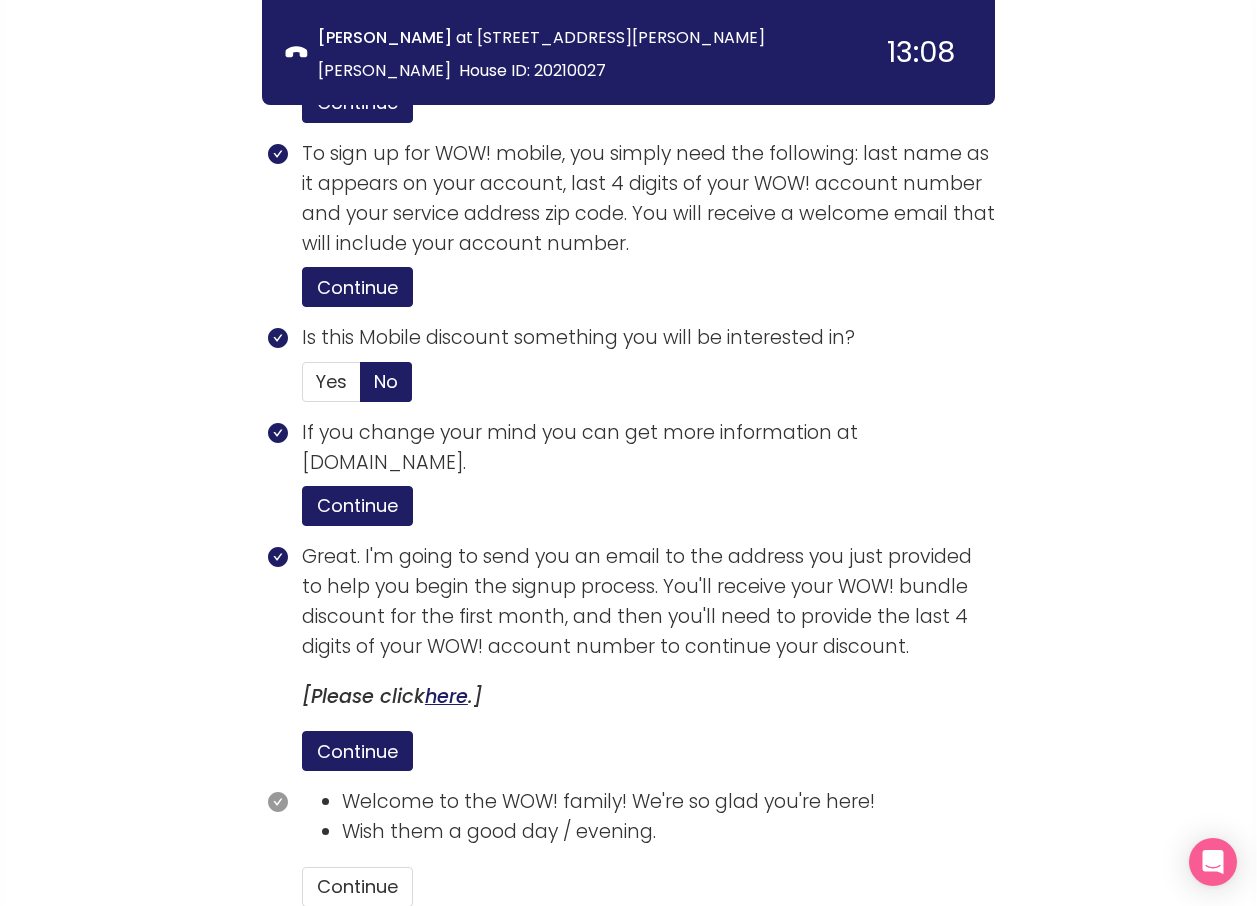 scroll, scrollTop: 4590, scrollLeft: 0, axis: vertical 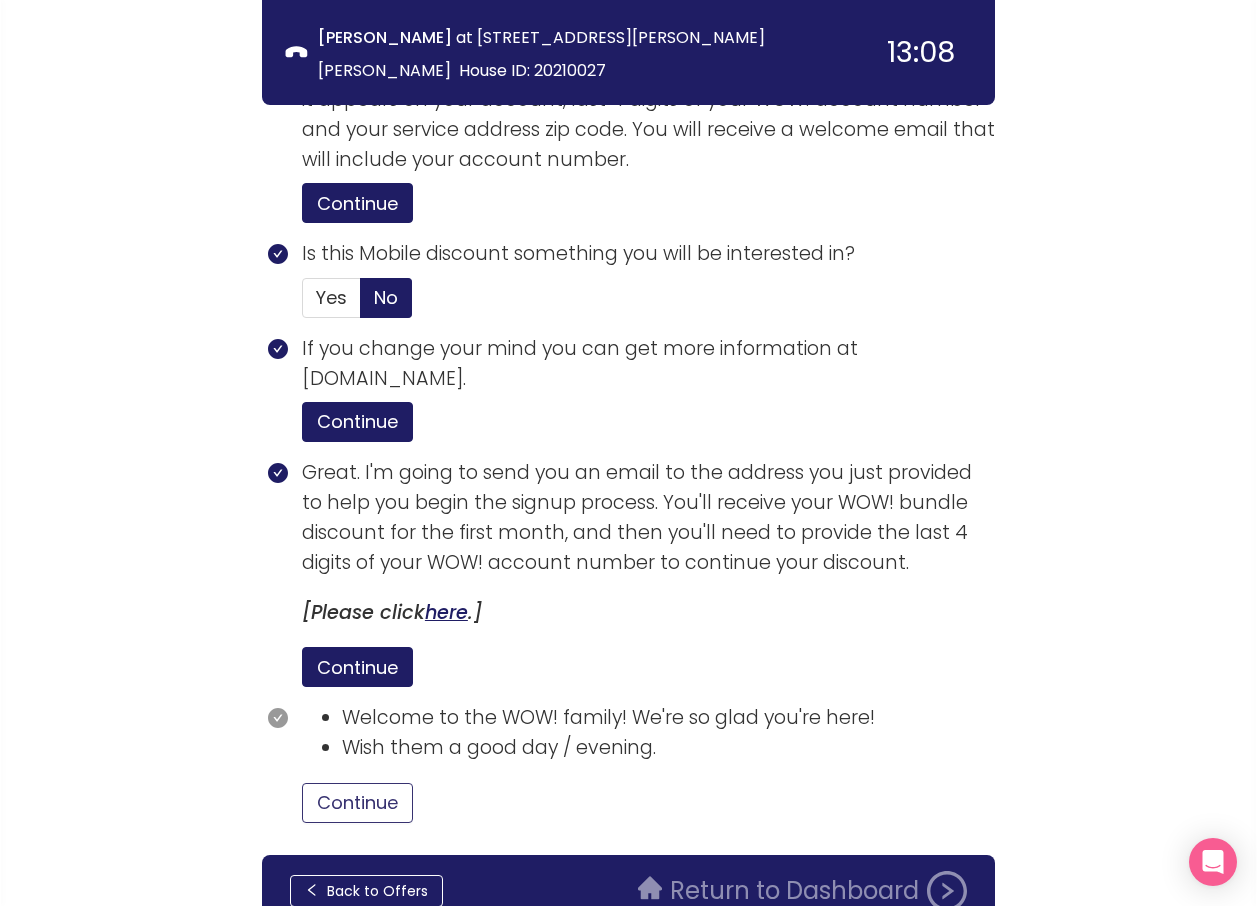 click on "Continue" at bounding box center (357, 803) 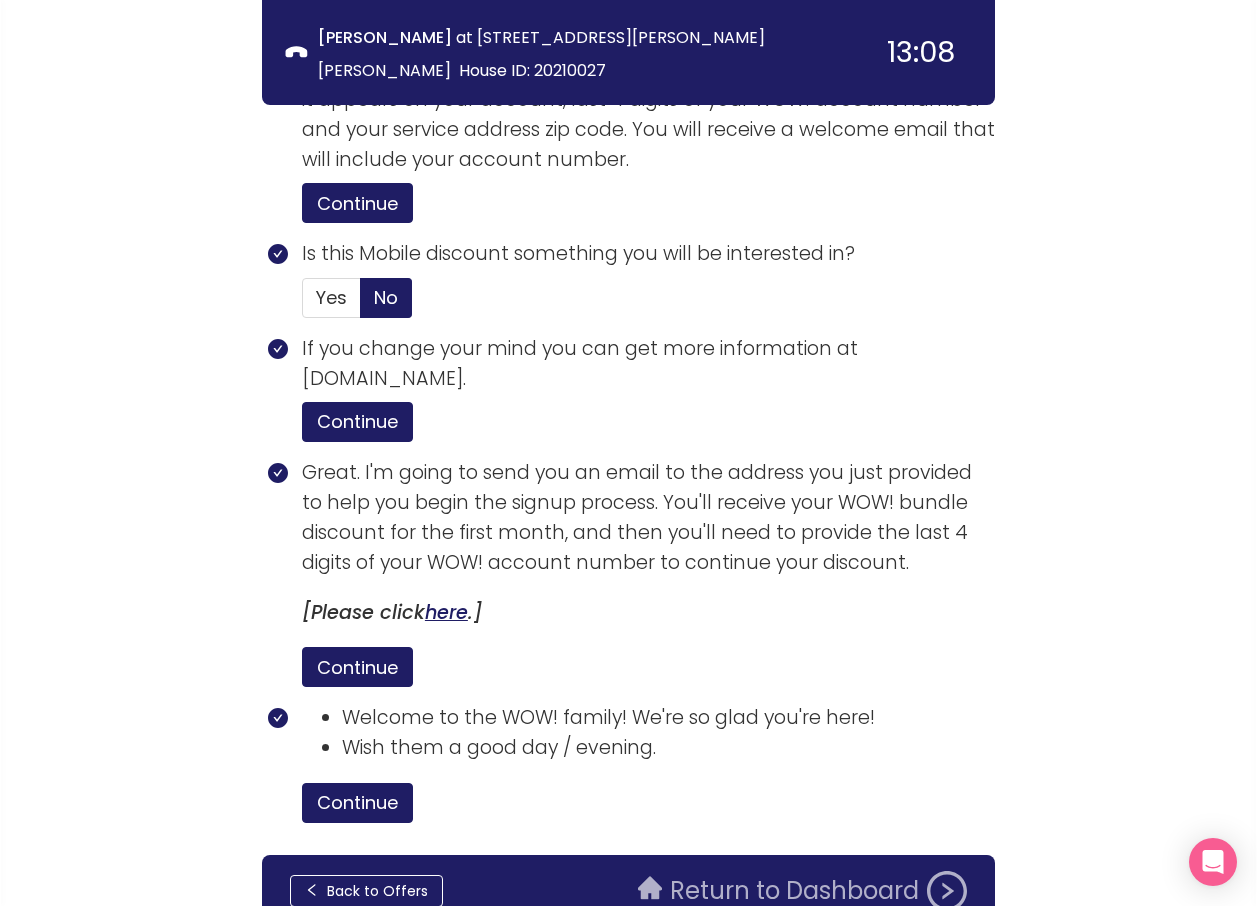 click on "Return to Dashboard" 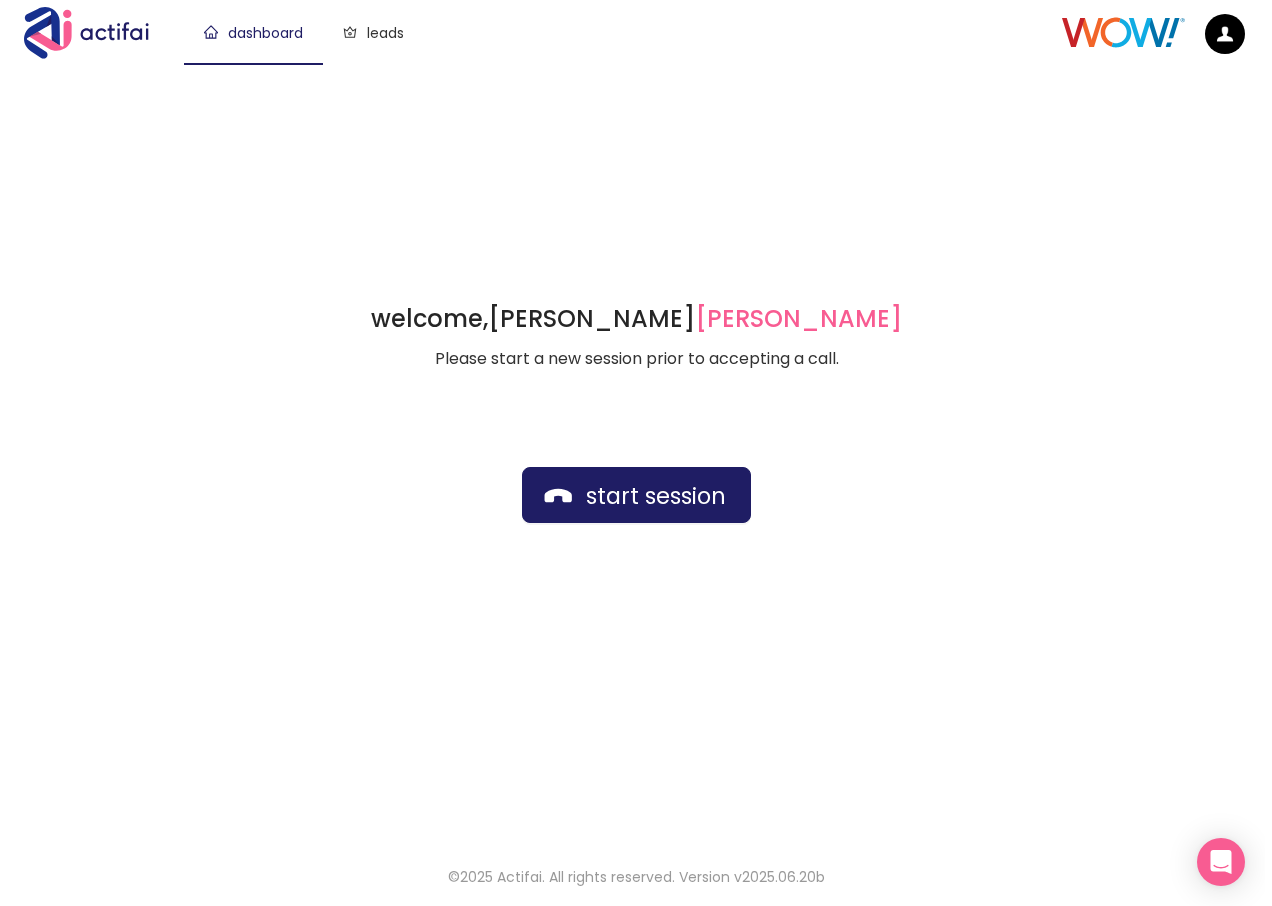 scroll, scrollTop: 0, scrollLeft: 0, axis: both 